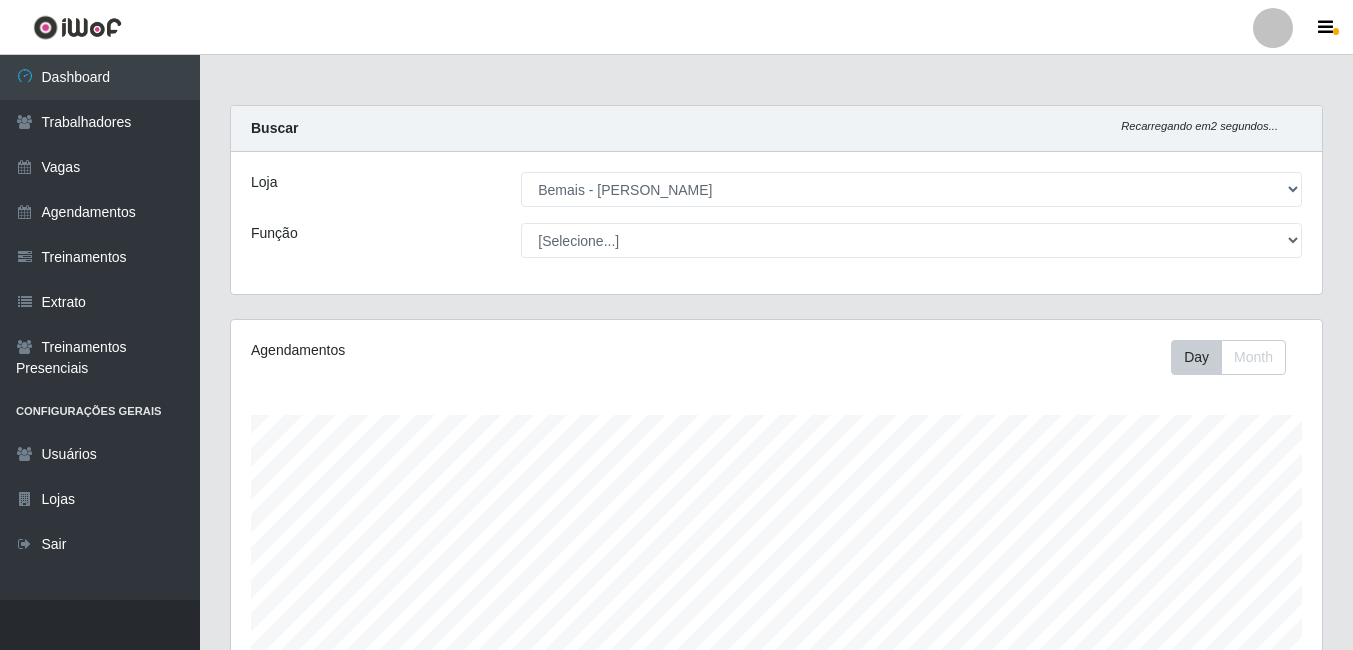 select on "230" 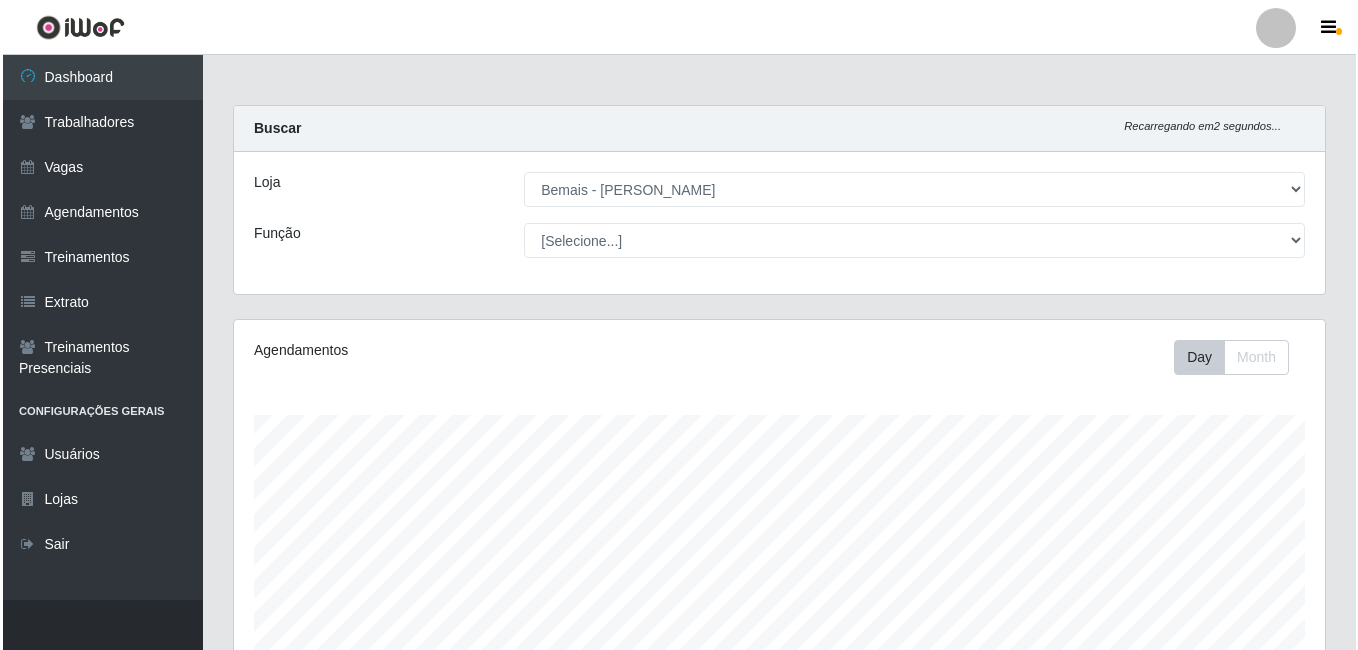 scroll, scrollTop: 1922, scrollLeft: 0, axis: vertical 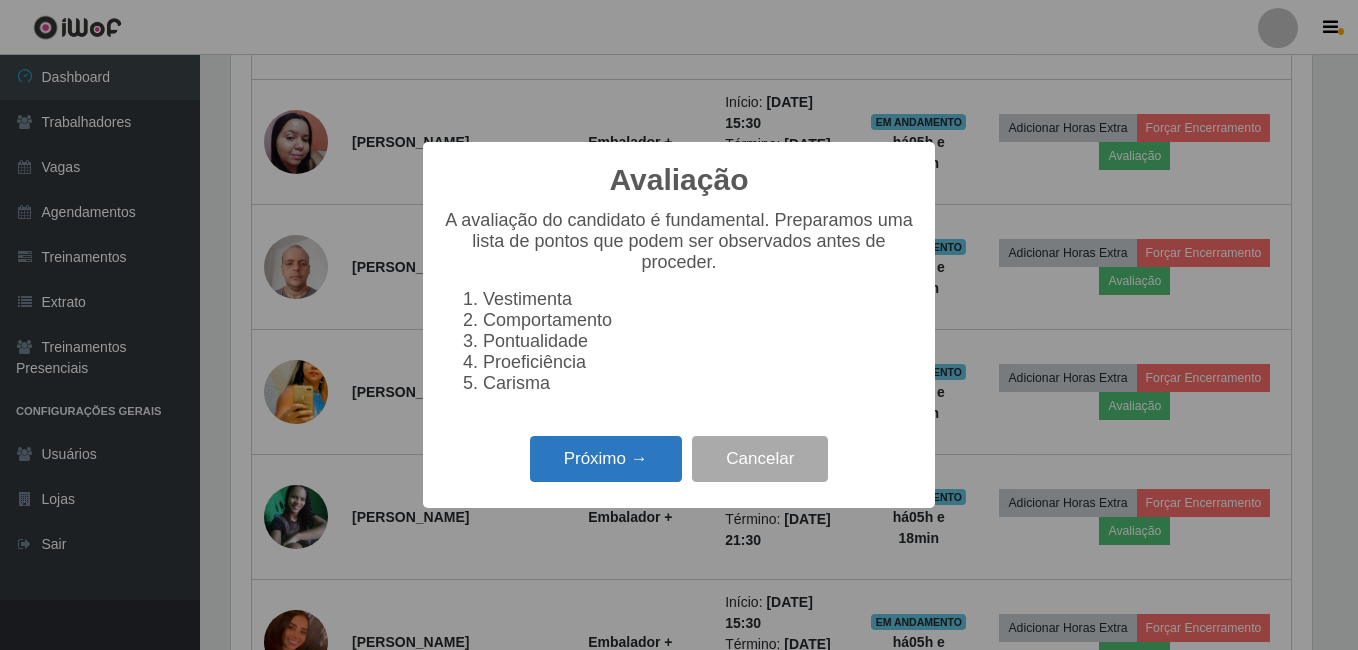 click on "Próximo →" at bounding box center (606, 459) 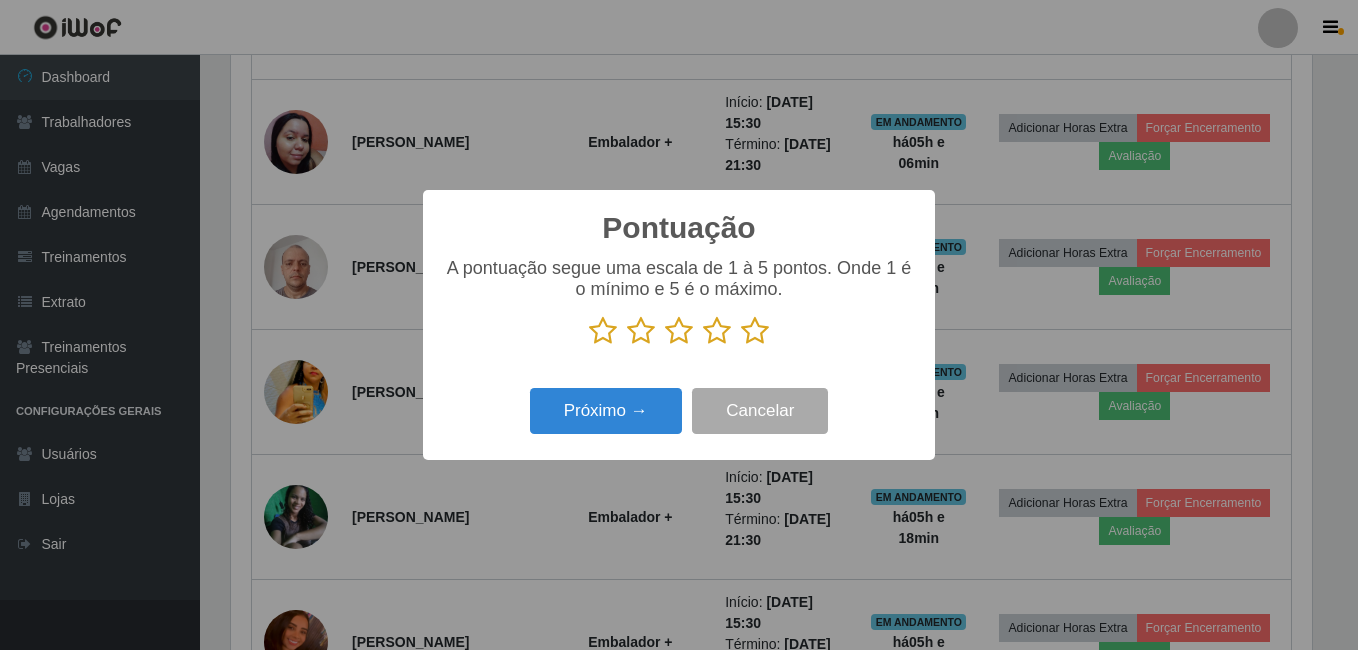 click at bounding box center [755, 331] 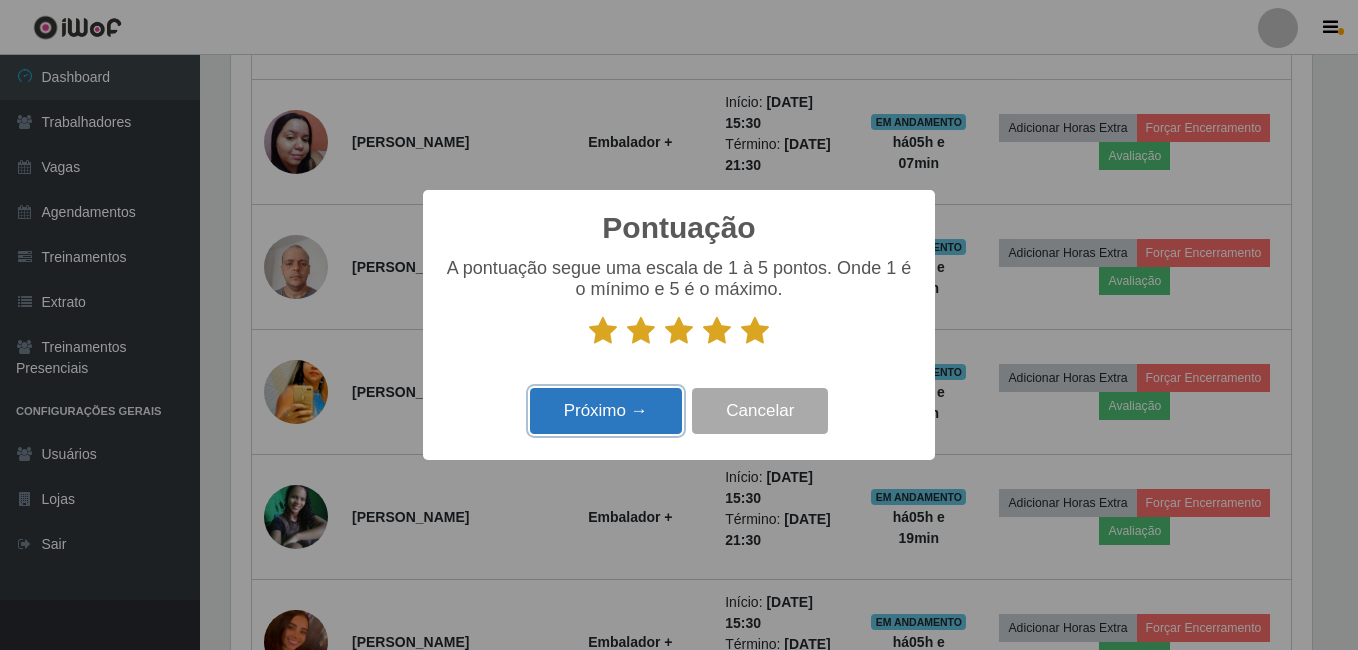 click on "Próximo →" at bounding box center (606, 411) 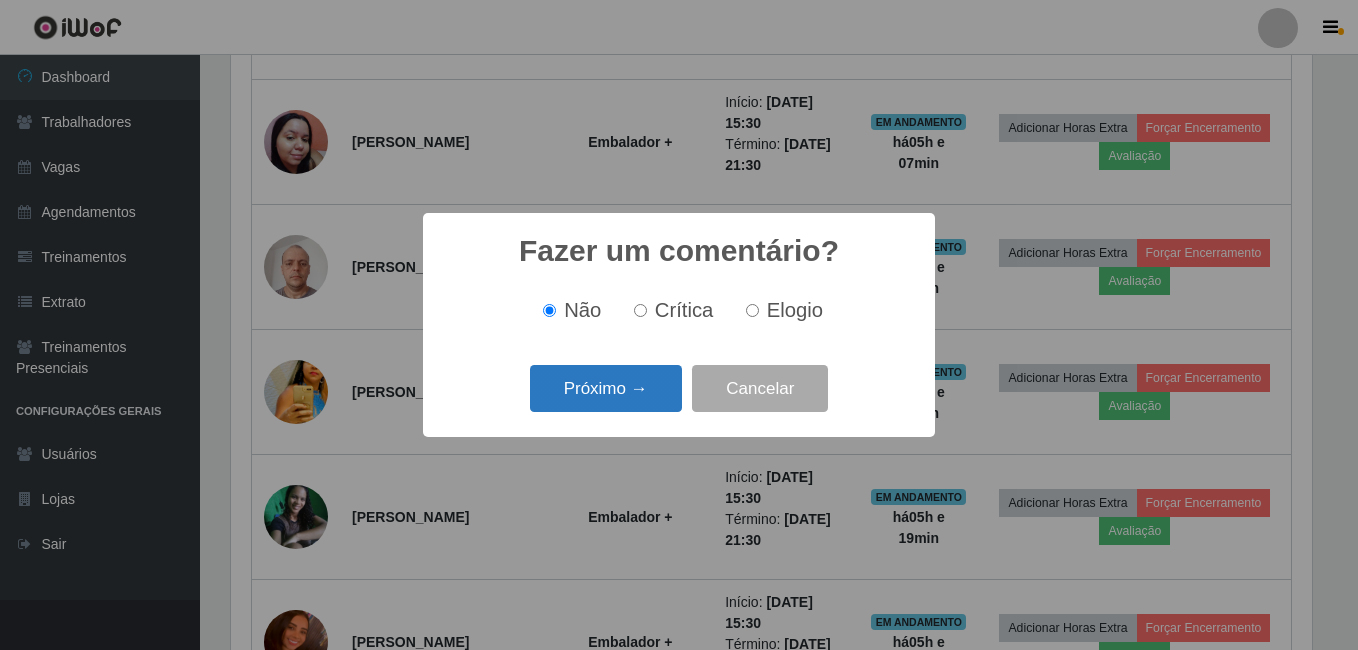 click on "Próximo →" at bounding box center [606, 388] 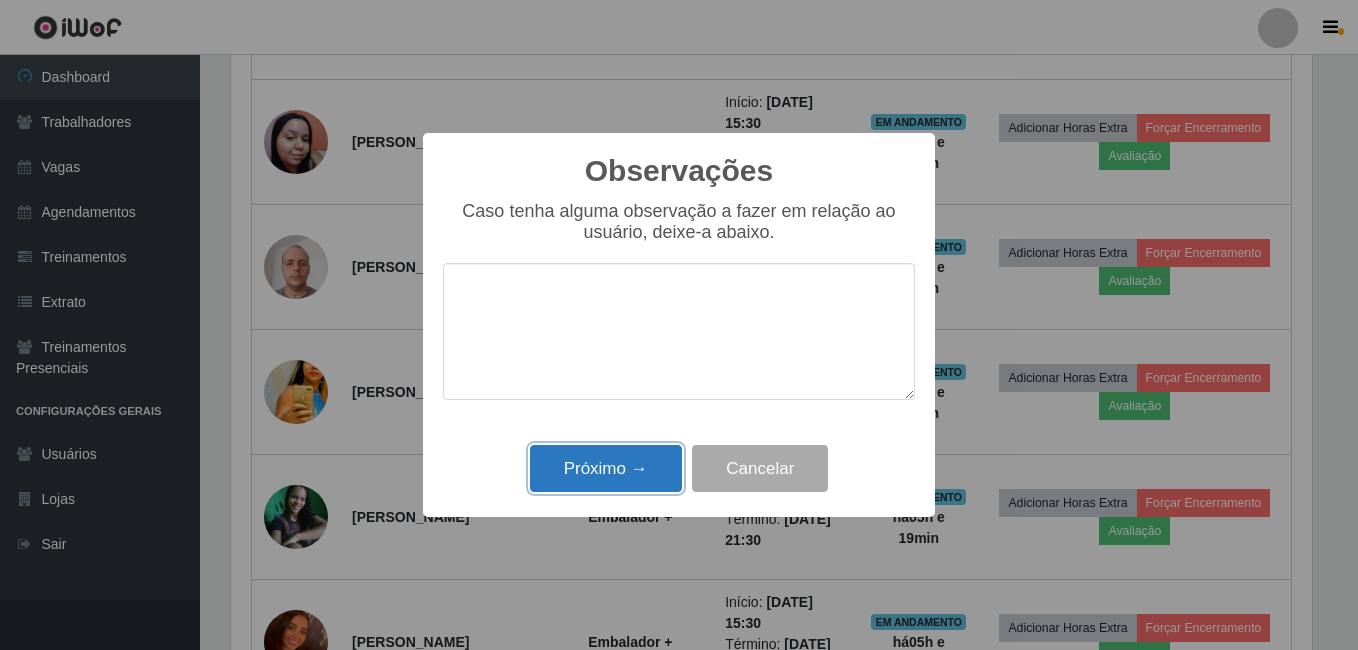 click on "Próximo →" at bounding box center (606, 468) 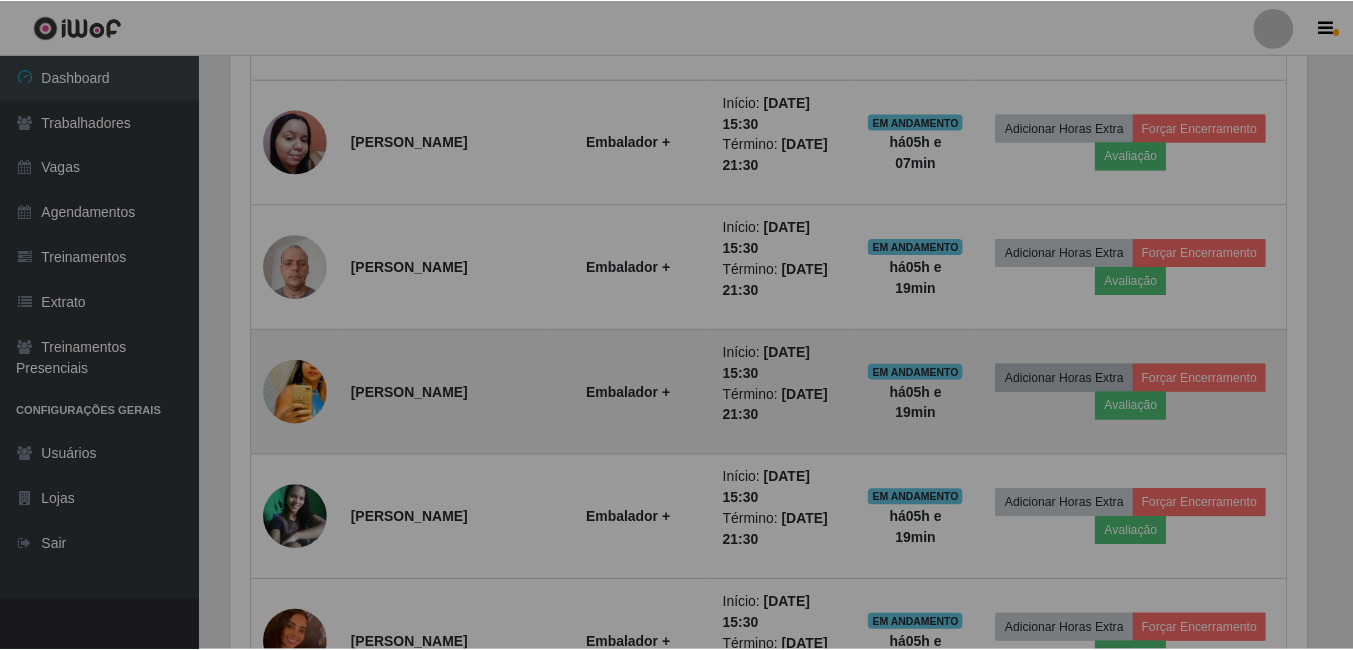 scroll, scrollTop: 999585, scrollLeft: 998909, axis: both 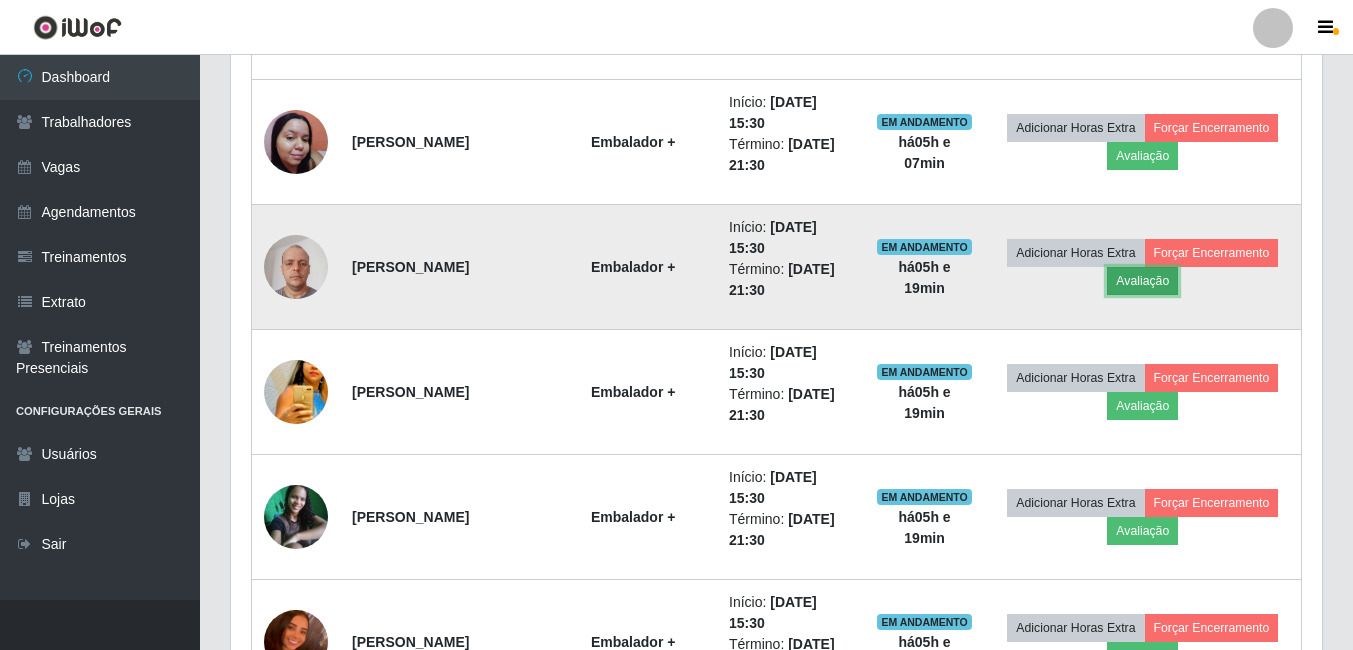 click on "Avaliação" at bounding box center [1142, 281] 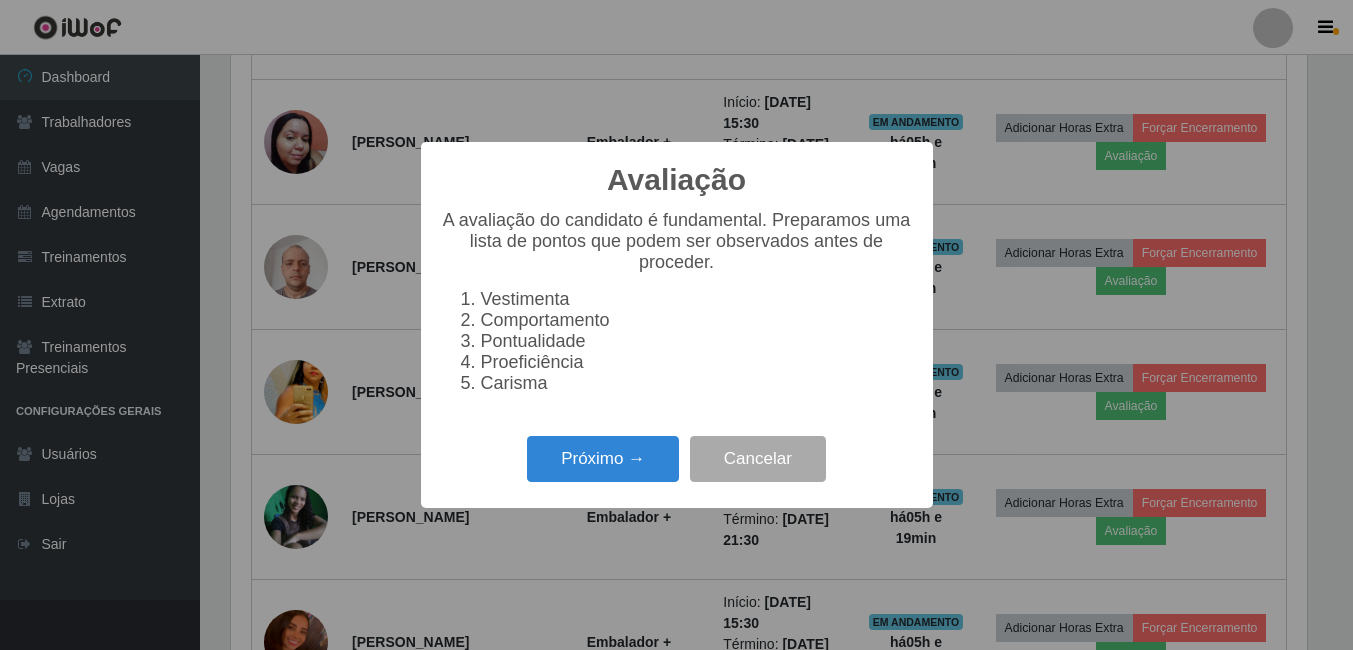 scroll, scrollTop: 999585, scrollLeft: 998919, axis: both 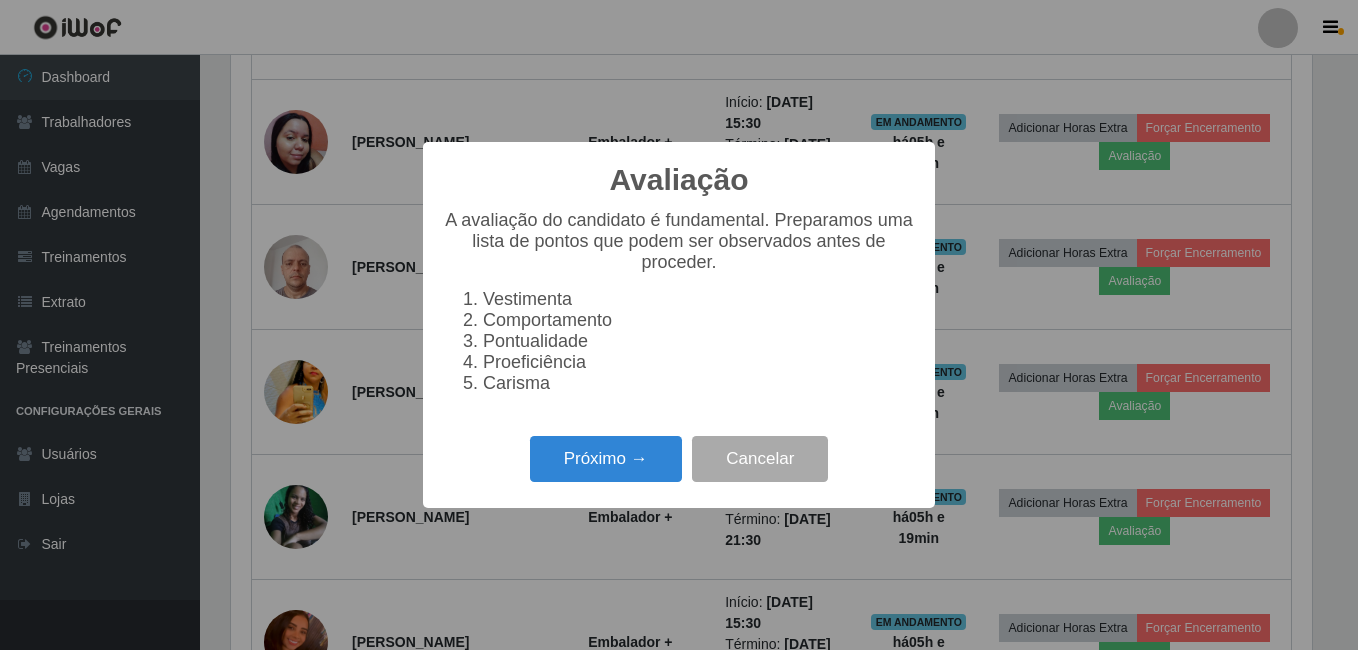 click on "Próximo → Cancelar" at bounding box center (679, 458) 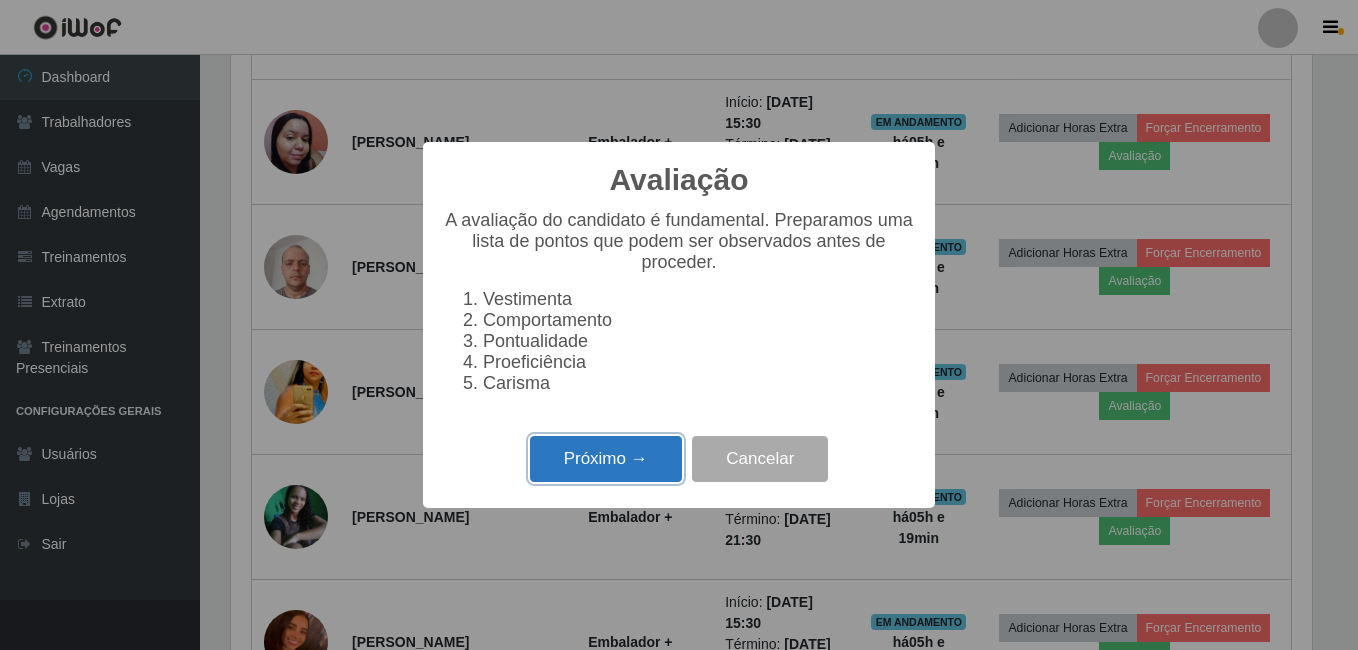 click on "Próximo →" at bounding box center (606, 459) 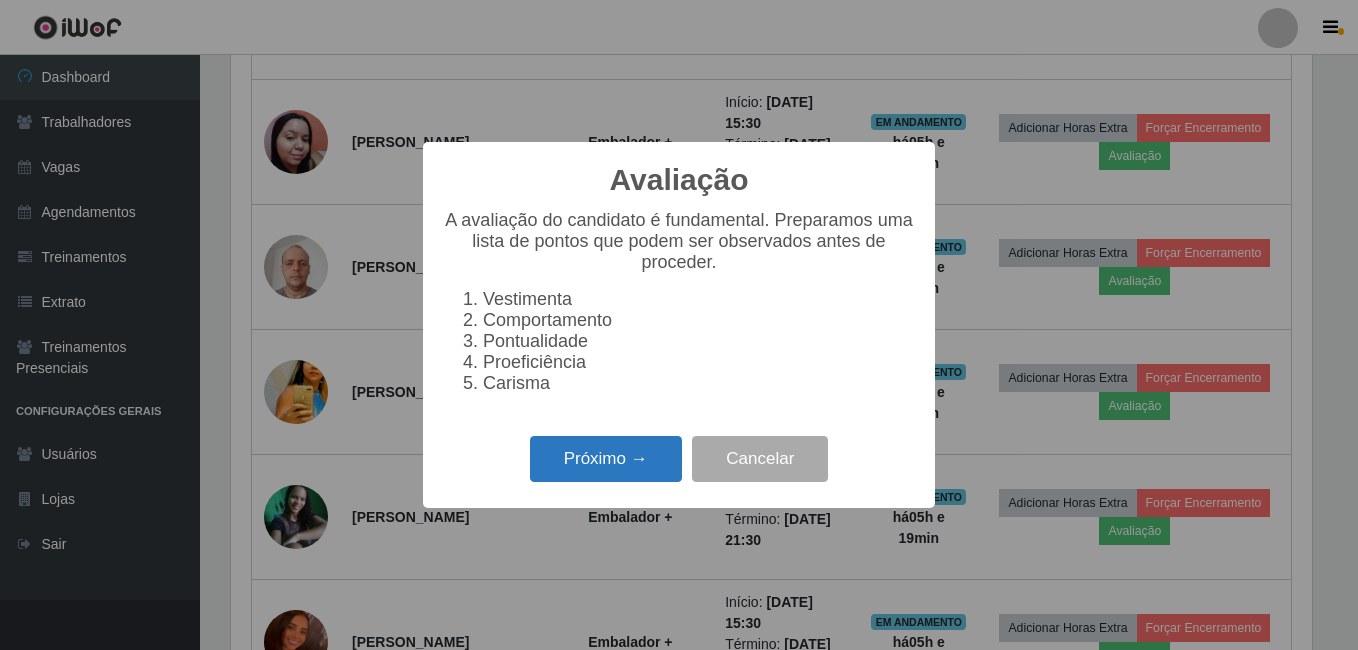 scroll, scrollTop: 999585, scrollLeft: 998919, axis: both 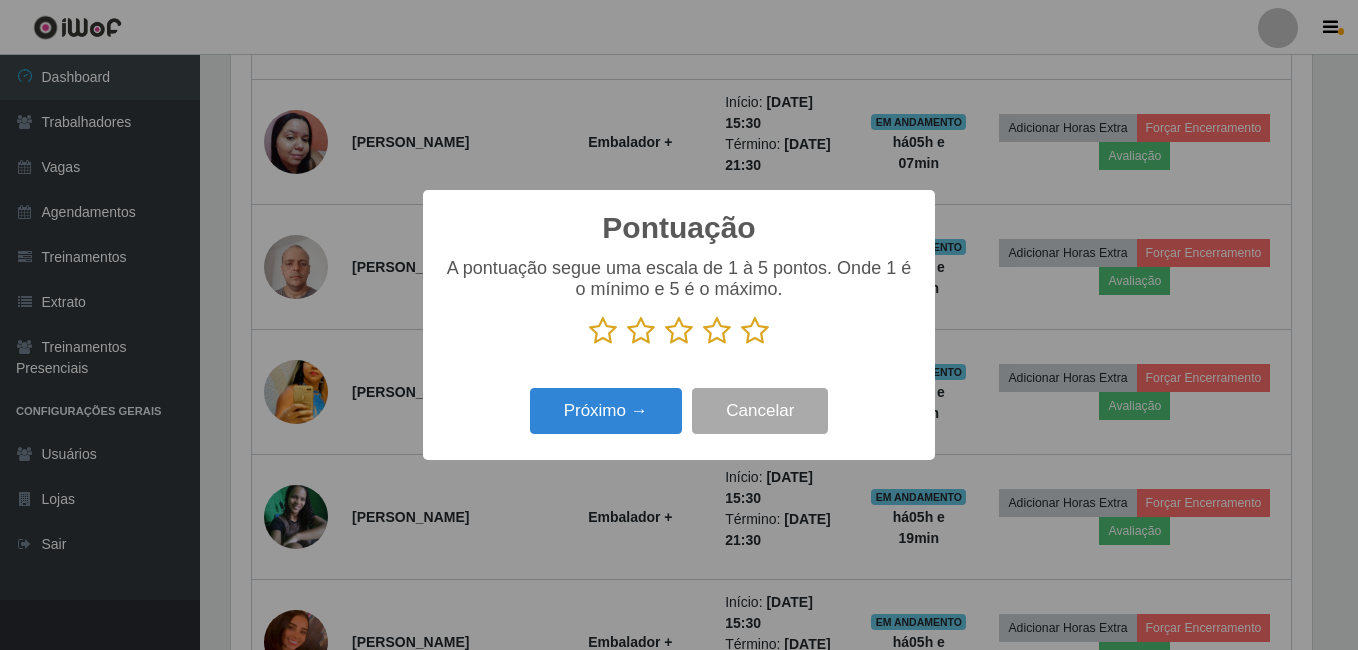 click at bounding box center (755, 331) 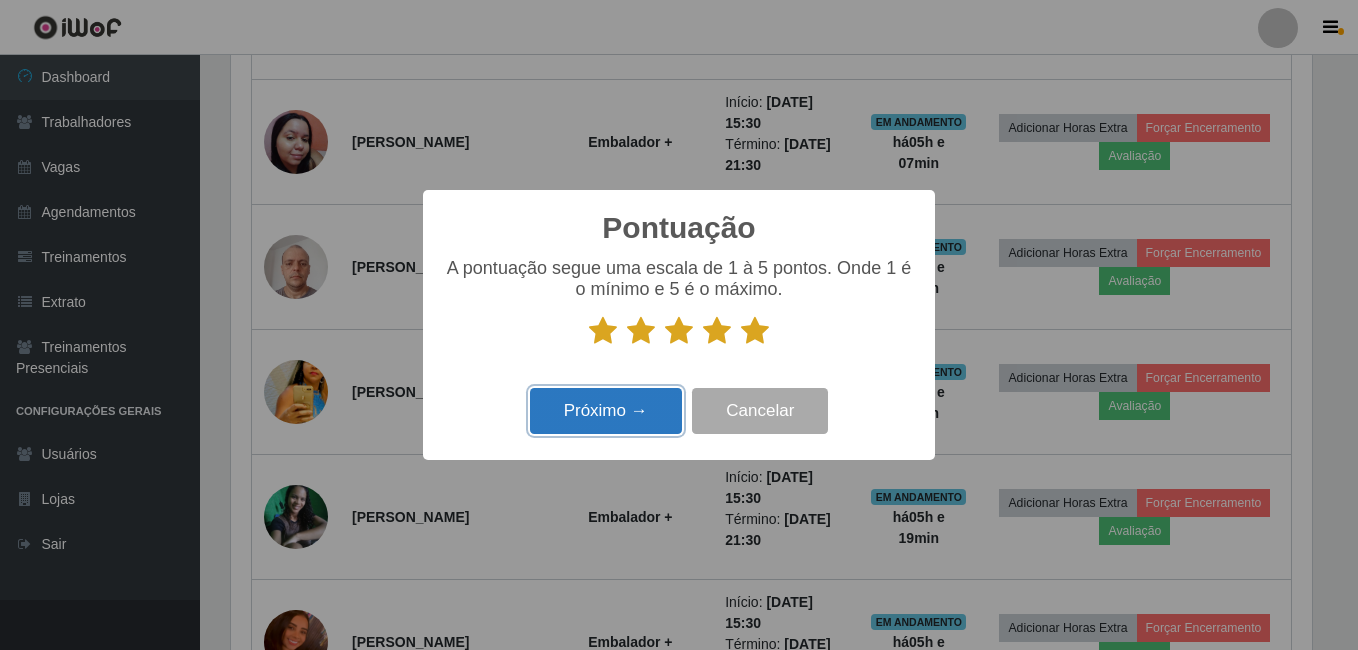 click on "Próximo →" at bounding box center (606, 411) 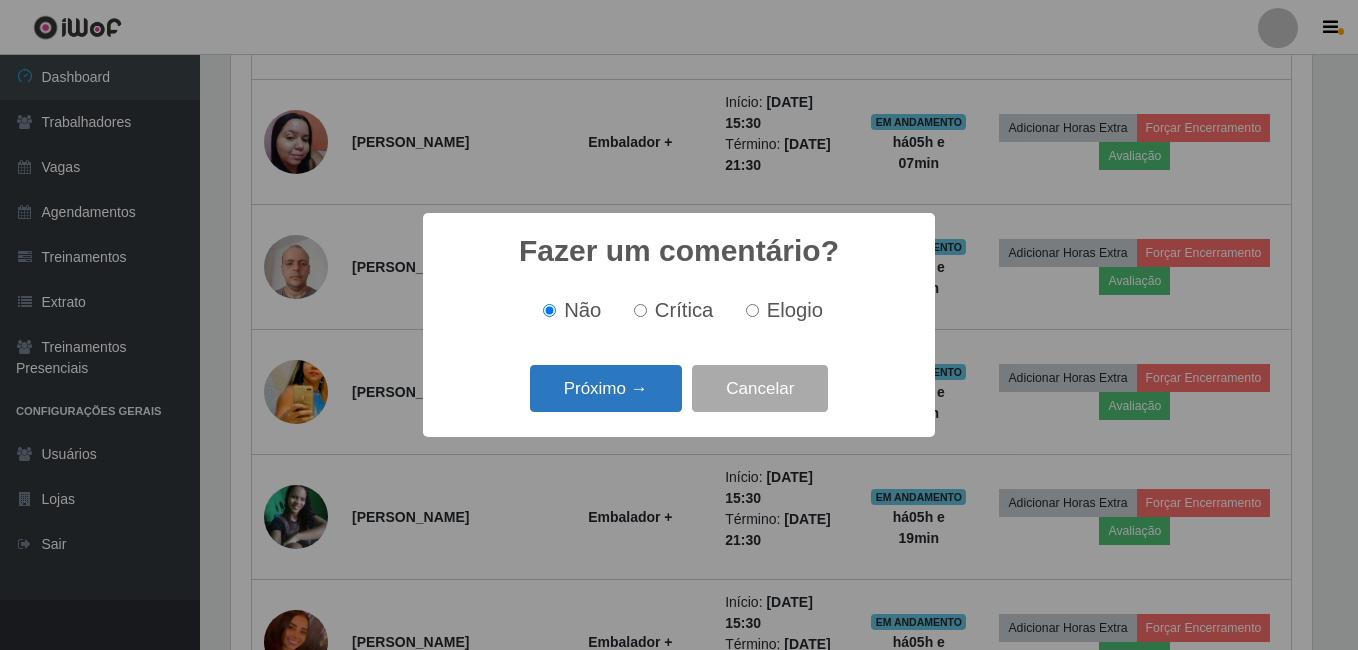 click on "Próximo →" at bounding box center (606, 388) 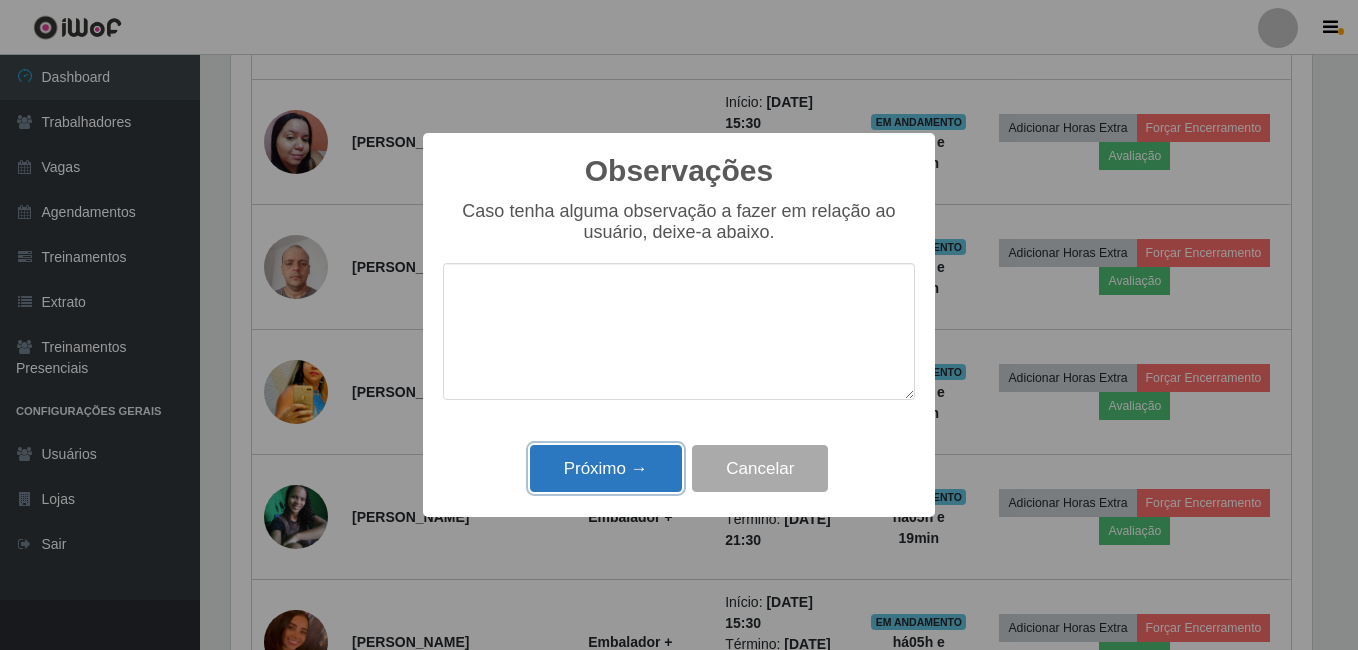 click on "Próximo →" at bounding box center [606, 468] 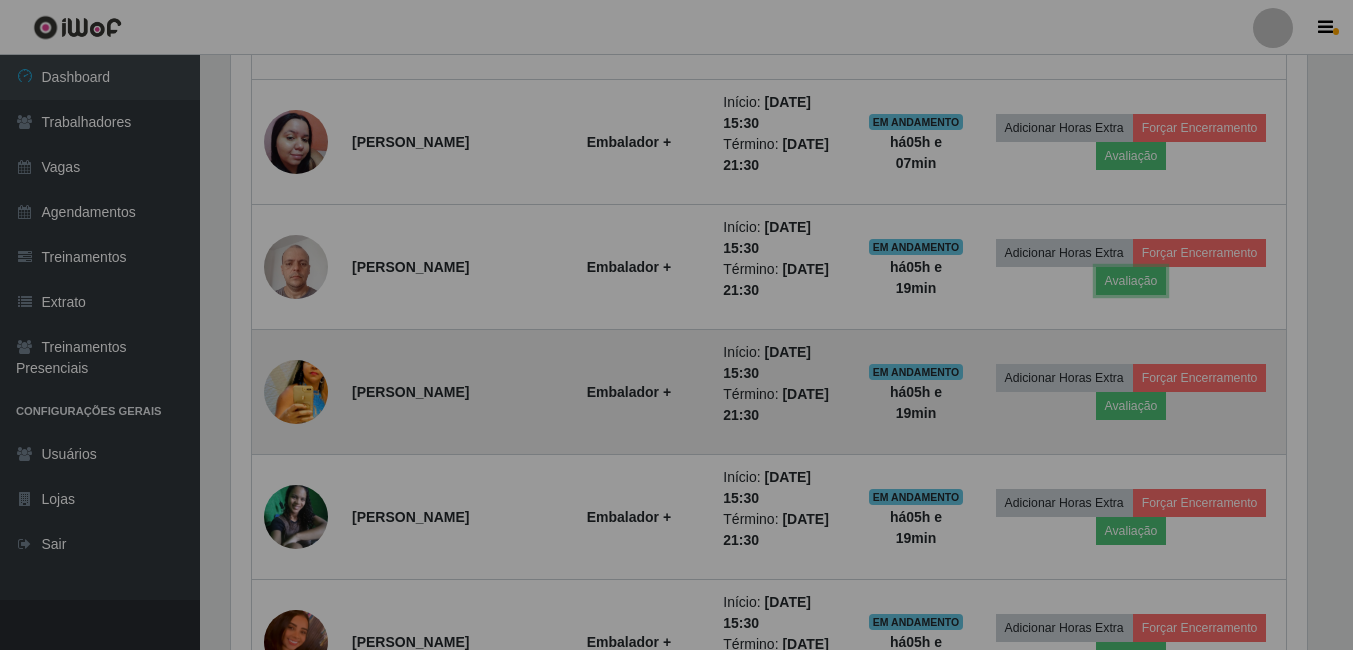 scroll, scrollTop: 999585, scrollLeft: 998909, axis: both 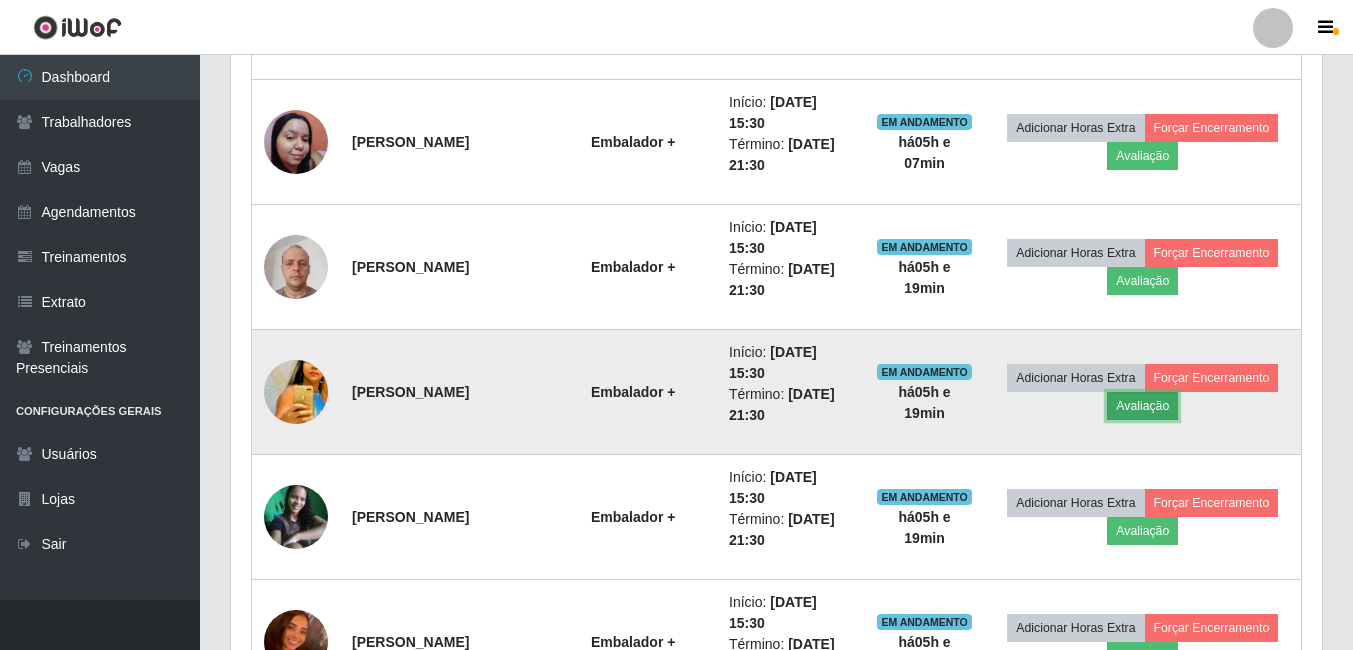 click on "Avaliação" at bounding box center [1142, 406] 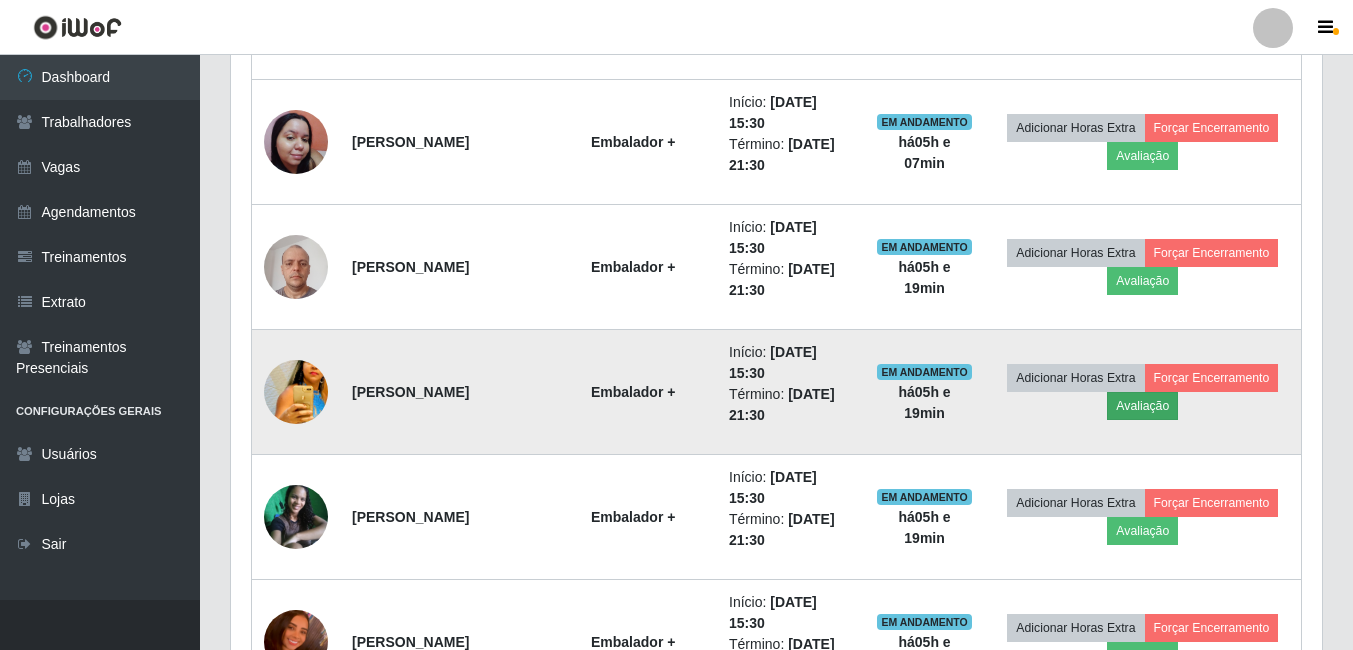 scroll, scrollTop: 999585, scrollLeft: 998919, axis: both 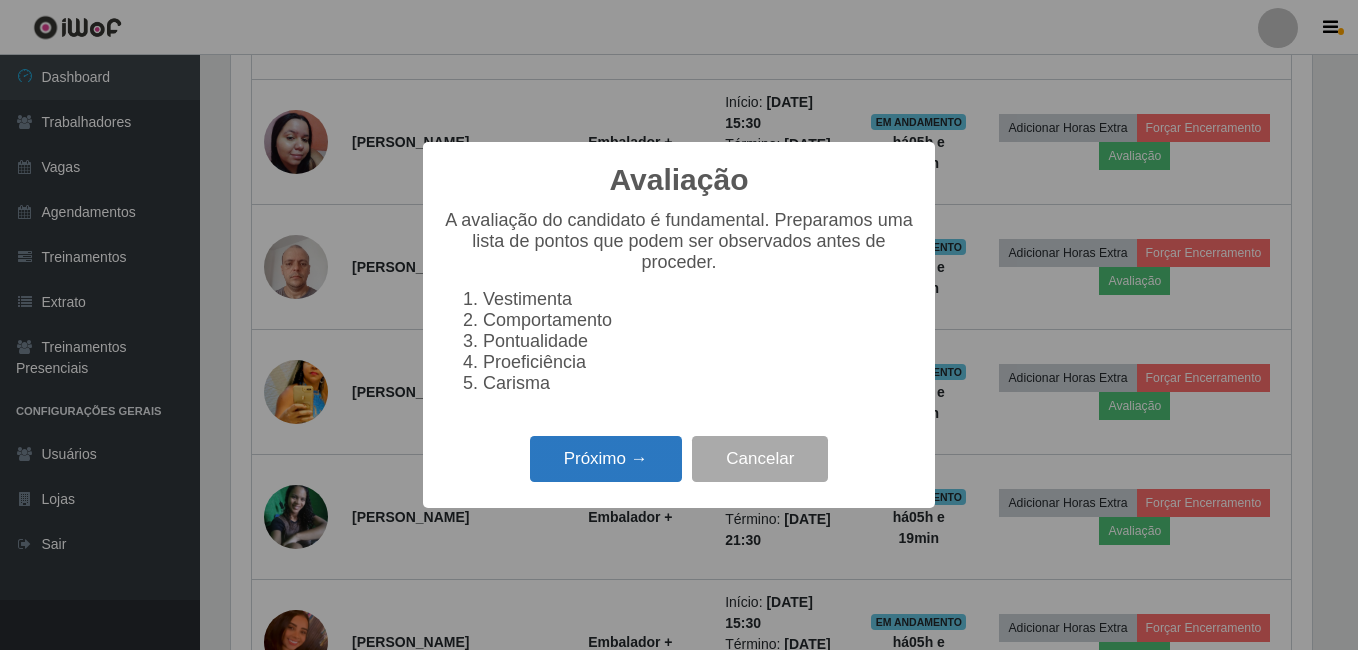 click on "Próximo →" at bounding box center [606, 459] 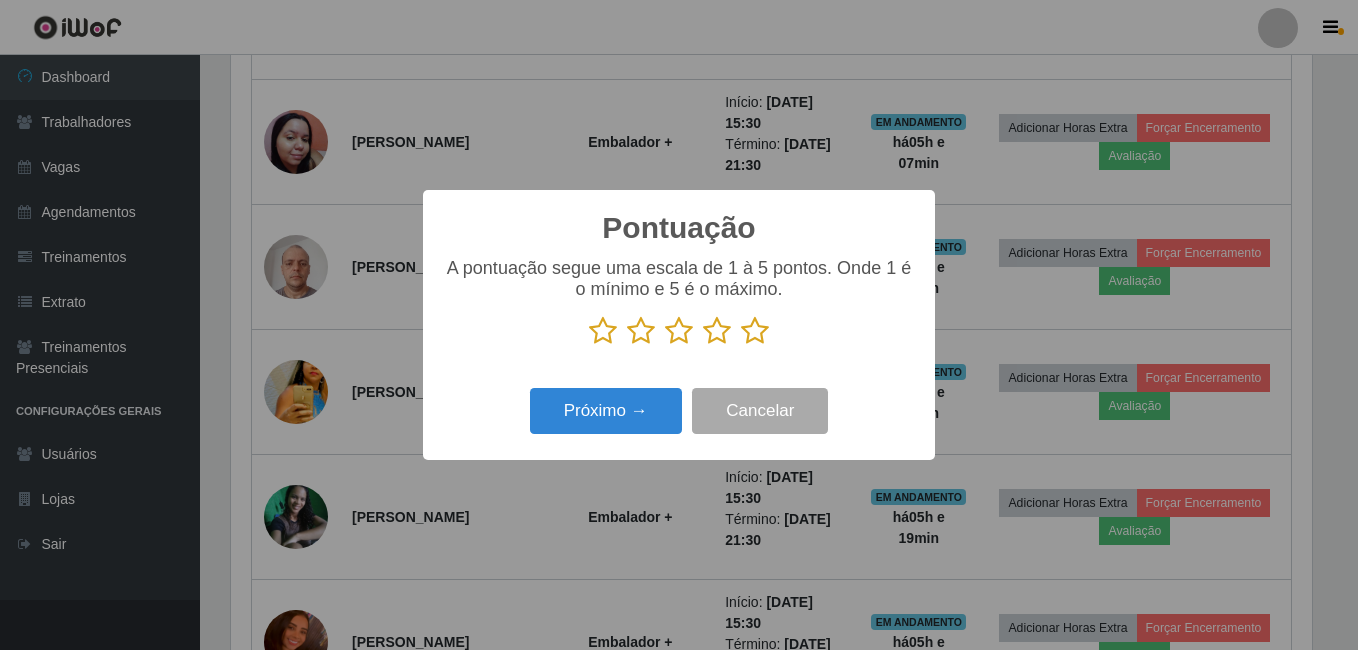 scroll, scrollTop: 999585, scrollLeft: 998919, axis: both 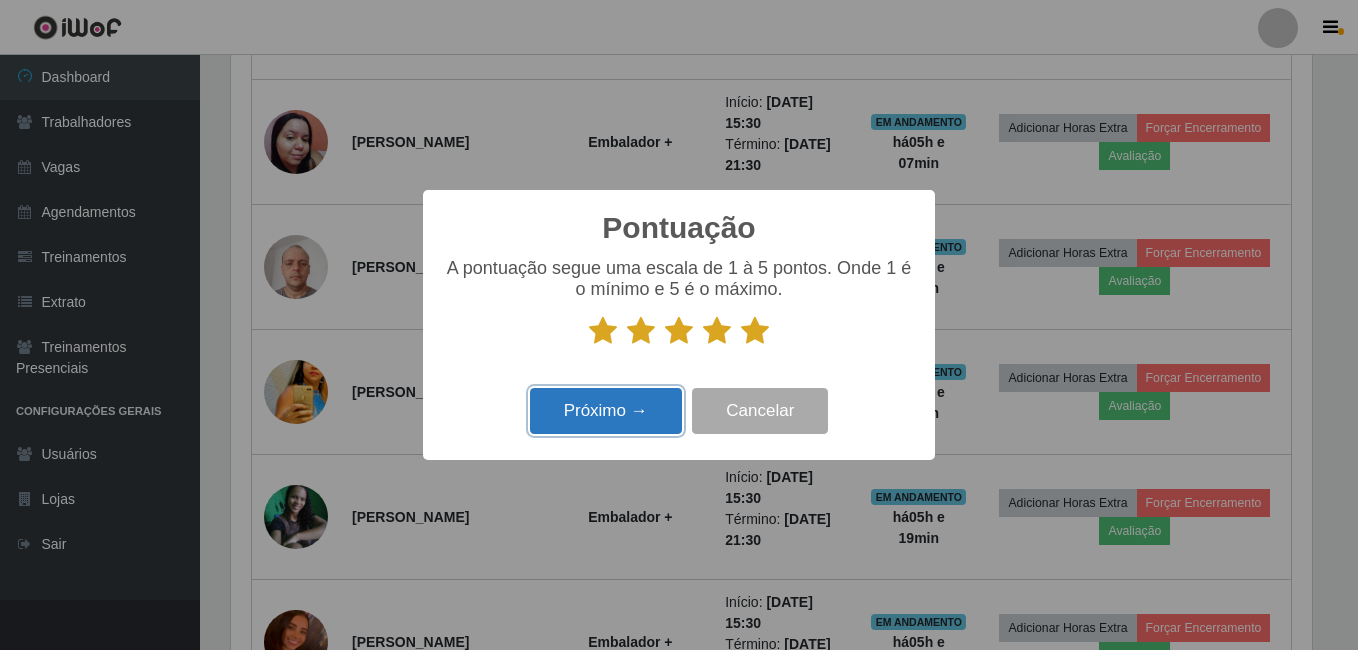 click on "Próximo →" at bounding box center [606, 411] 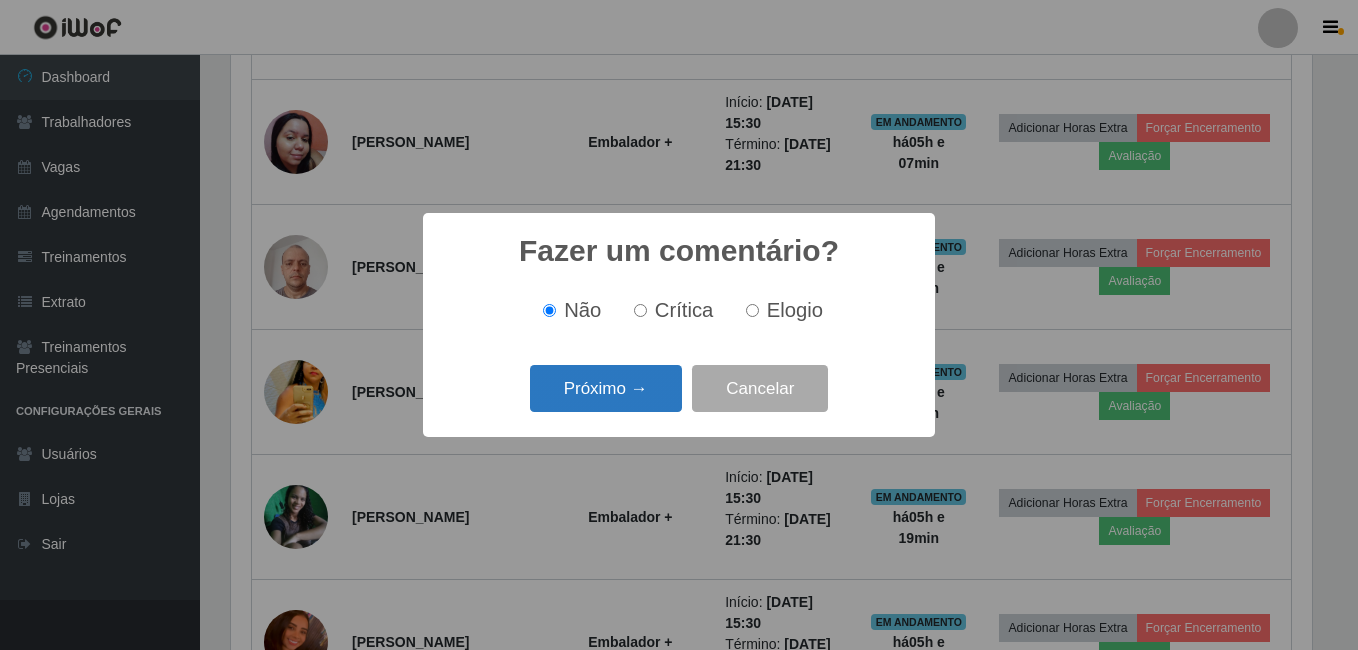 click on "Próximo →" at bounding box center [606, 388] 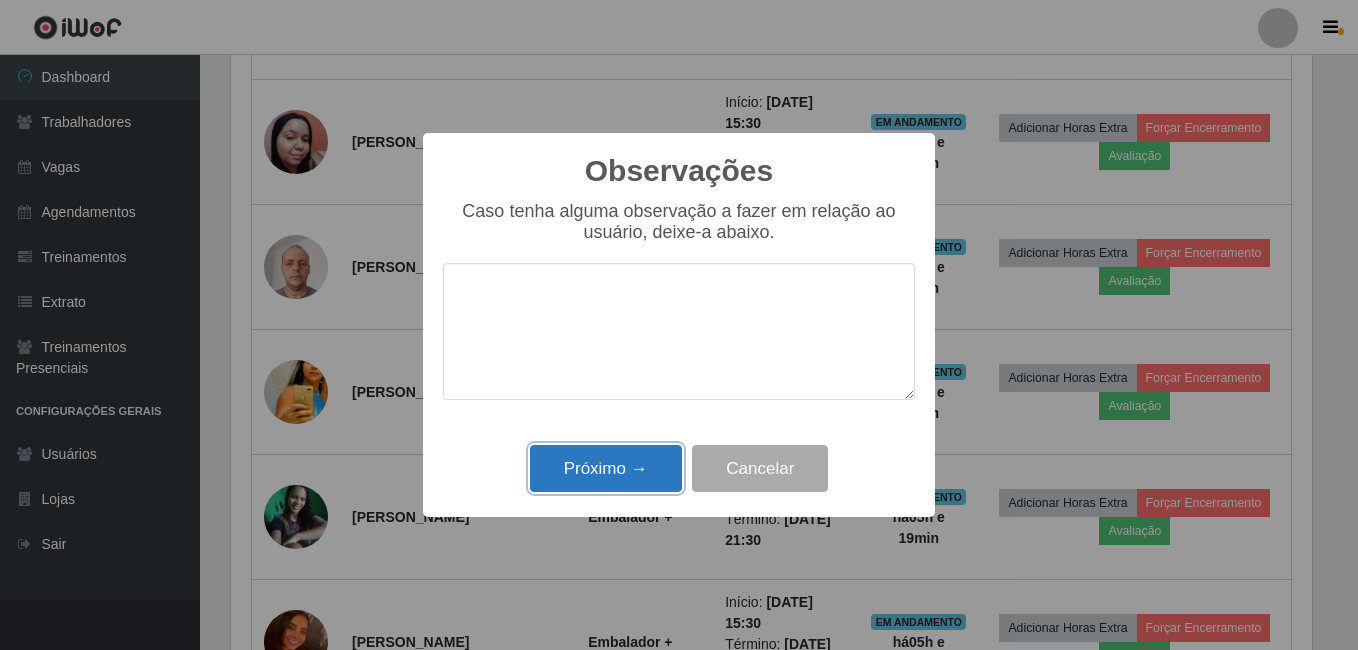 click on "Próximo →" at bounding box center (606, 468) 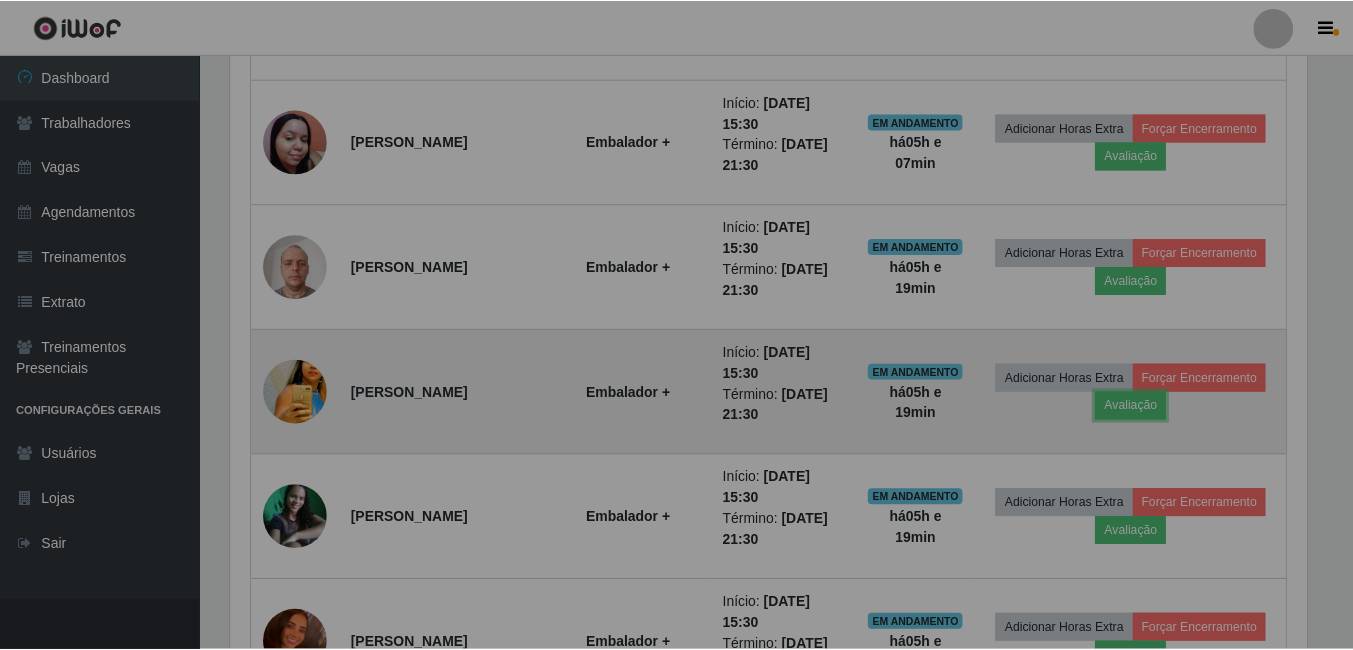scroll, scrollTop: 999585, scrollLeft: 998909, axis: both 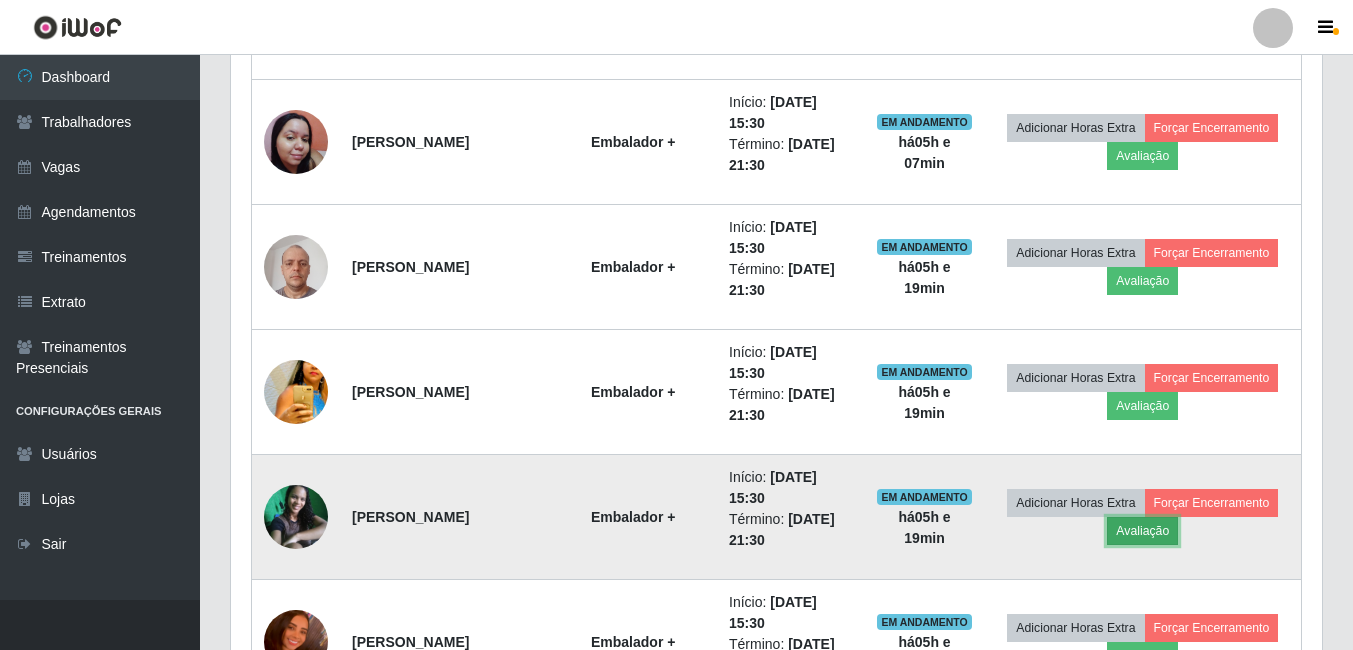 click on "Avaliação" at bounding box center (1142, 531) 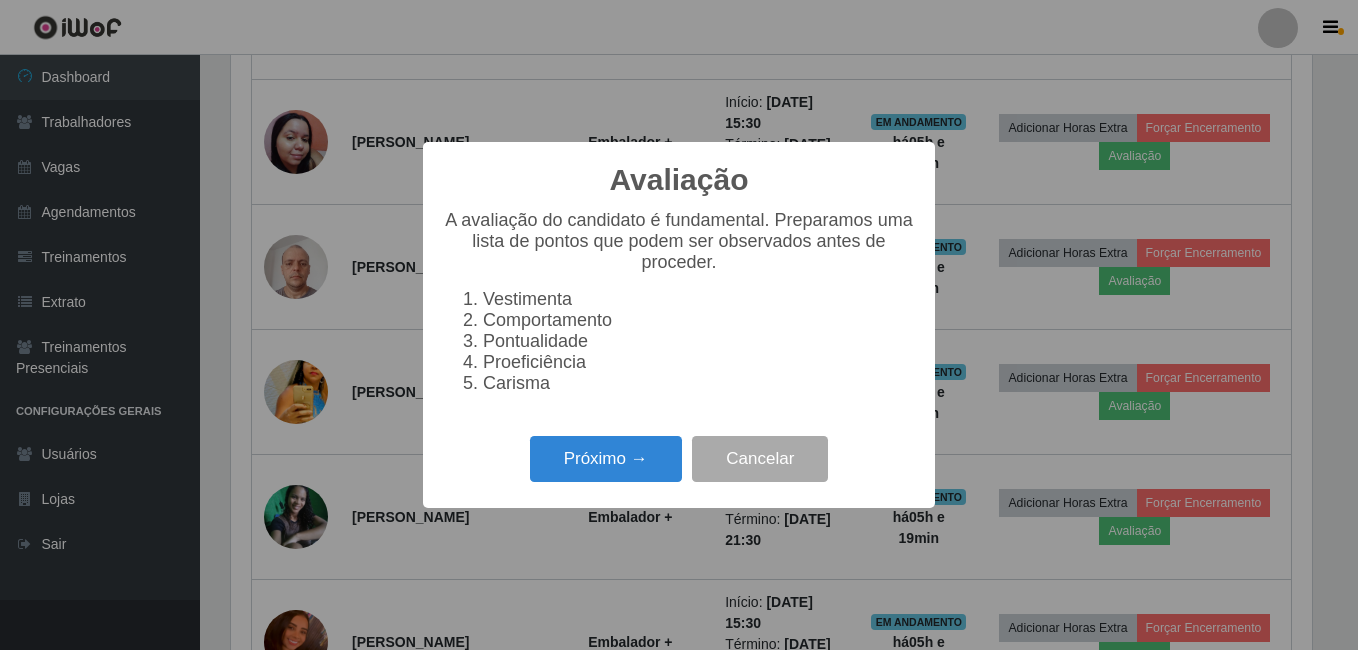 scroll, scrollTop: 999585, scrollLeft: 998919, axis: both 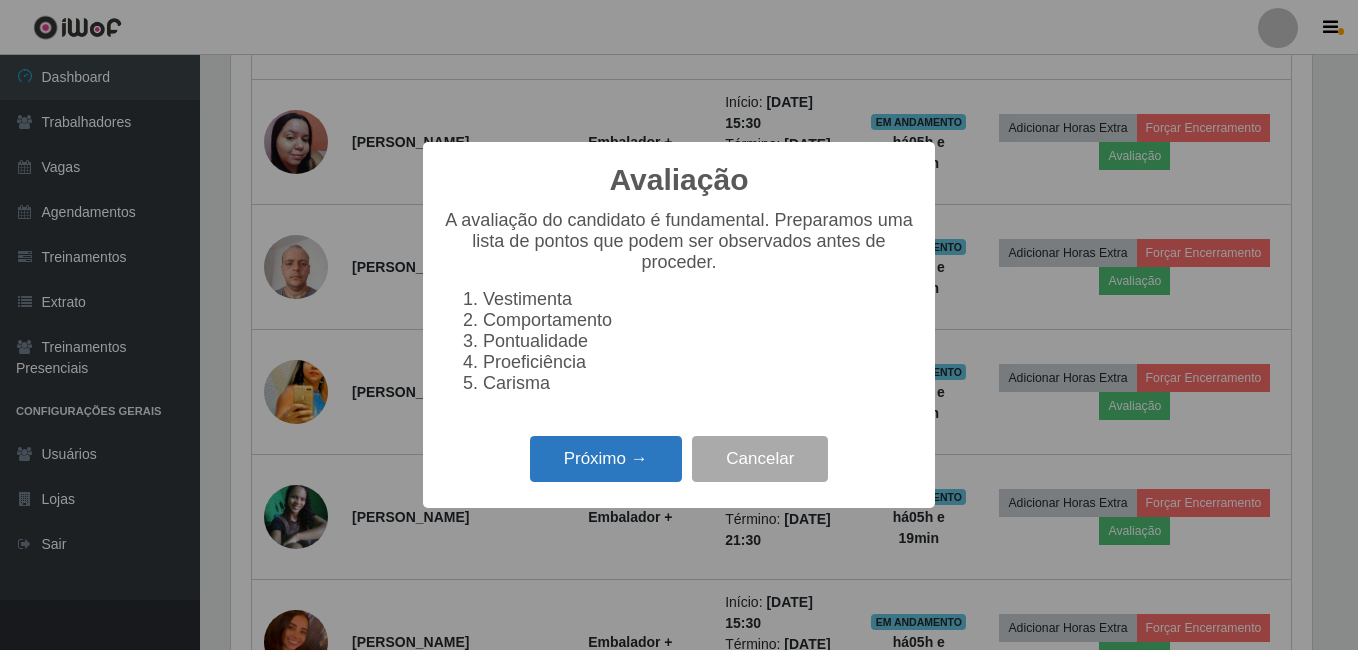 click on "Próximo →" at bounding box center (606, 459) 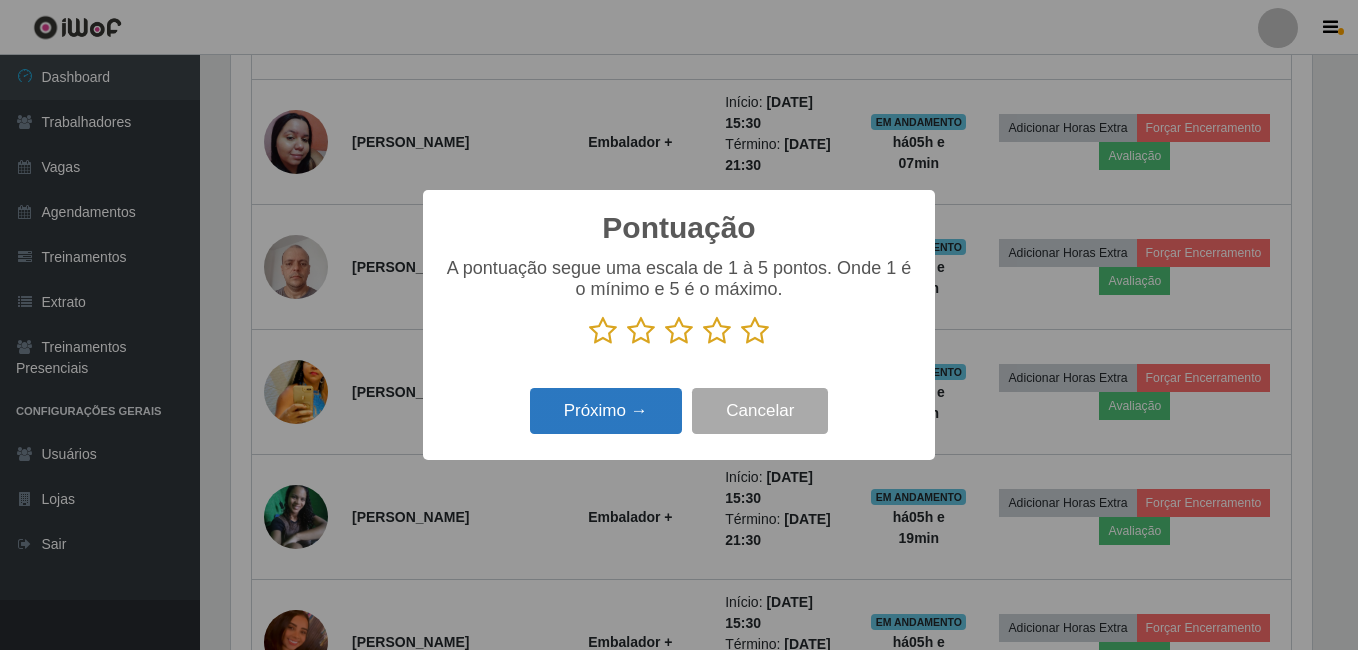 scroll, scrollTop: 999585, scrollLeft: 998919, axis: both 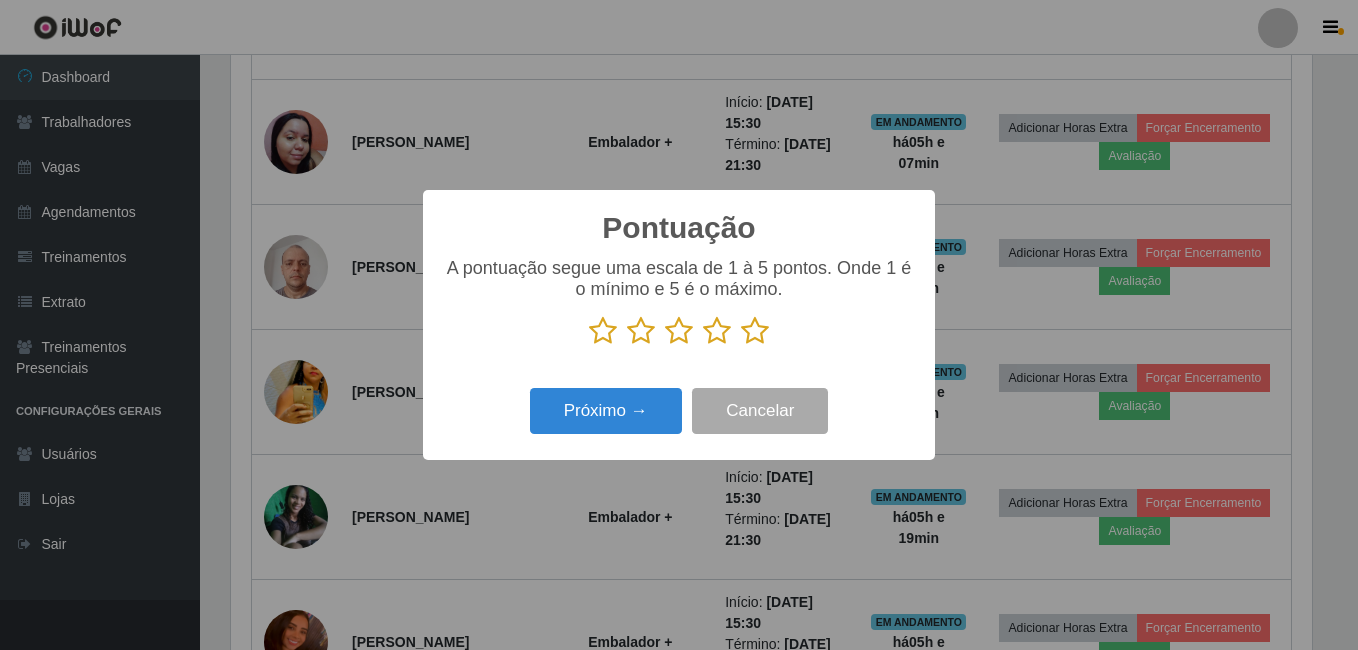click at bounding box center [755, 331] 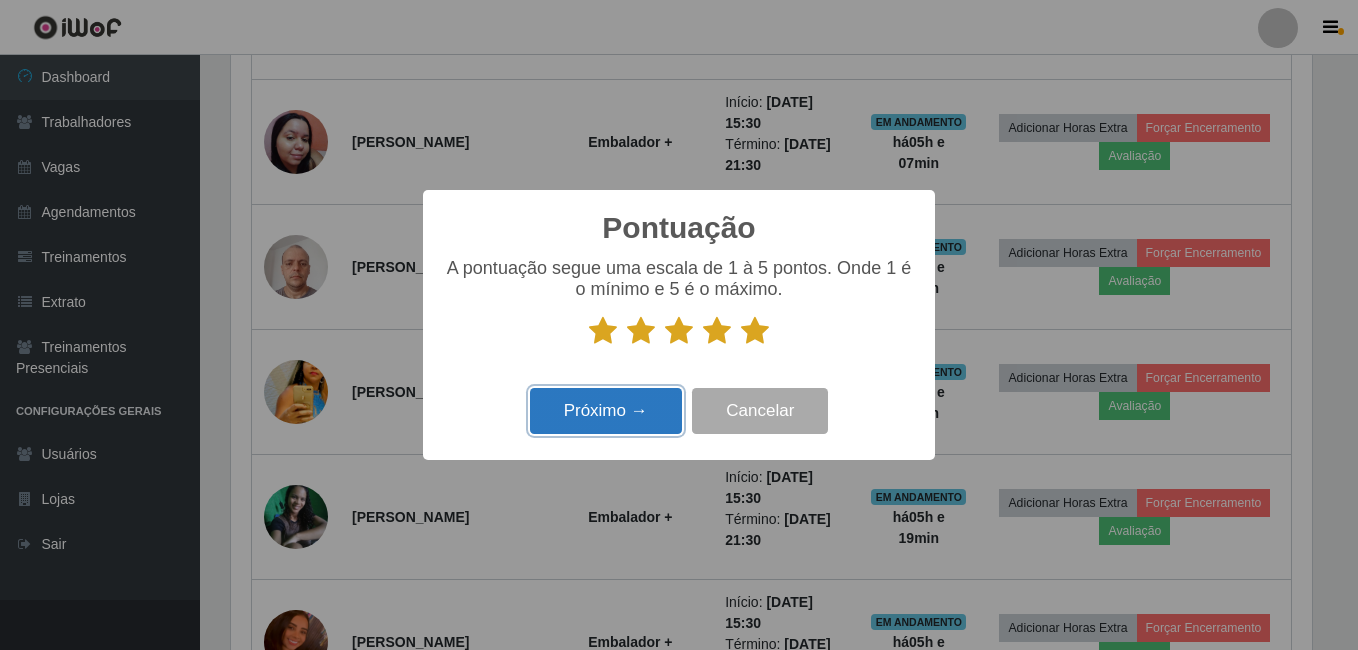 click on "Próximo →" at bounding box center [606, 411] 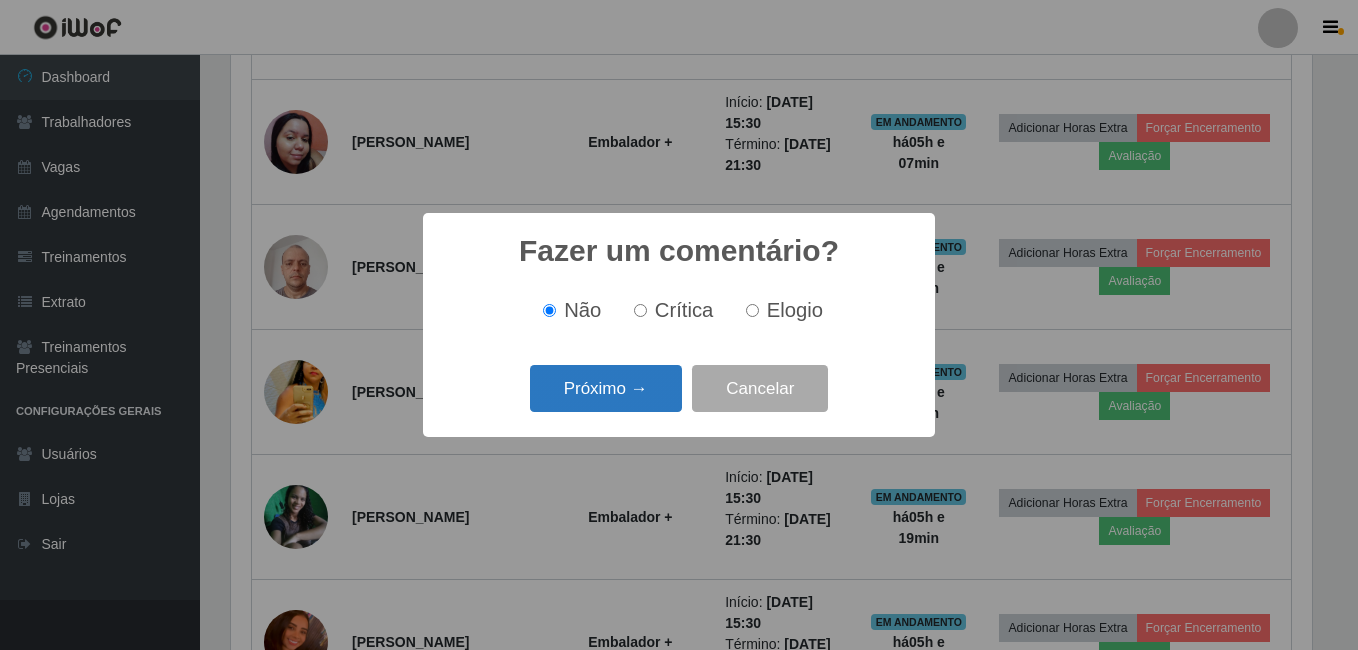 click on "Próximo →" at bounding box center (606, 388) 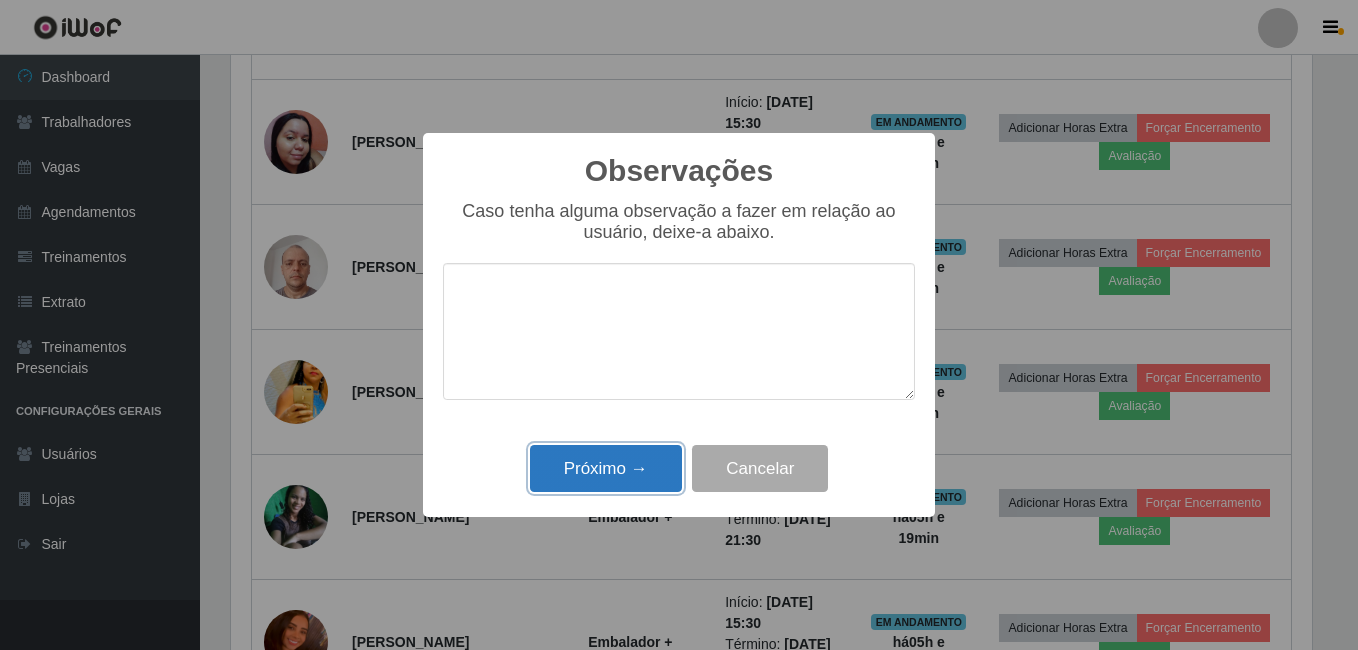 drag, startPoint x: 622, startPoint y: 480, endPoint x: 637, endPoint y: 481, distance: 15.033297 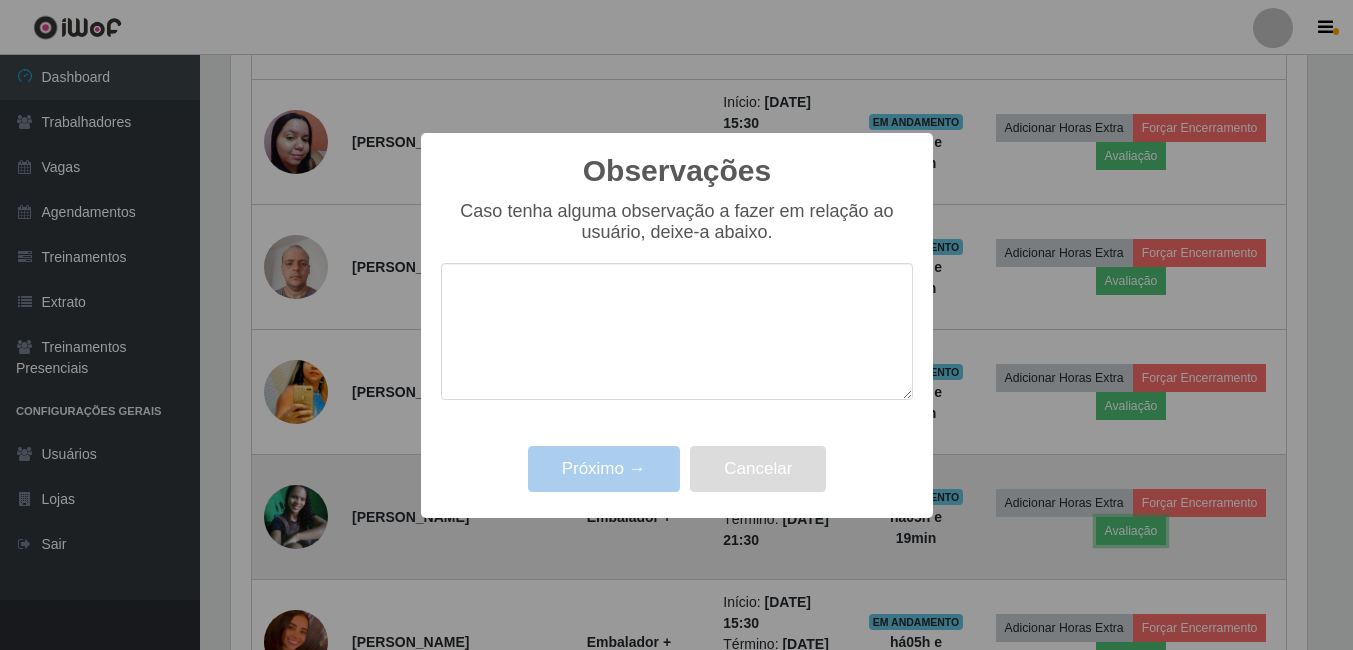 scroll, scrollTop: 999585, scrollLeft: 998909, axis: both 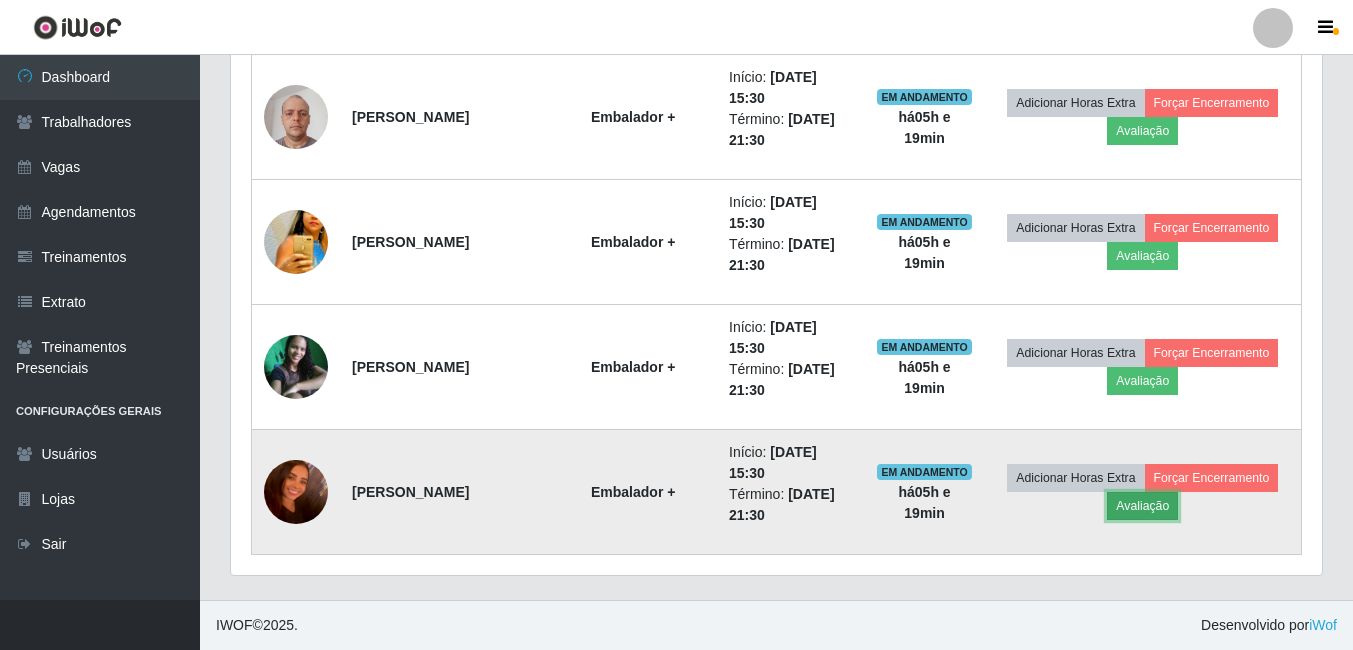 click on "Avaliação" at bounding box center (1142, 506) 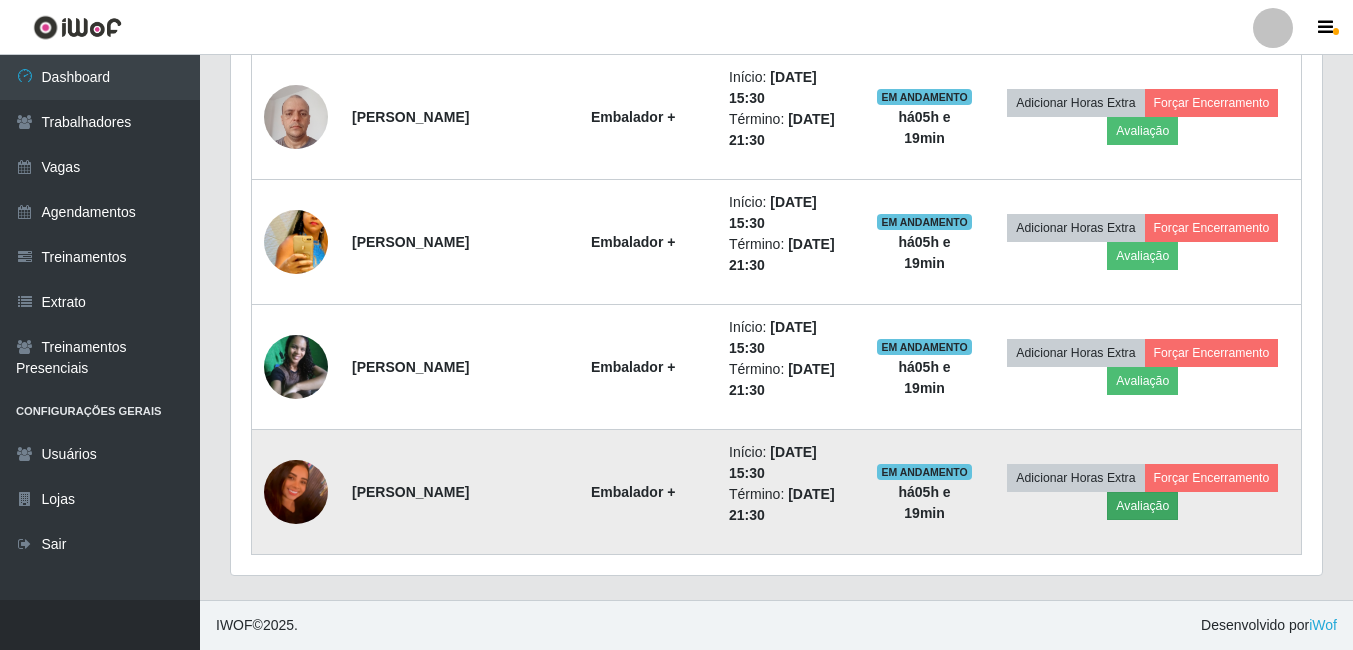 scroll, scrollTop: 999585, scrollLeft: 998919, axis: both 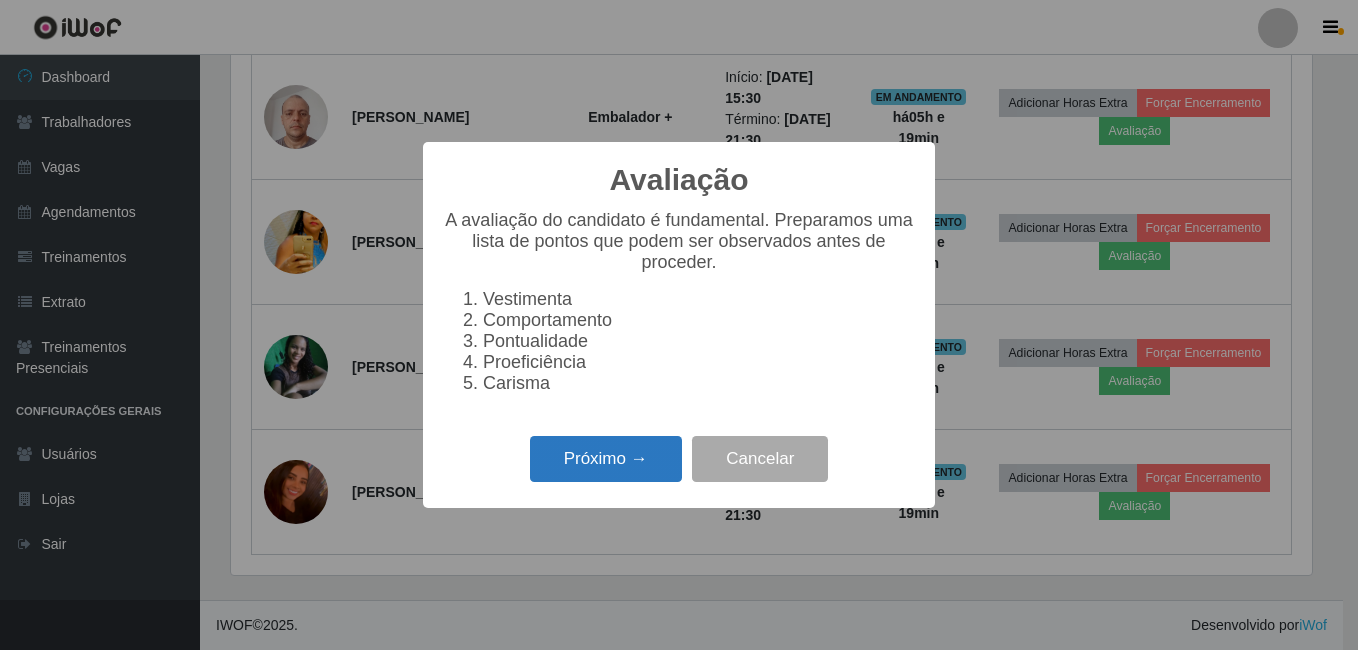 click on "Próximo →" at bounding box center [606, 459] 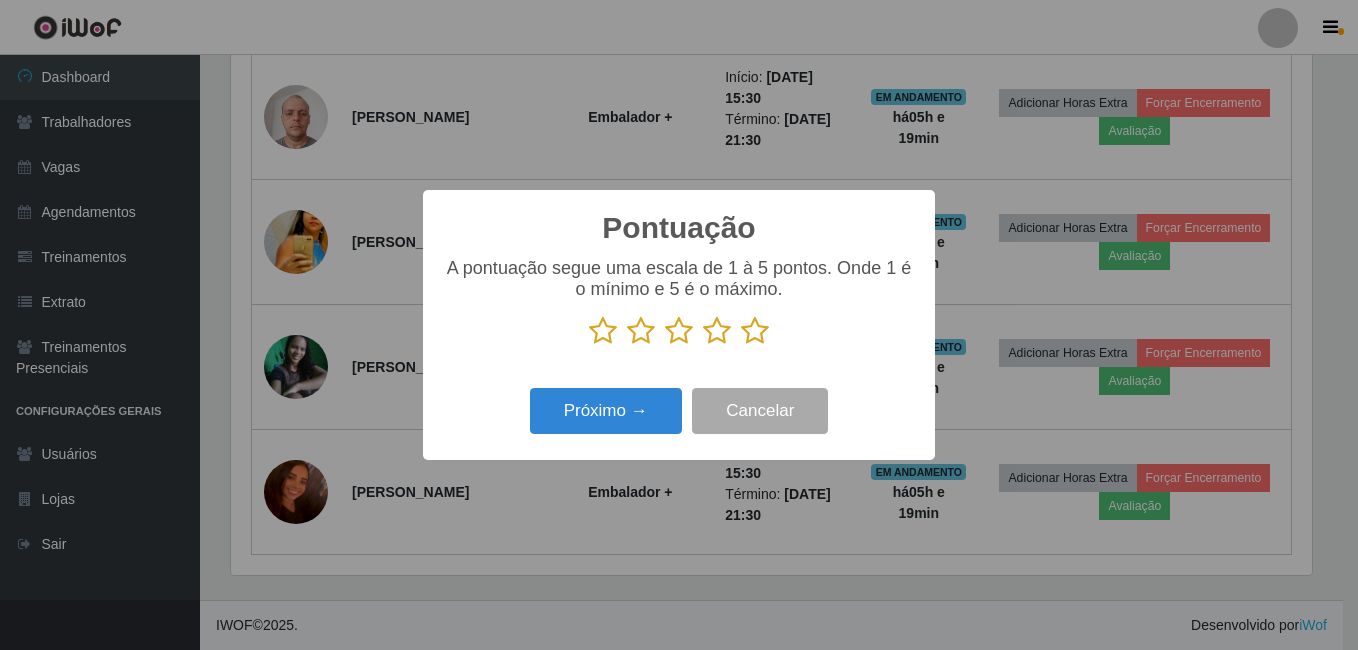 click at bounding box center (755, 331) 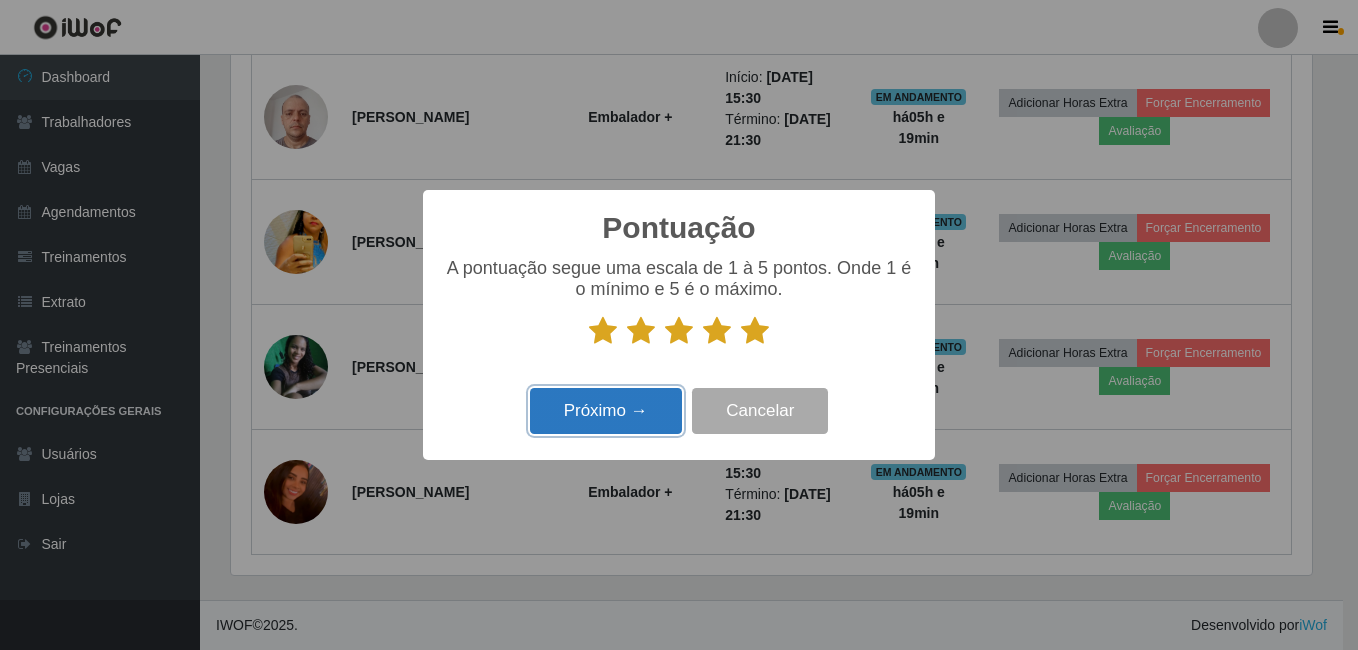 click on "Próximo →" at bounding box center [606, 411] 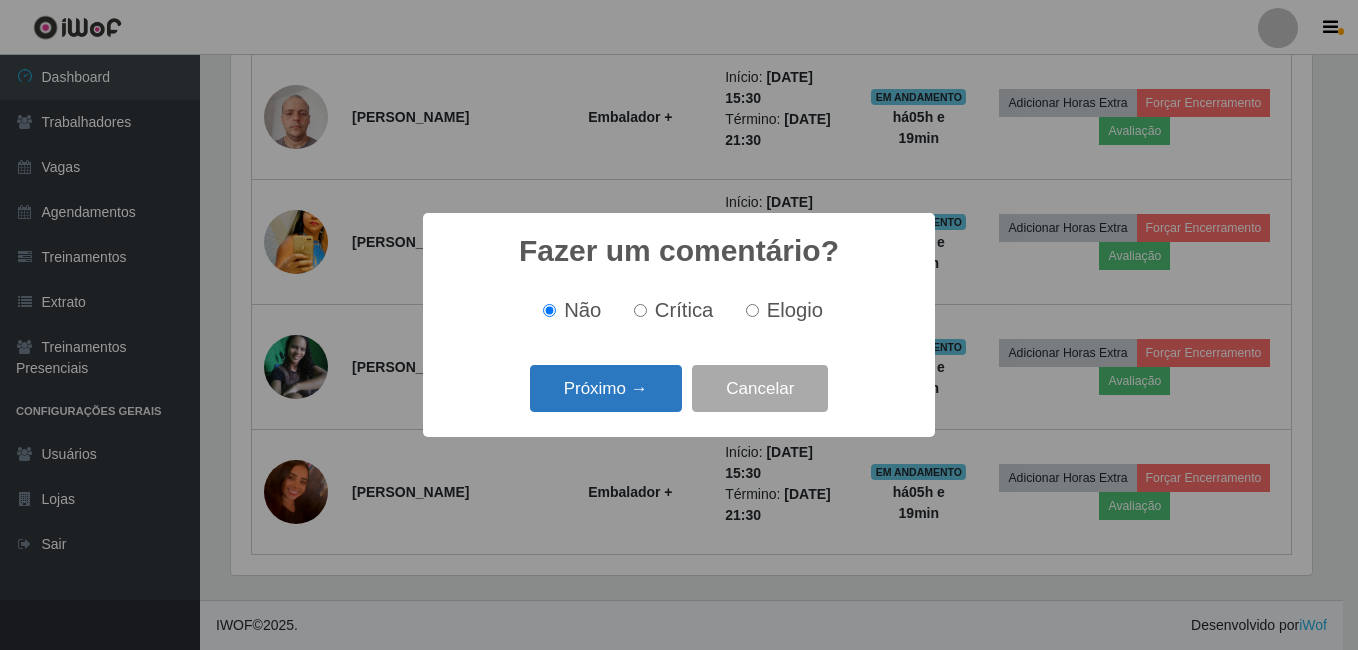 click on "Próximo →" at bounding box center (606, 388) 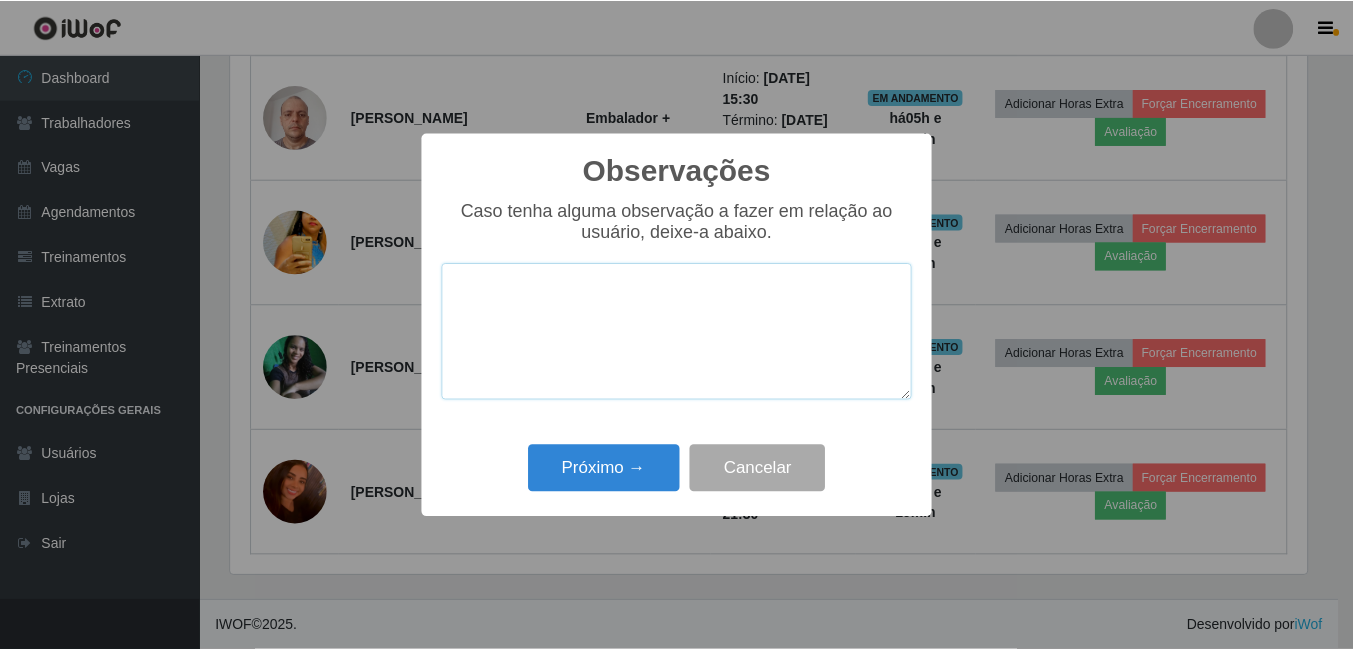 scroll, scrollTop: 999585, scrollLeft: 998919, axis: both 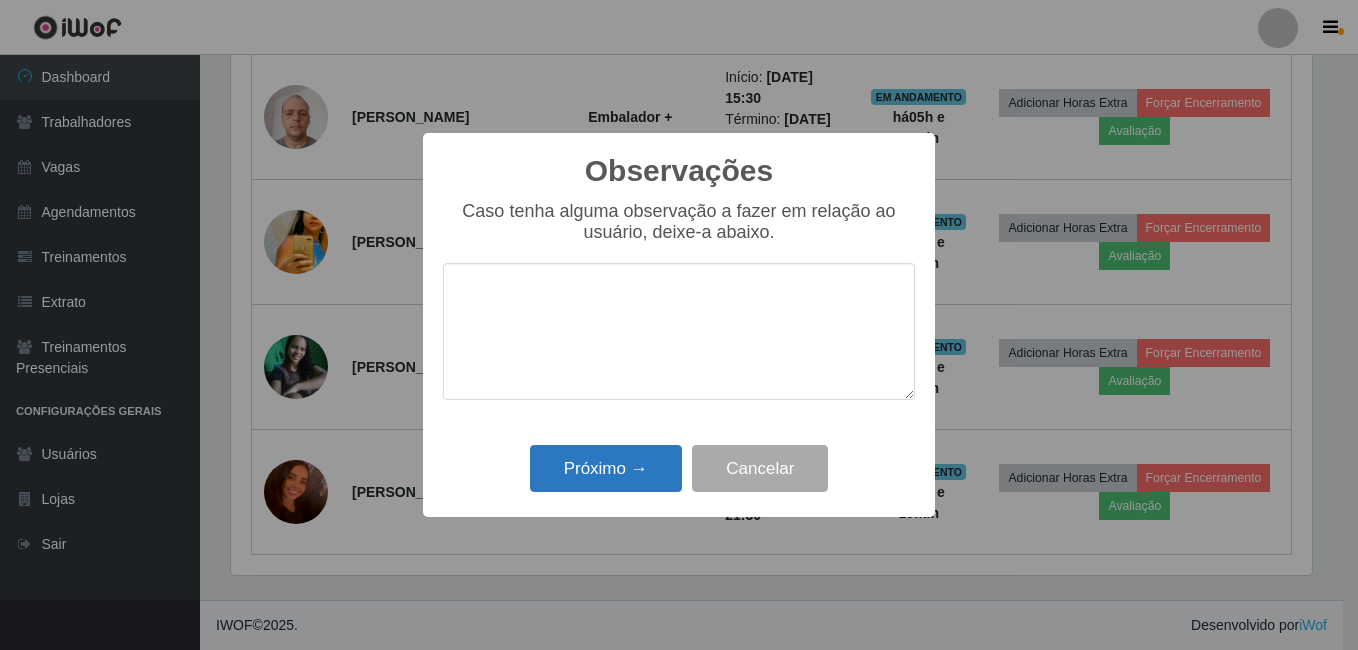 drag, startPoint x: 630, startPoint y: 509, endPoint x: 643, endPoint y: 474, distance: 37.336308 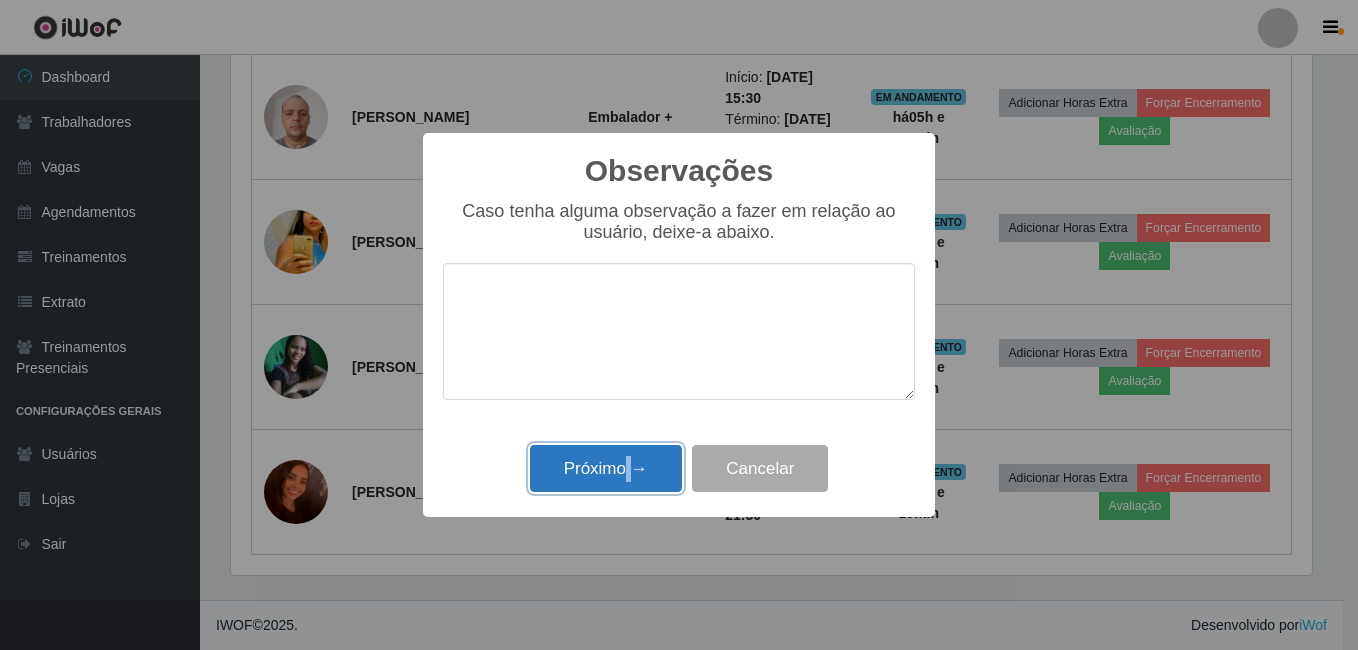 click on "Próximo →" at bounding box center (606, 468) 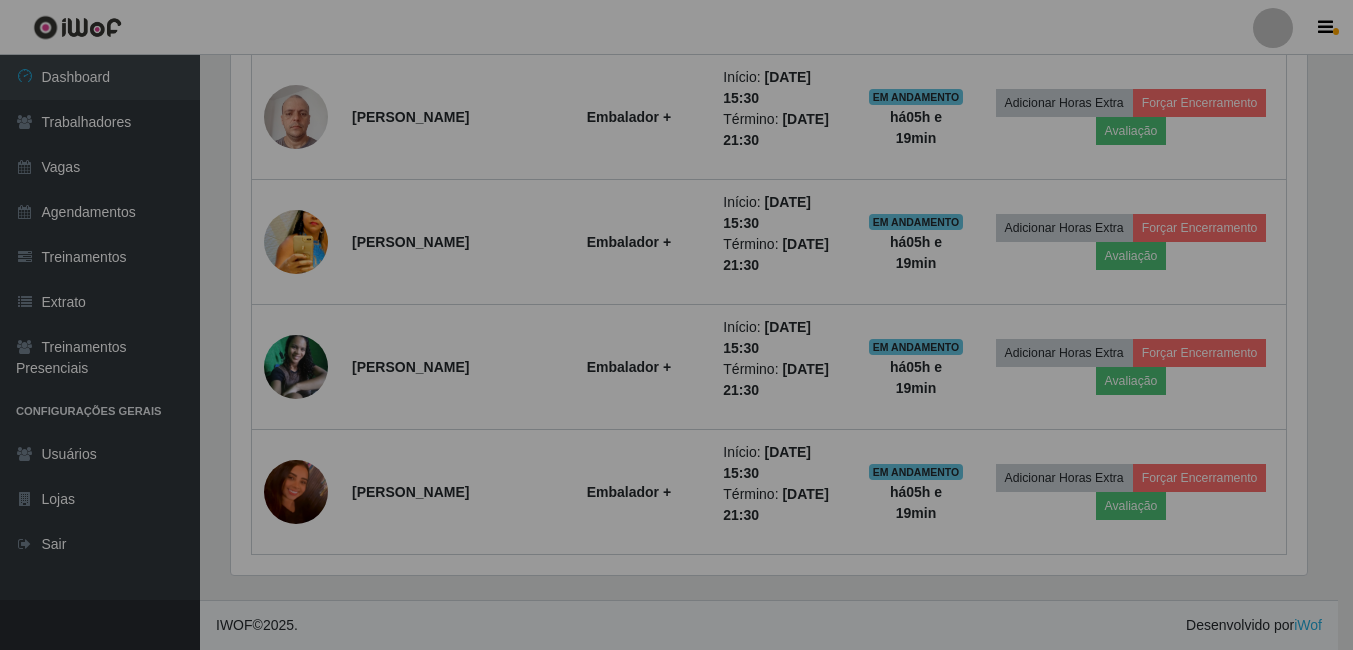 scroll, scrollTop: 999585, scrollLeft: 998909, axis: both 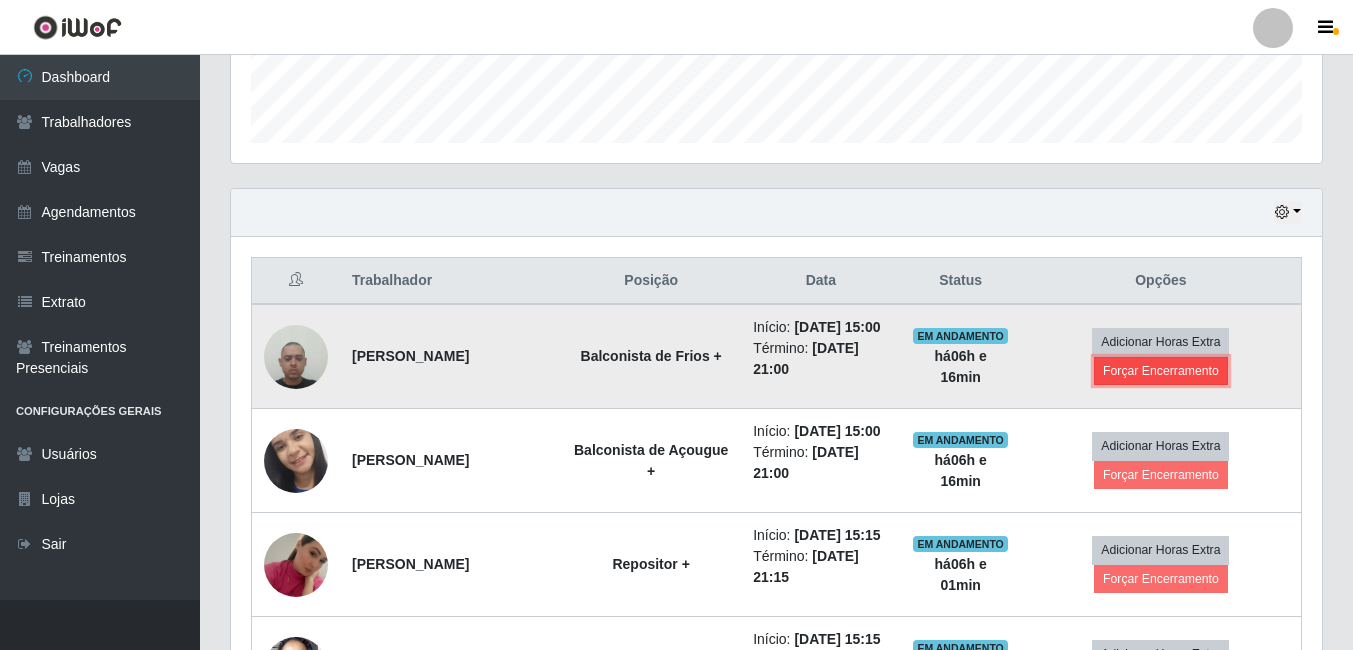 click on "Forçar Encerramento" at bounding box center (1161, 371) 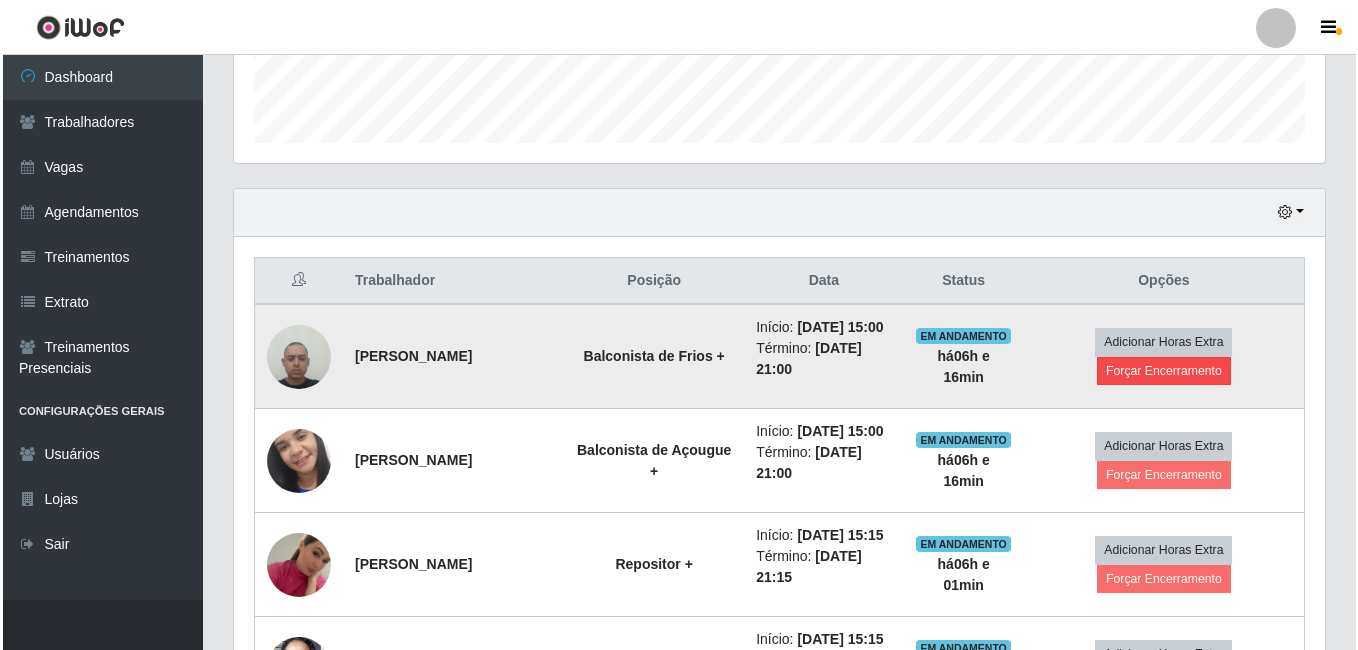scroll, scrollTop: 999585, scrollLeft: 998919, axis: both 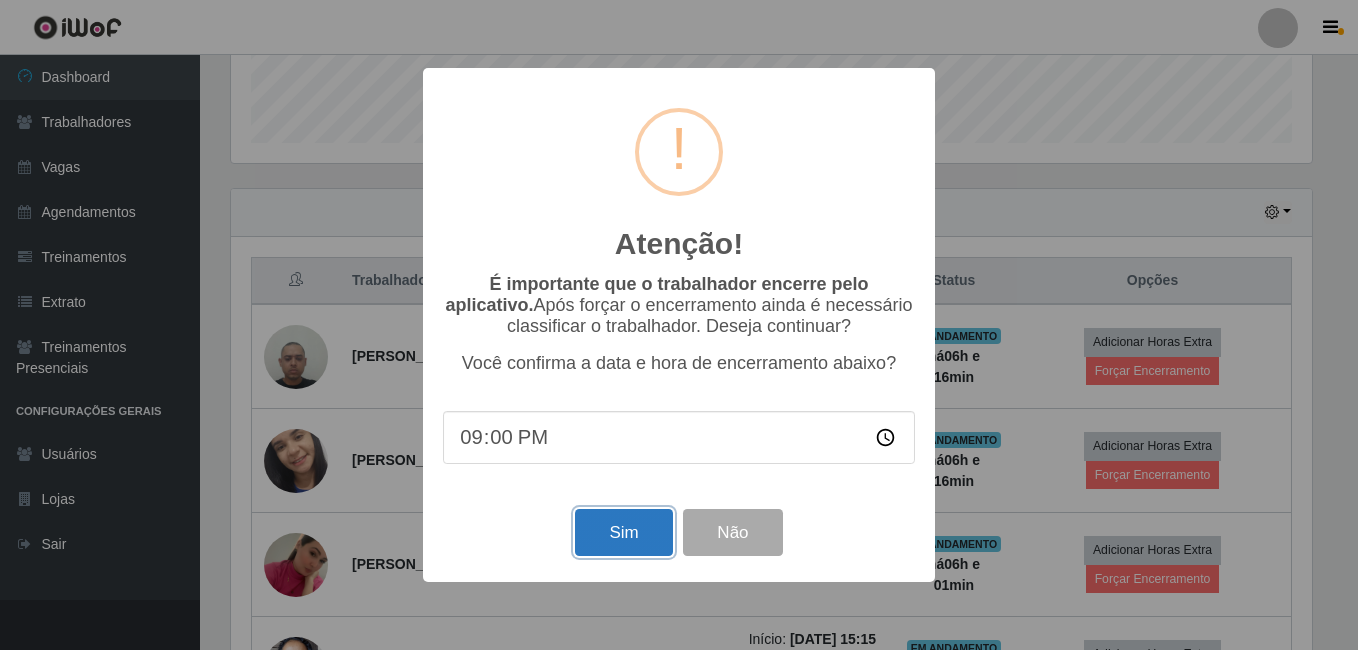 click on "Sim" at bounding box center (623, 532) 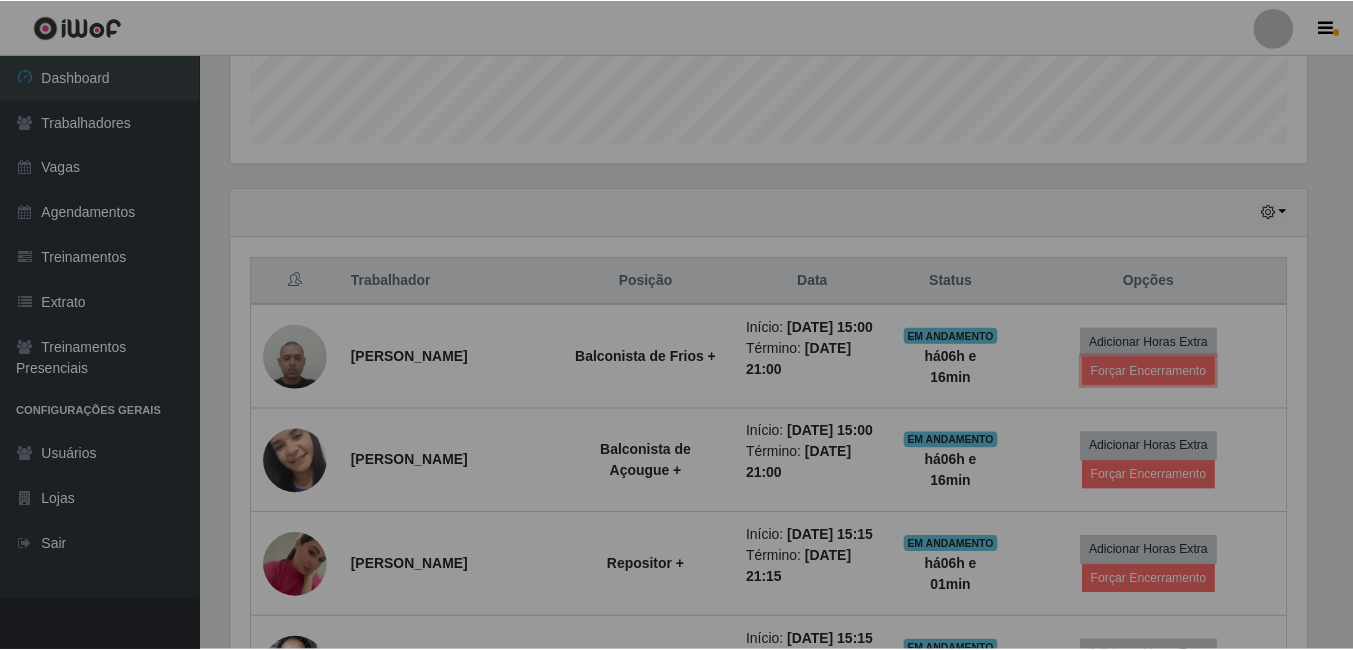 scroll, scrollTop: 999585, scrollLeft: 998909, axis: both 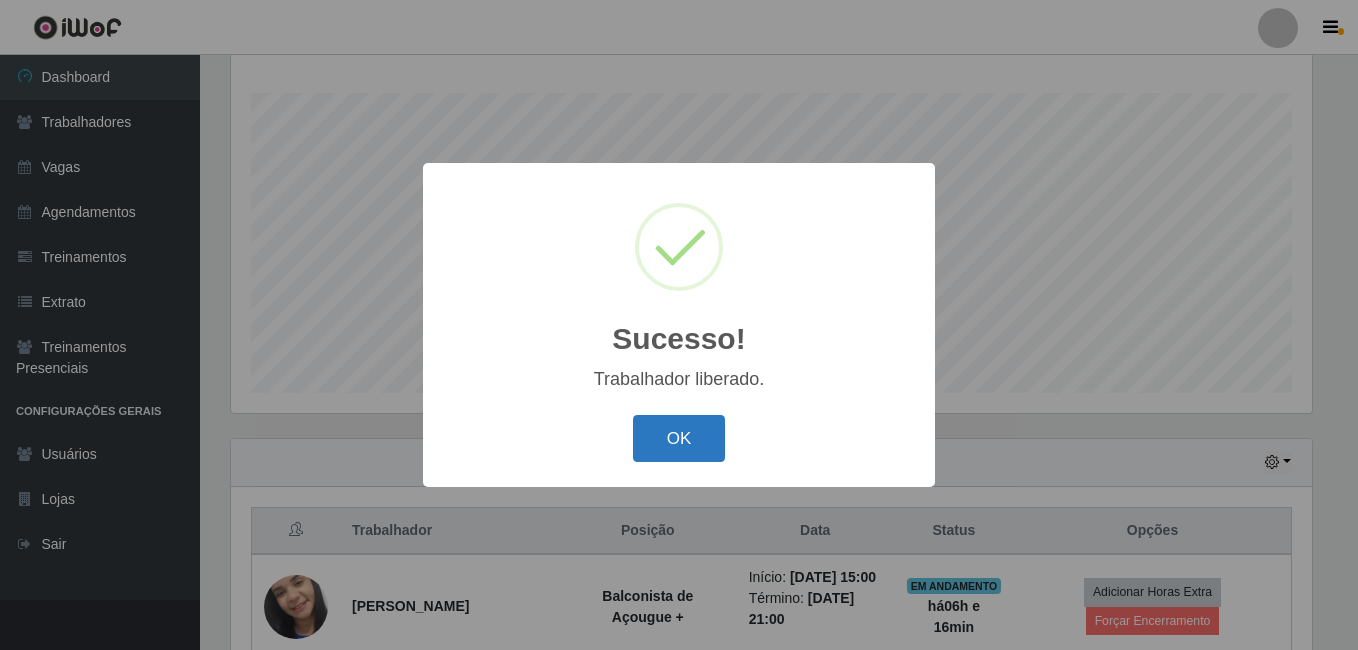 click on "OK" at bounding box center (679, 438) 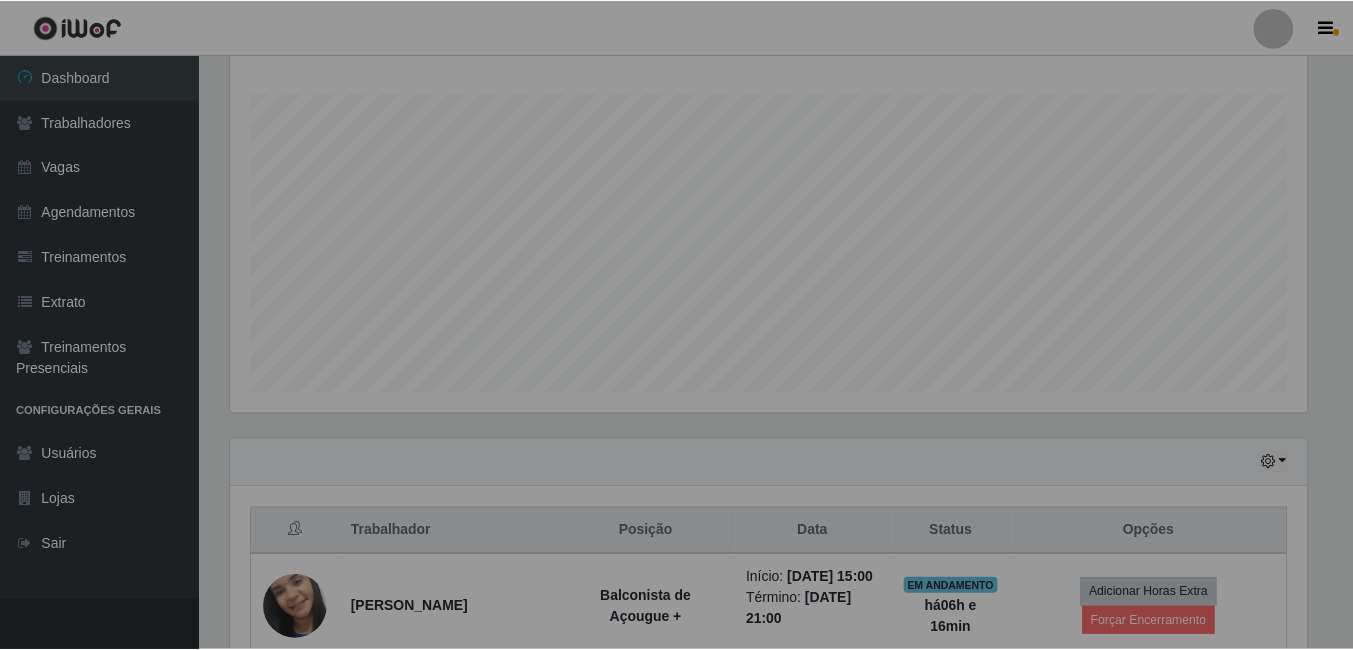 scroll, scrollTop: 999585, scrollLeft: 998909, axis: both 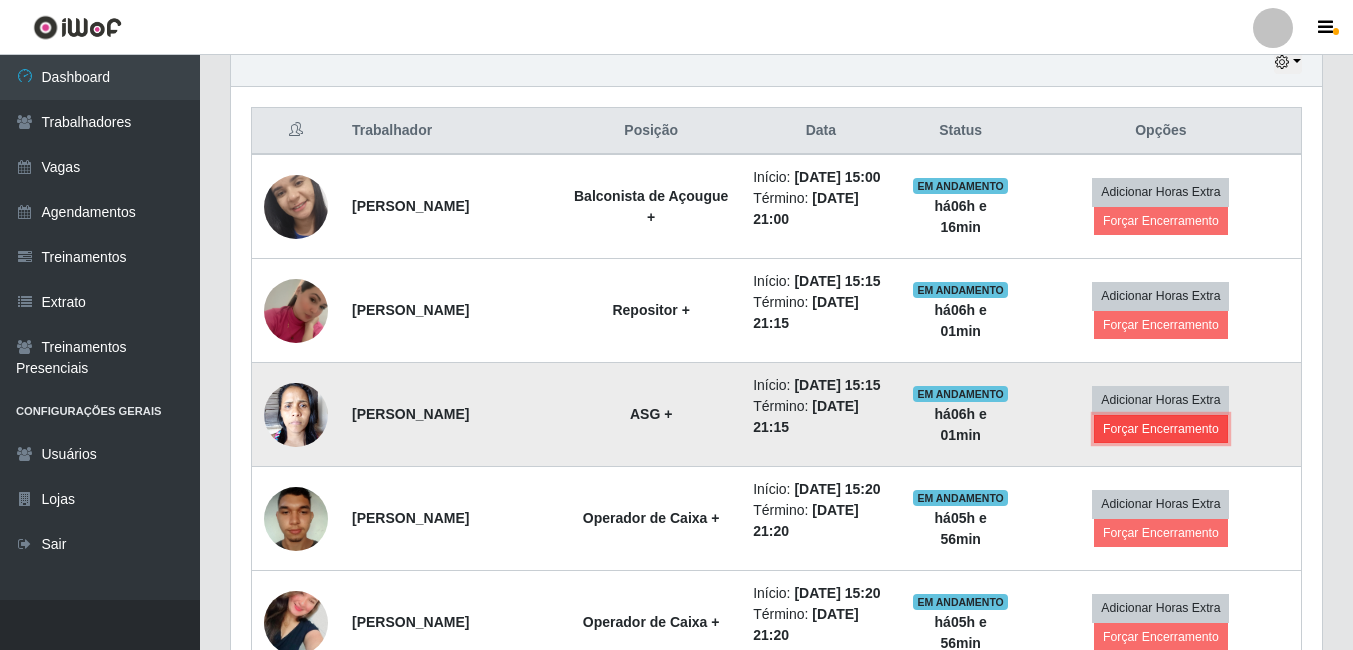click on "Forçar Encerramento" at bounding box center [1161, 429] 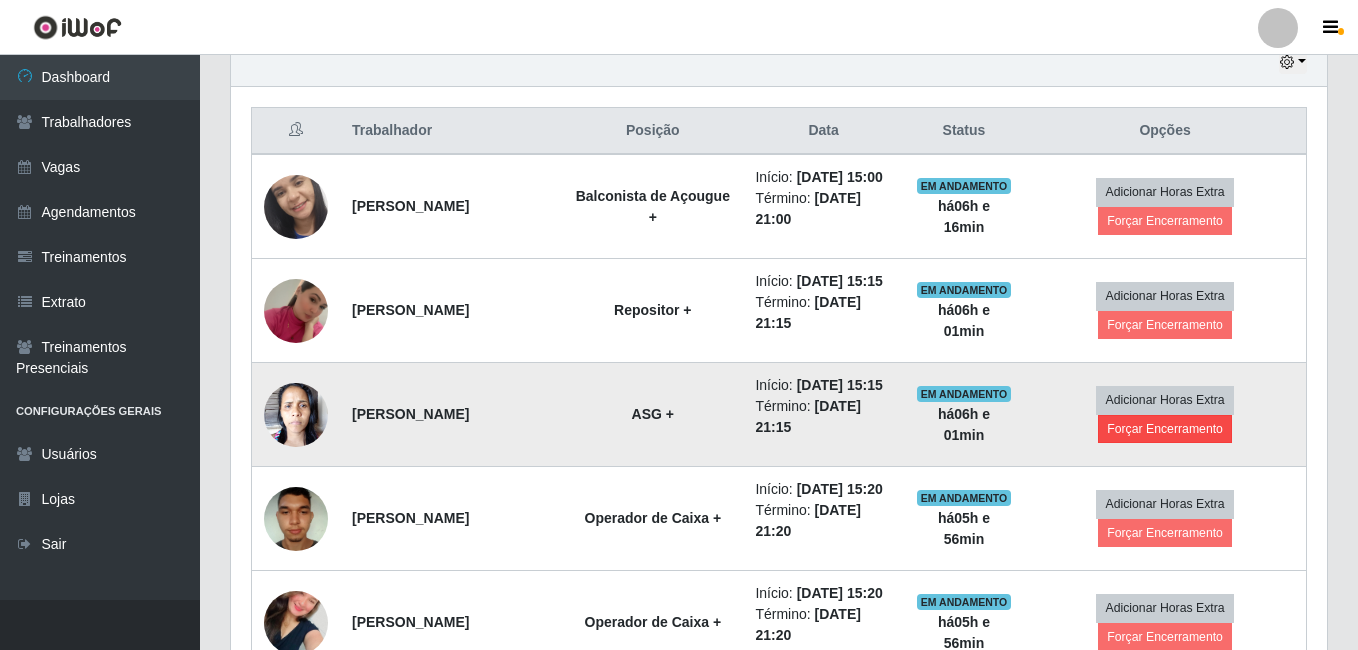 scroll, scrollTop: 999585, scrollLeft: 998919, axis: both 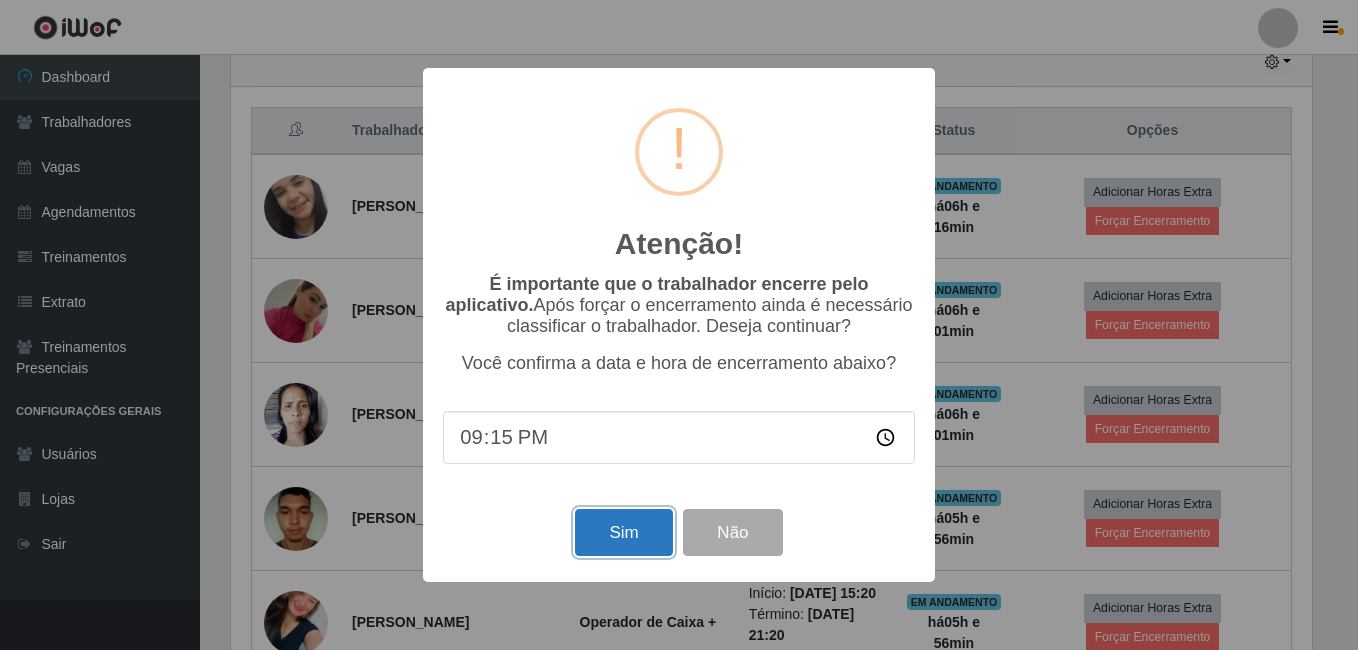 click on "Sim" at bounding box center [623, 532] 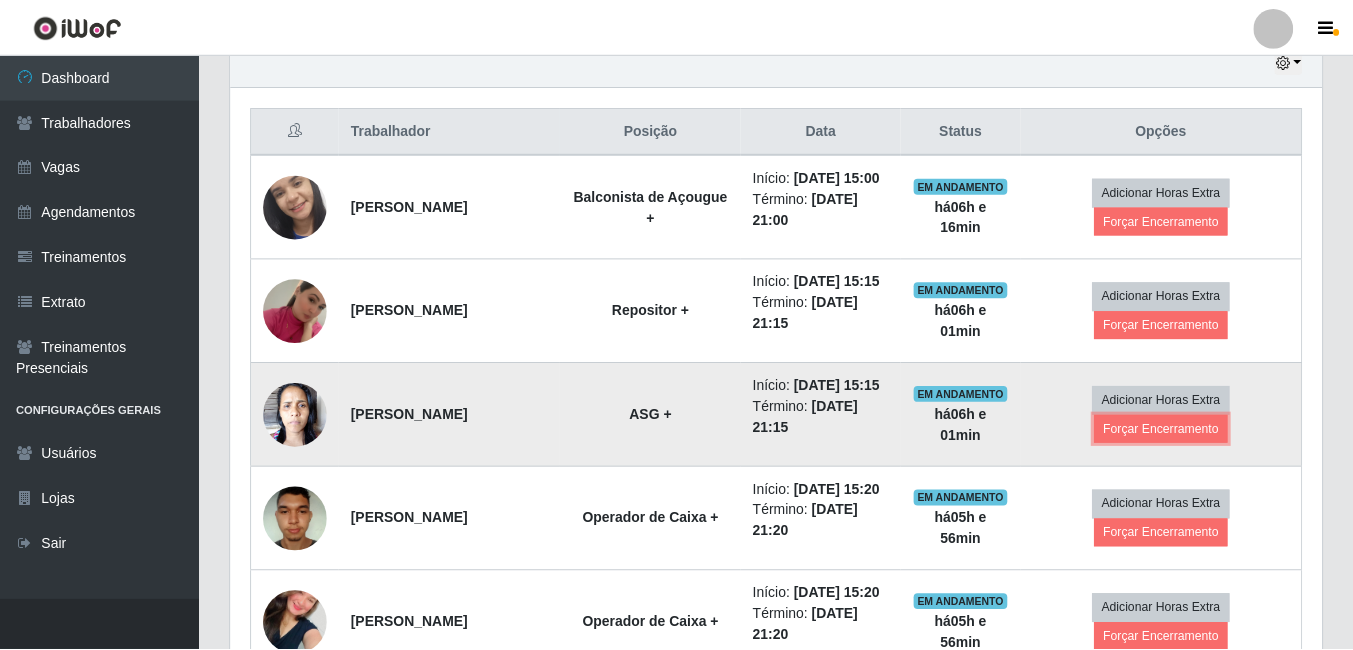 scroll, scrollTop: 999585, scrollLeft: 998909, axis: both 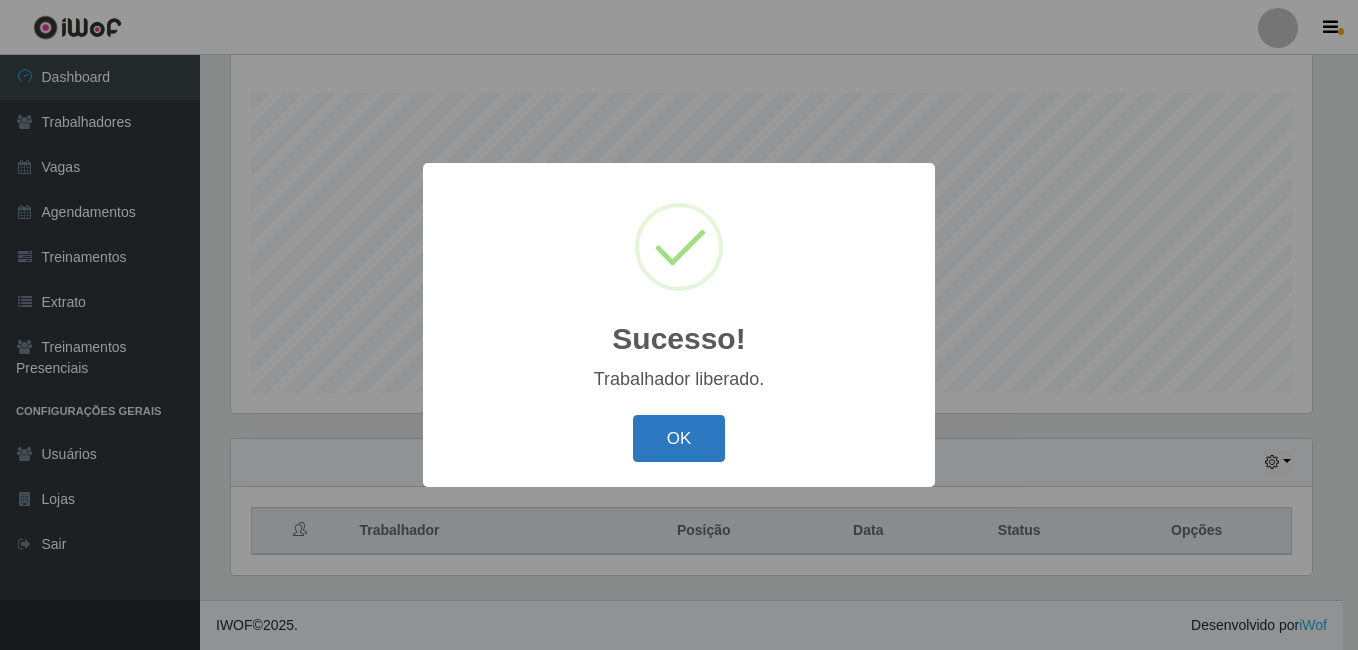 click on "OK" at bounding box center (679, 438) 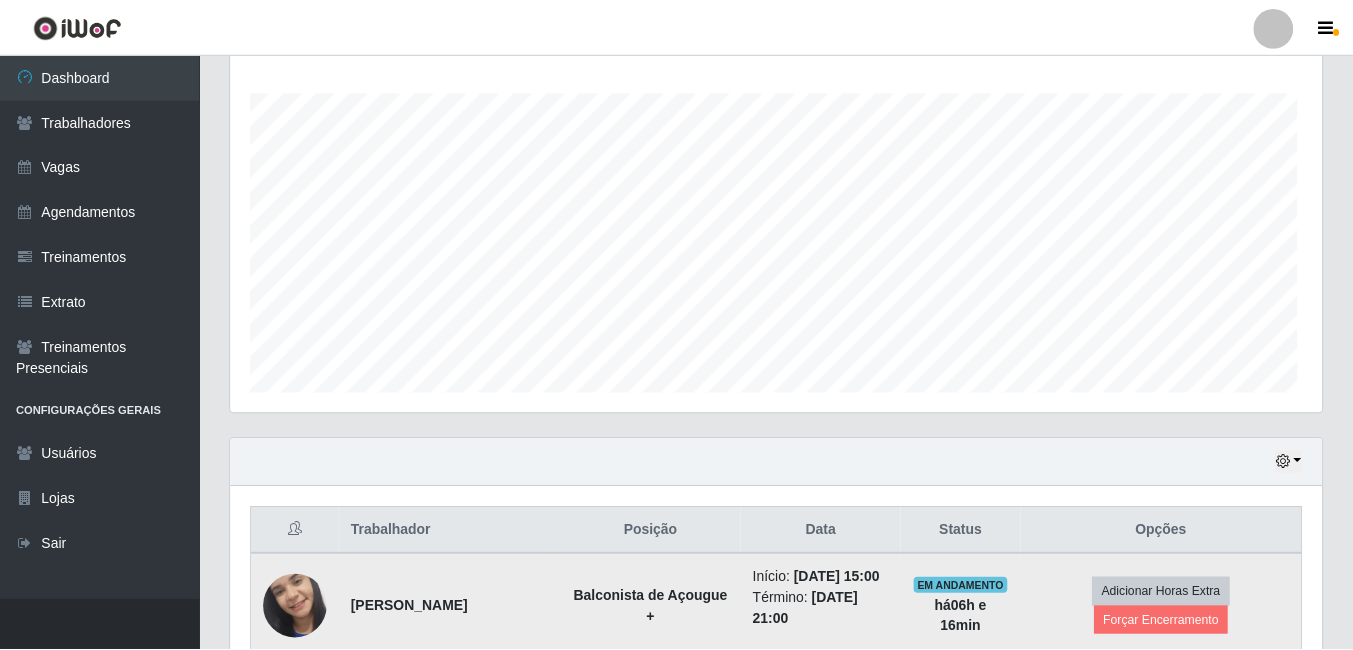 scroll, scrollTop: 477, scrollLeft: 0, axis: vertical 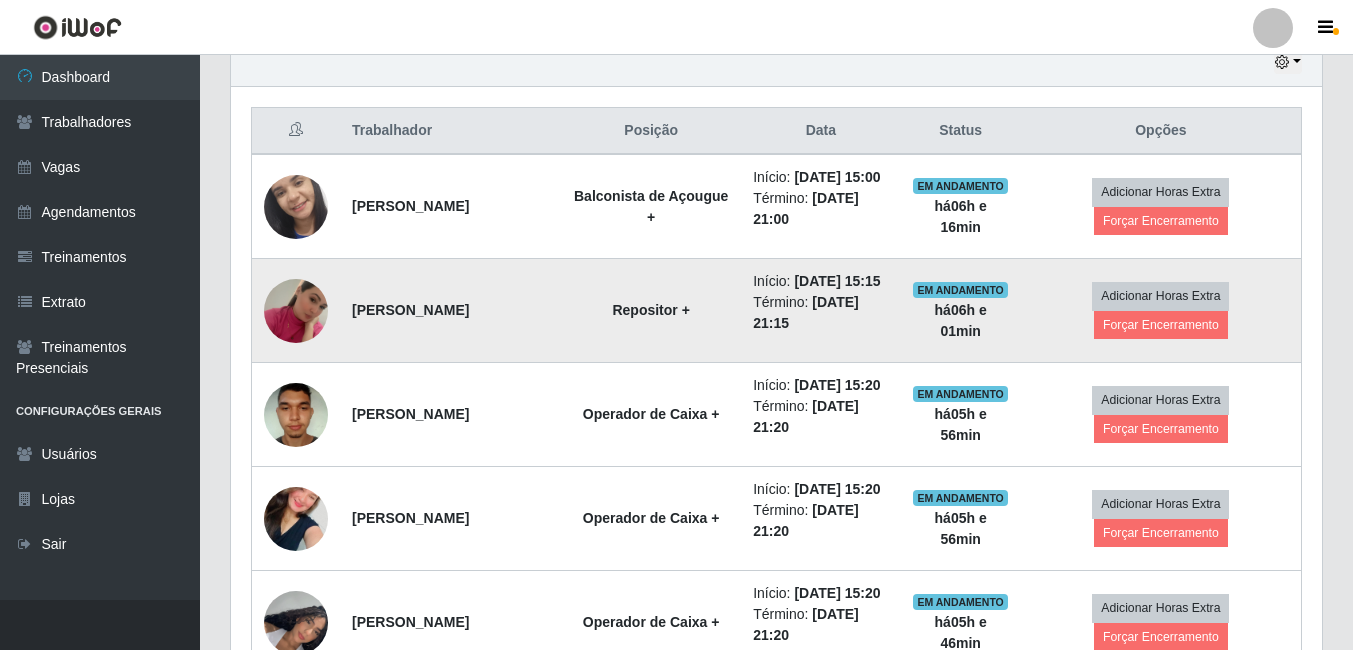 click at bounding box center [296, 311] 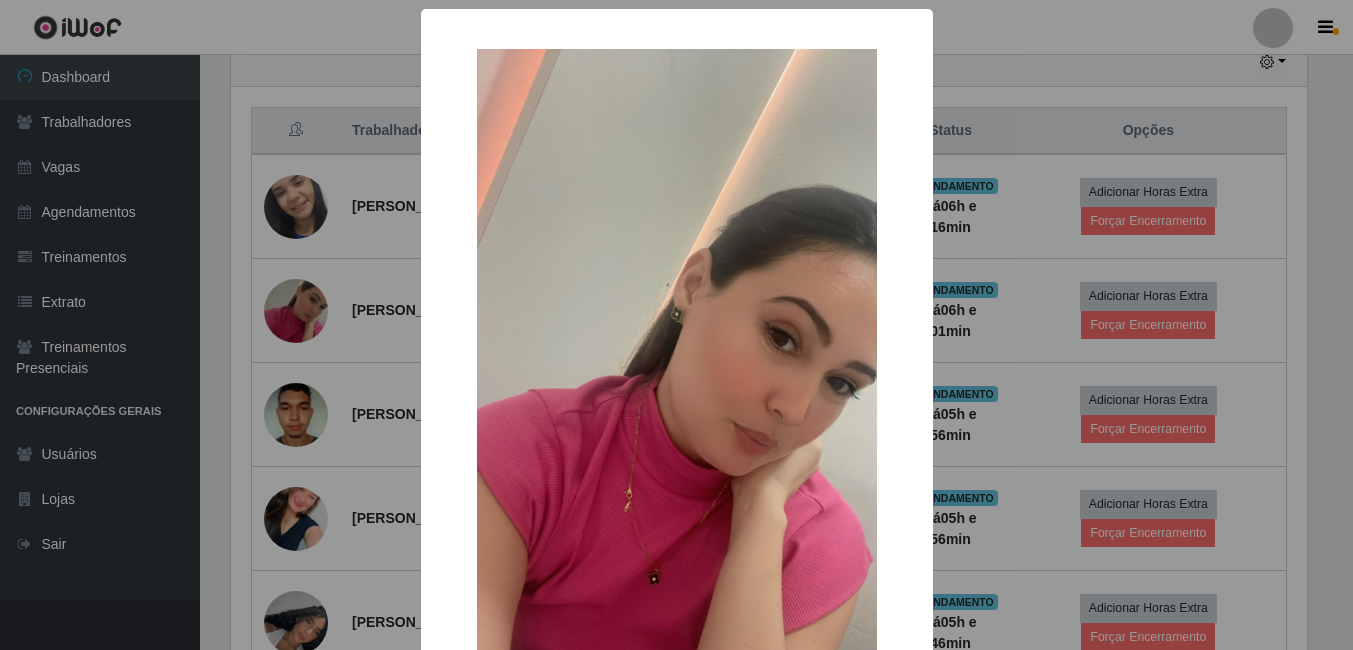 scroll, scrollTop: 999585, scrollLeft: 998919, axis: both 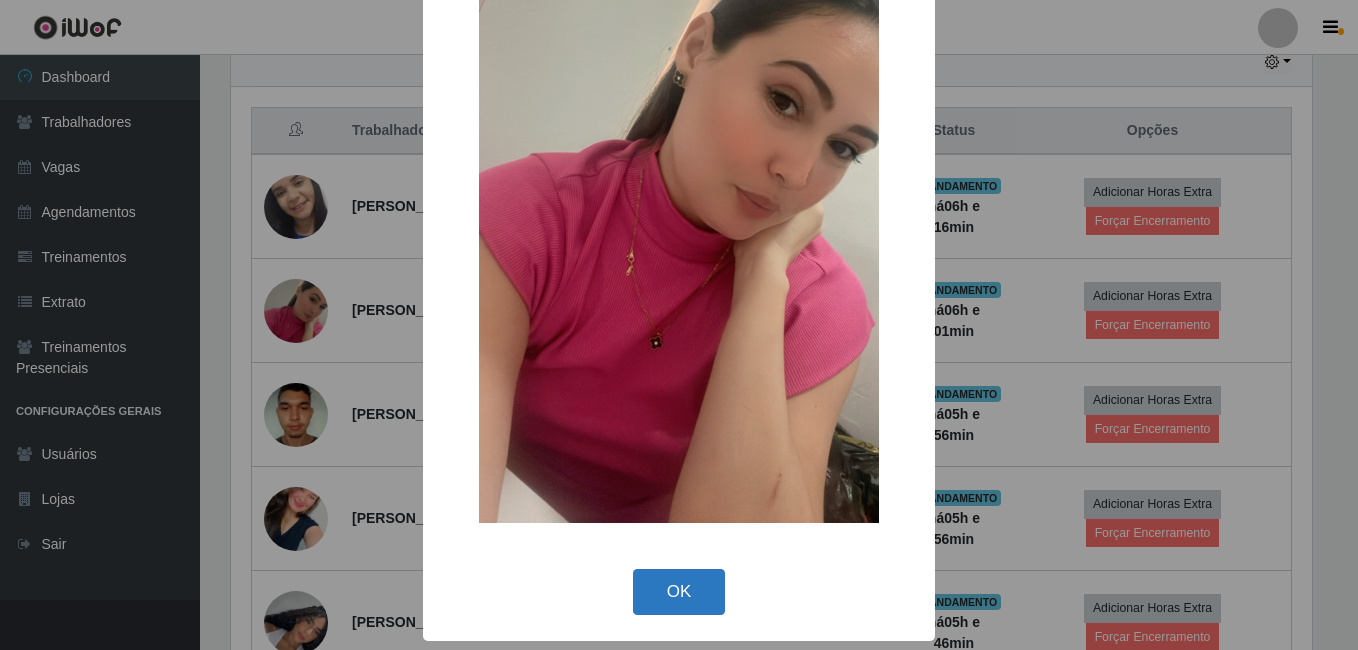 click on "OK" at bounding box center (679, 592) 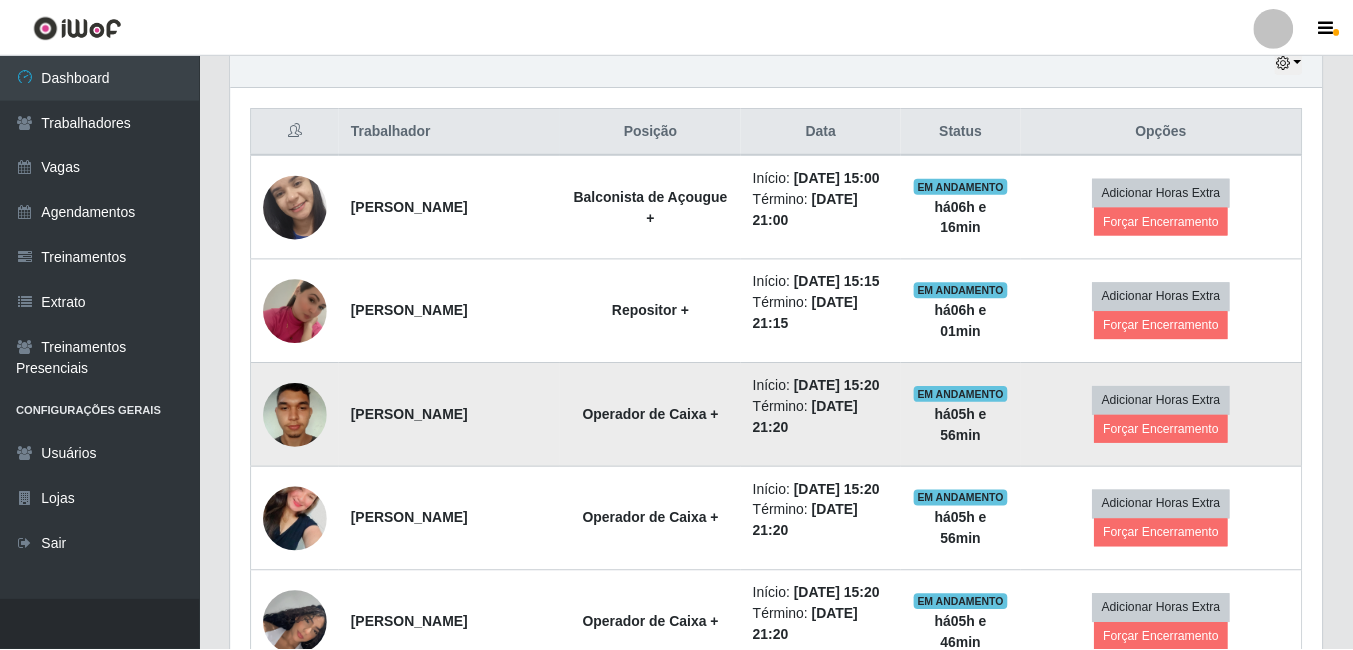 scroll, scrollTop: 999585, scrollLeft: 998909, axis: both 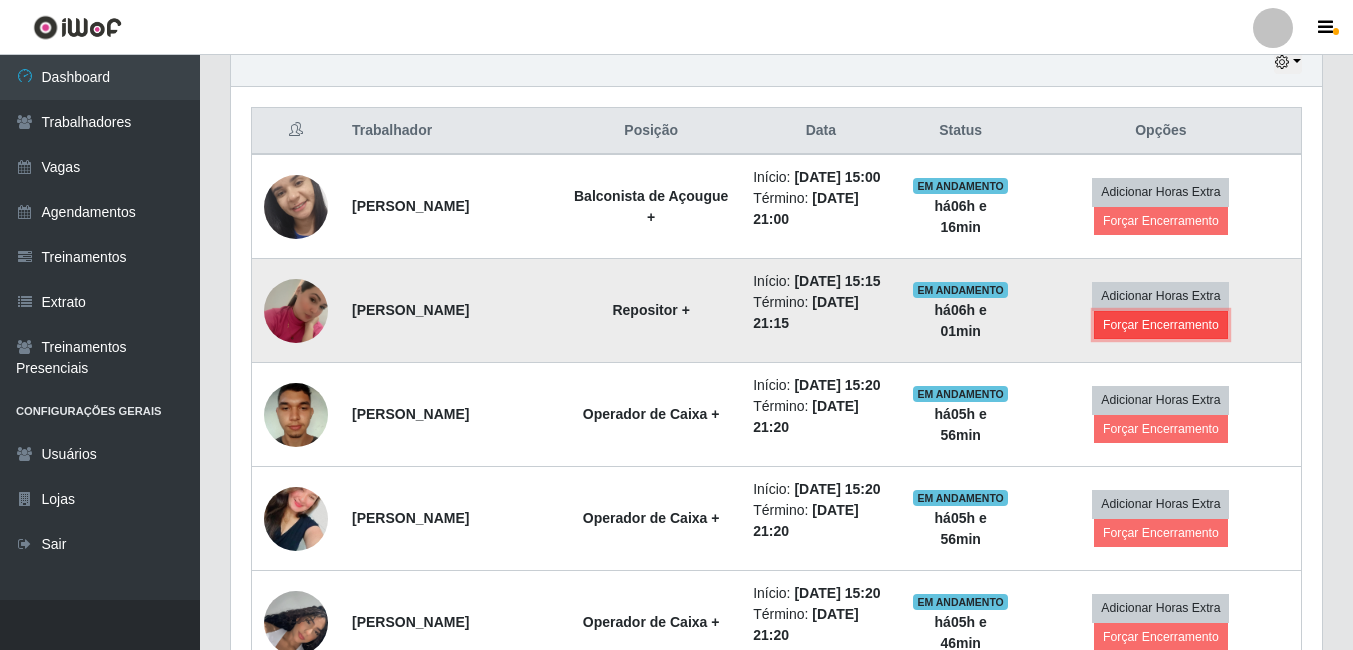 click on "Forçar Encerramento" at bounding box center (1161, 325) 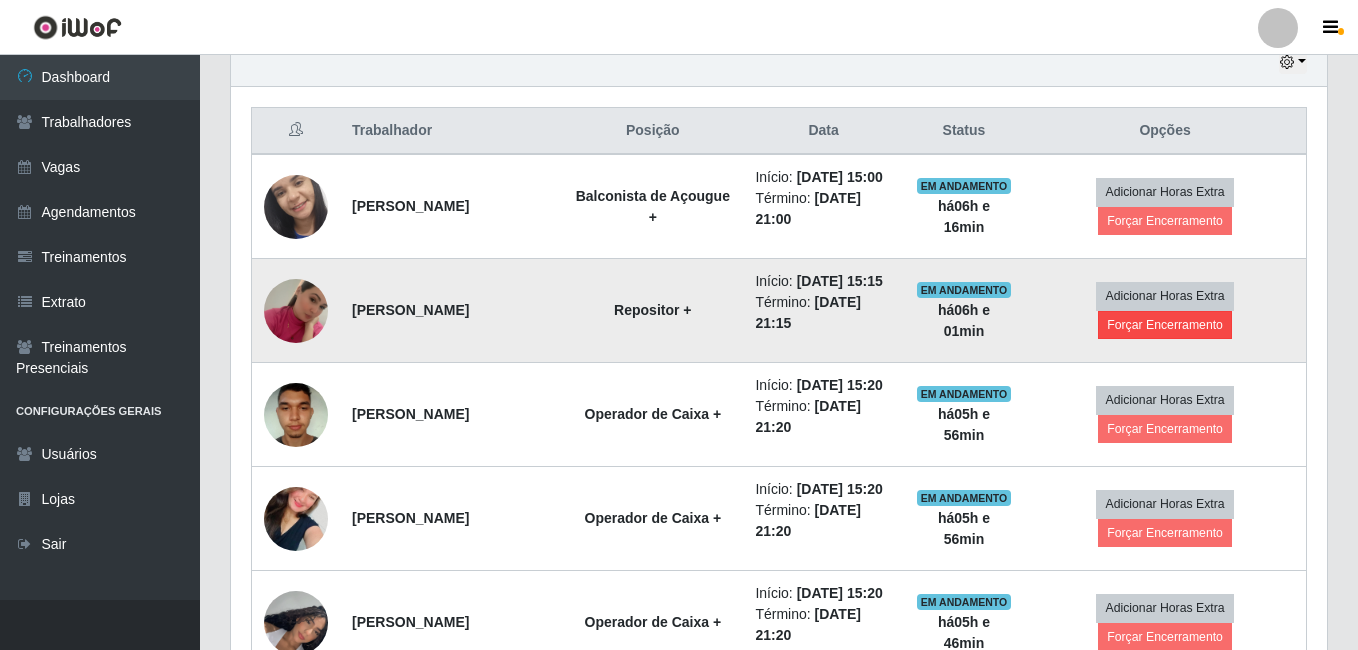 scroll 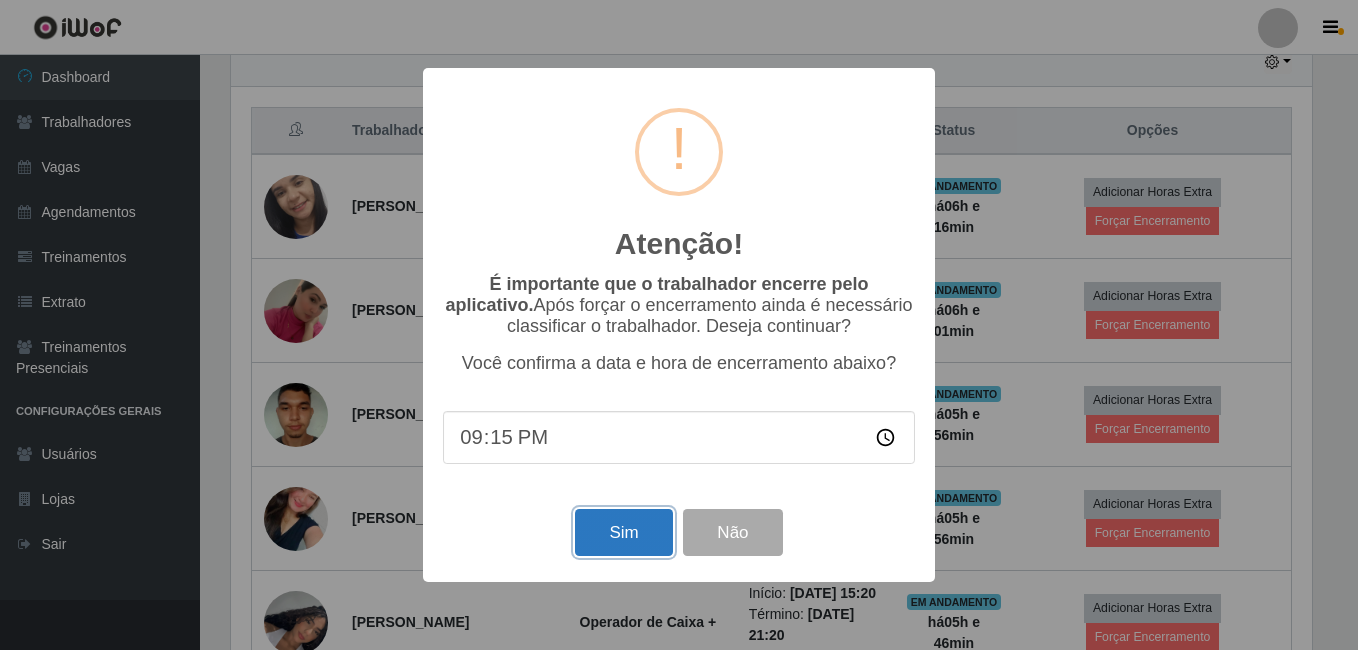 click on "Sim" at bounding box center [623, 532] 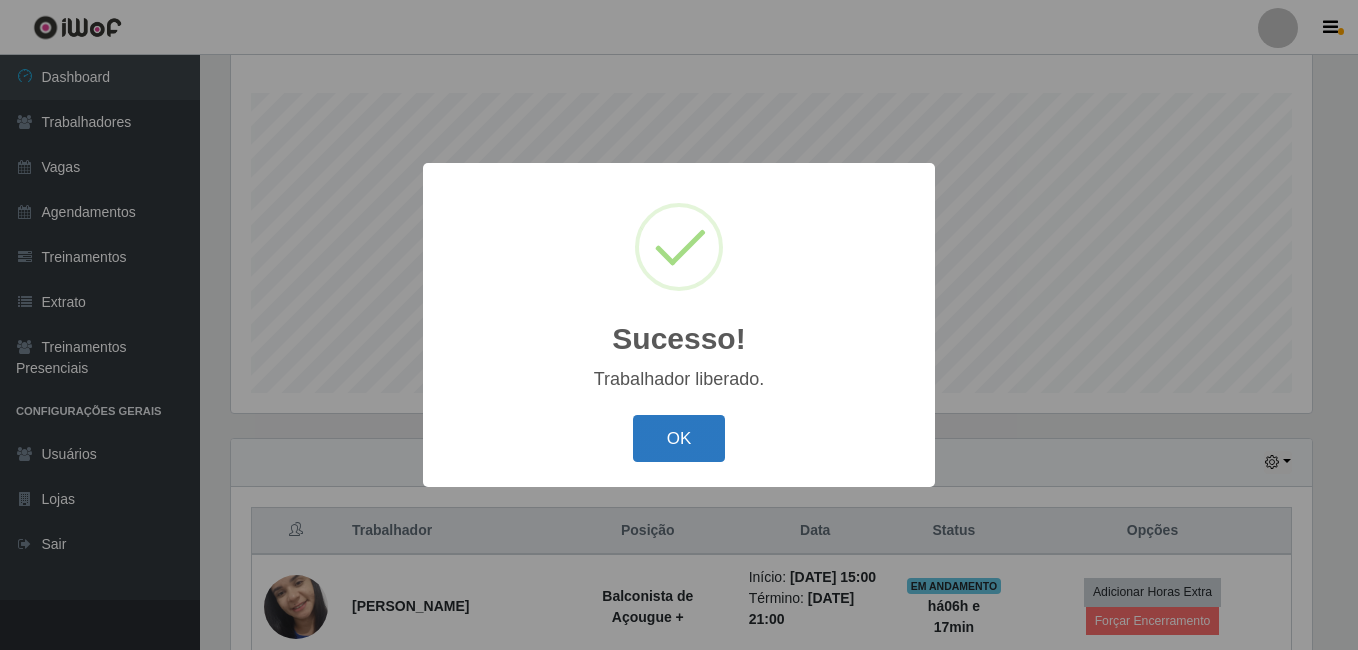 click on "OK" at bounding box center [679, 438] 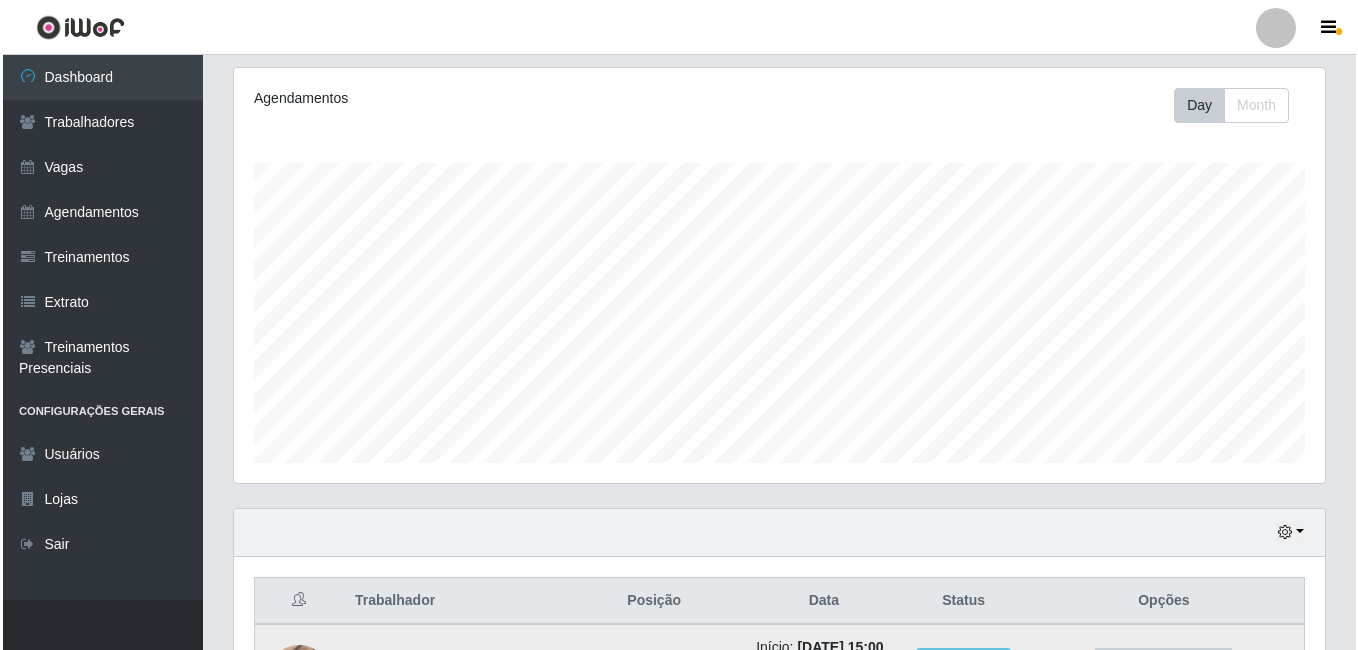 scroll, scrollTop: 522, scrollLeft: 0, axis: vertical 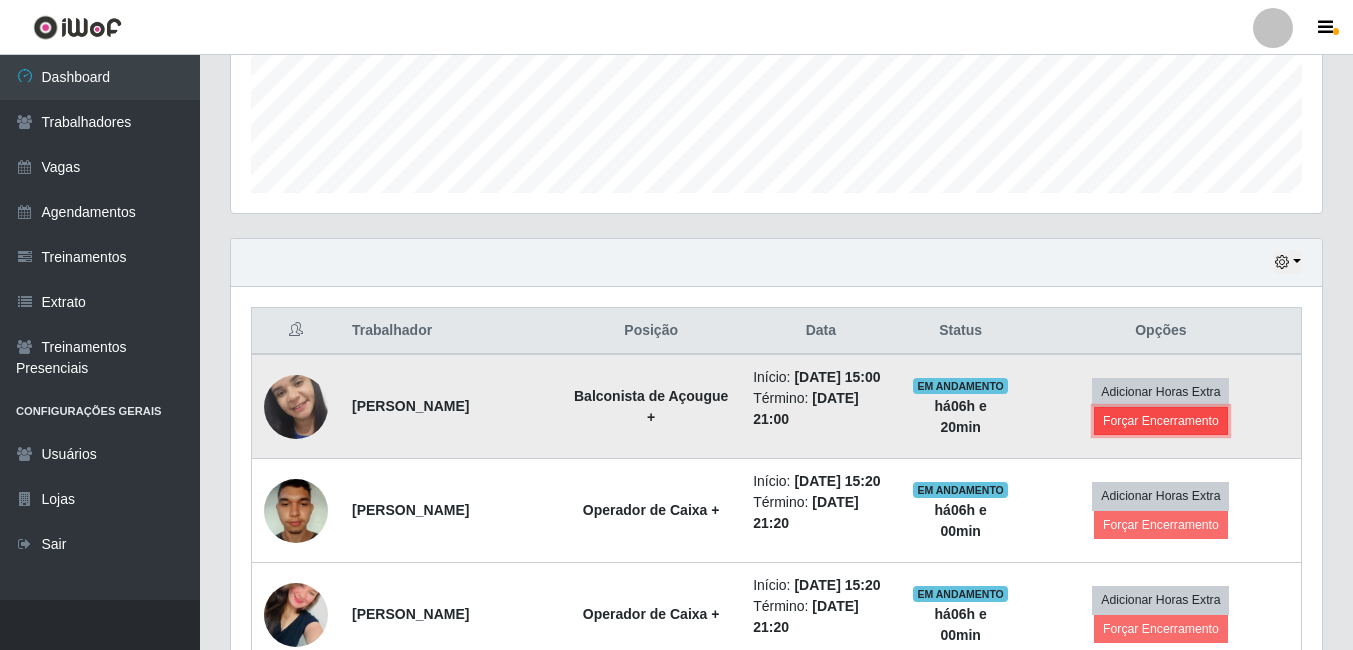 click on "Forçar Encerramento" at bounding box center [1161, 421] 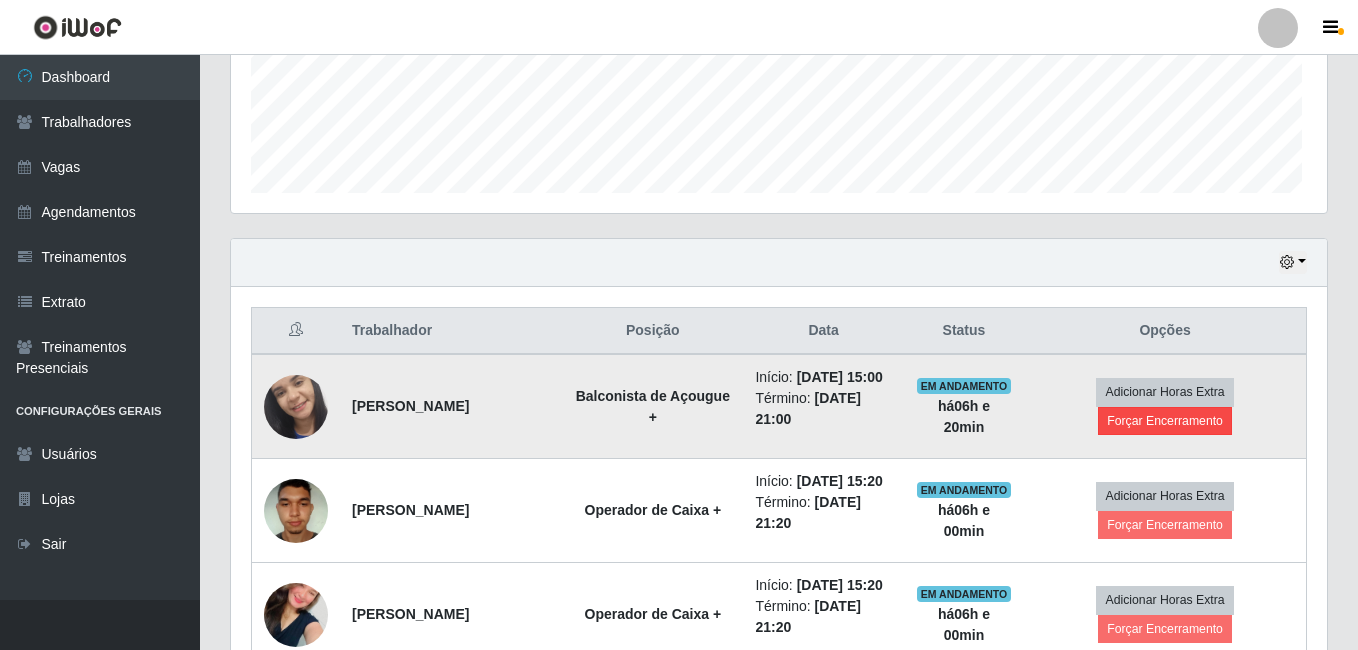 scroll, scrollTop: 999585, scrollLeft: 998919, axis: both 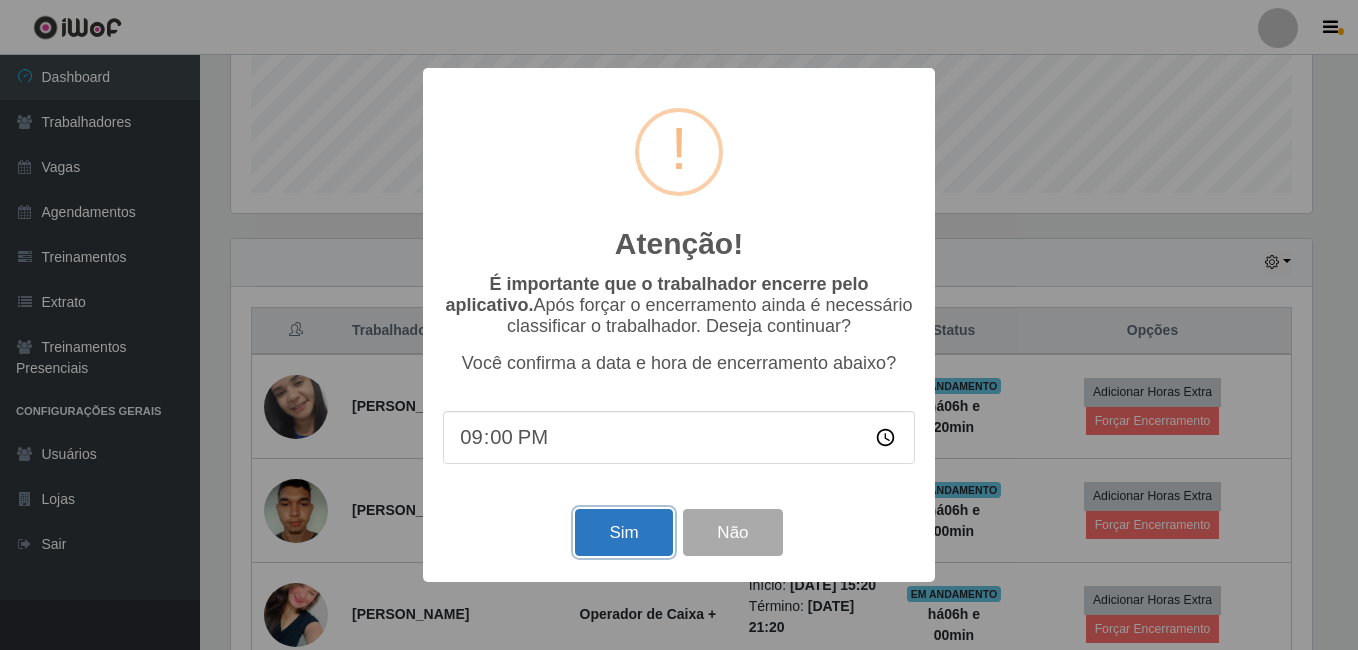 click on "Sim" at bounding box center [623, 532] 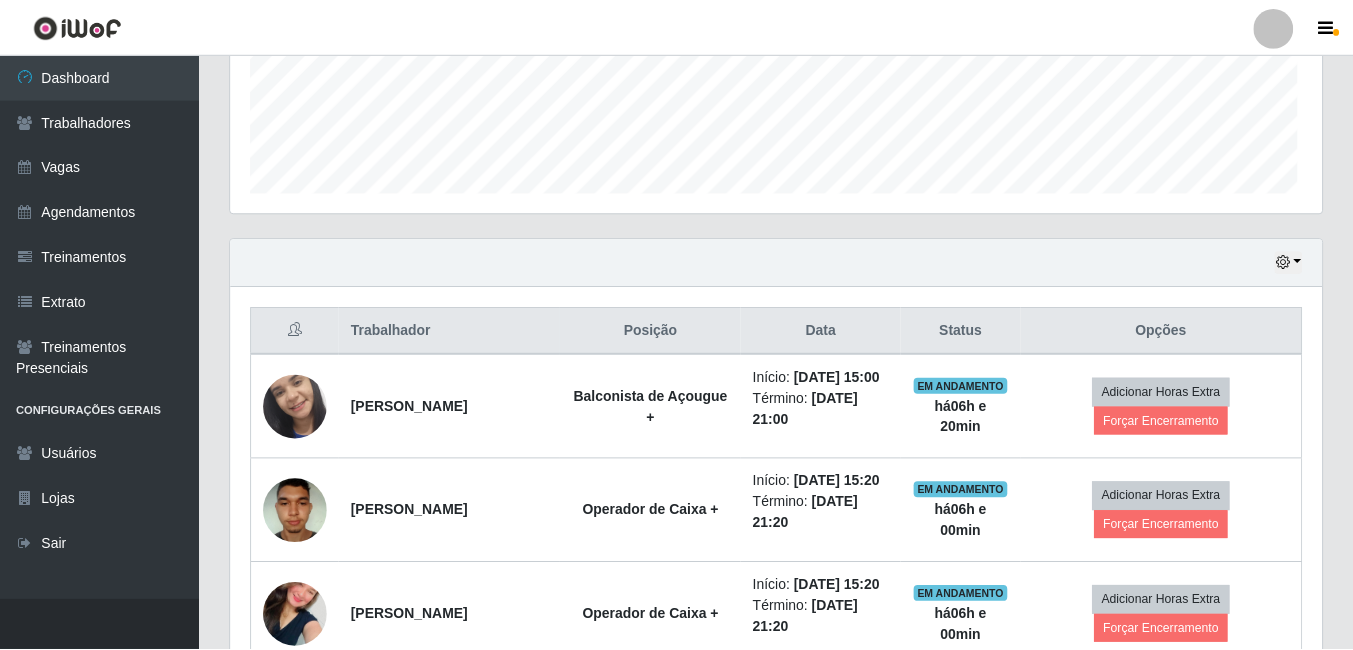 scroll, scrollTop: 999585, scrollLeft: 998909, axis: both 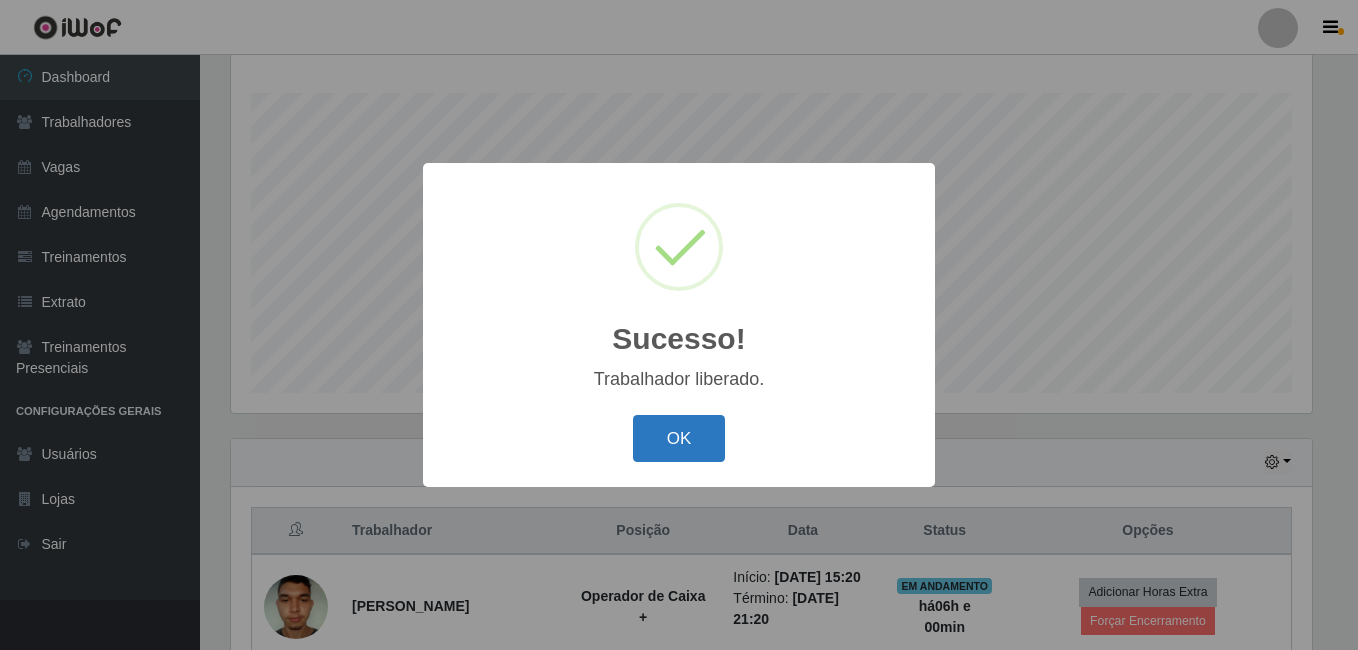 click on "OK" at bounding box center (679, 438) 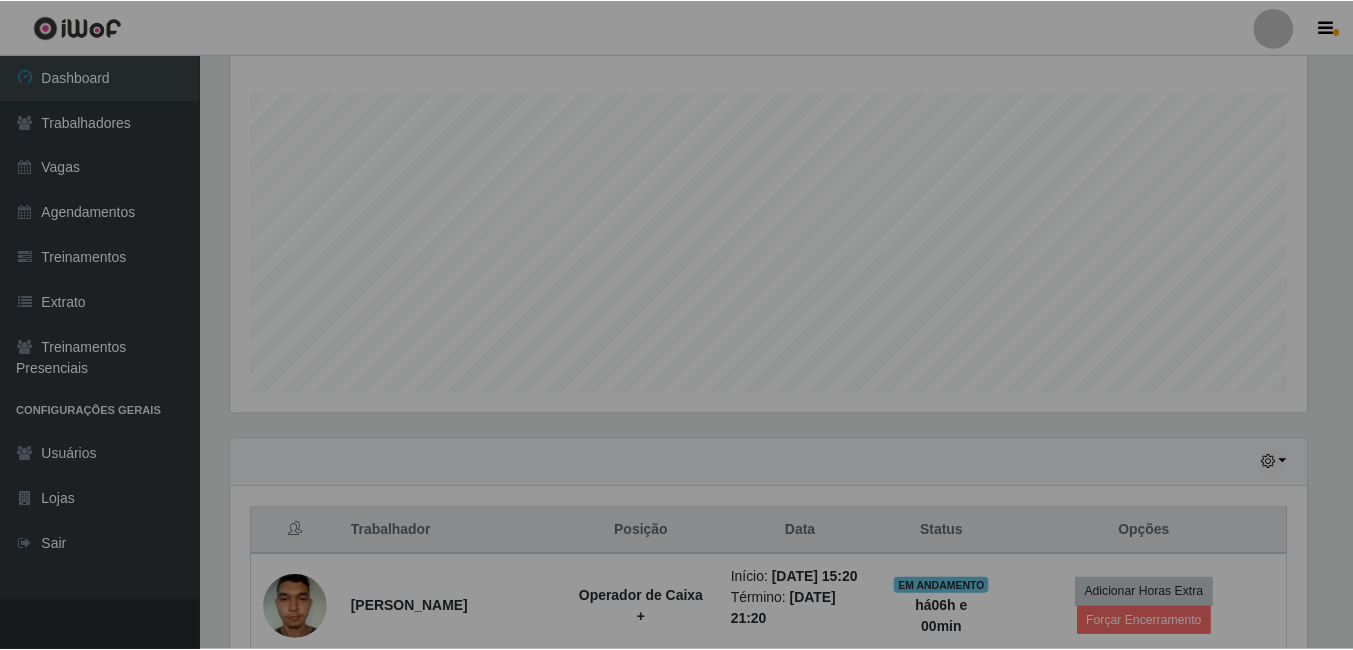 scroll, scrollTop: 999585, scrollLeft: 998909, axis: both 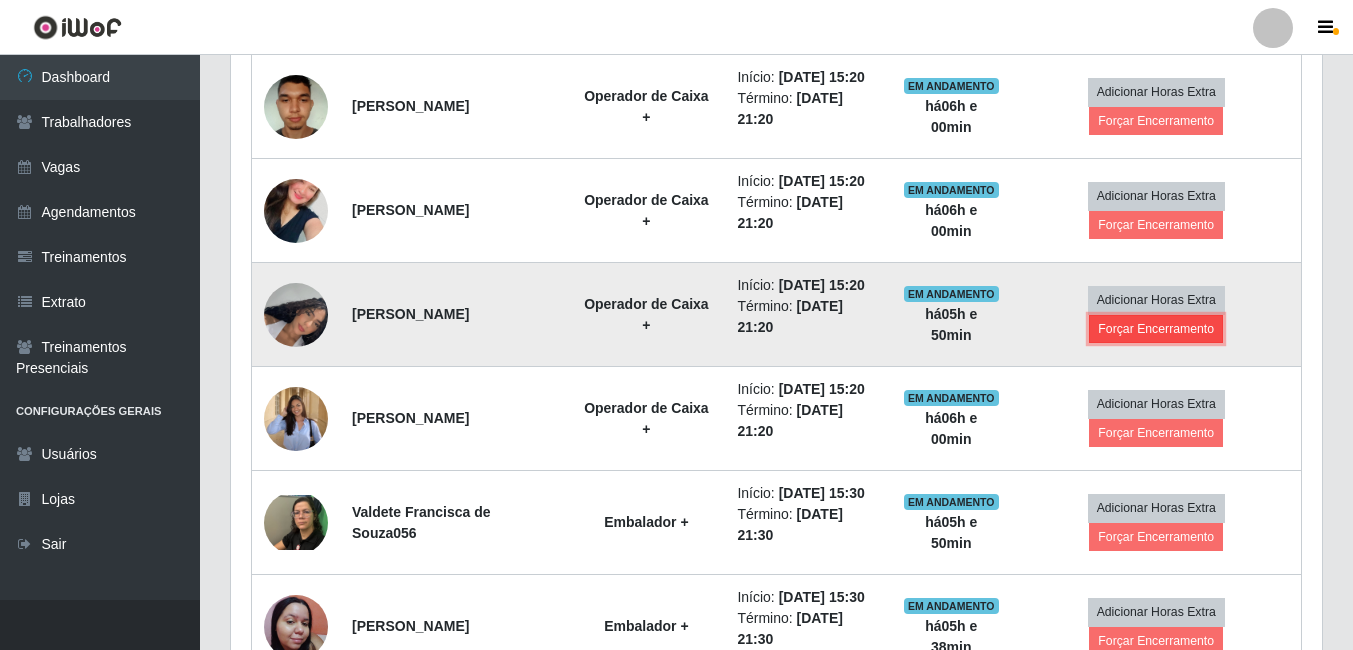 click on "Forçar Encerramento" at bounding box center [1156, 329] 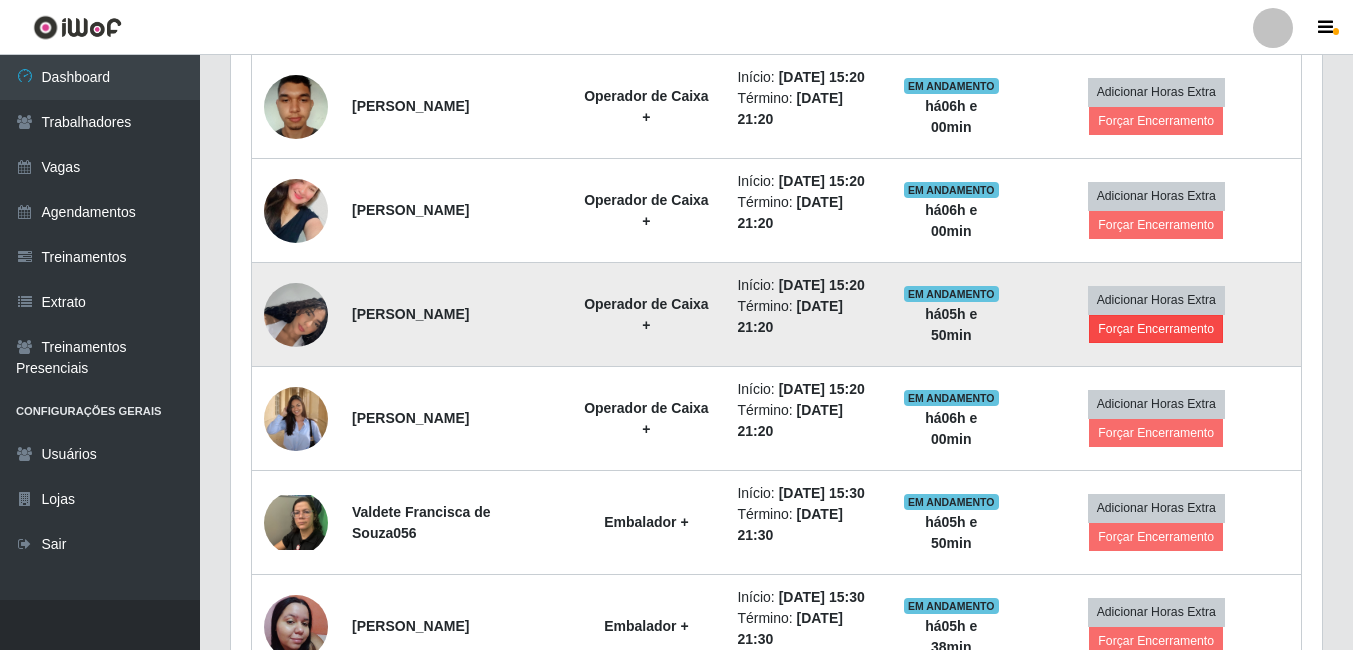 scroll, scrollTop: 999585, scrollLeft: 998919, axis: both 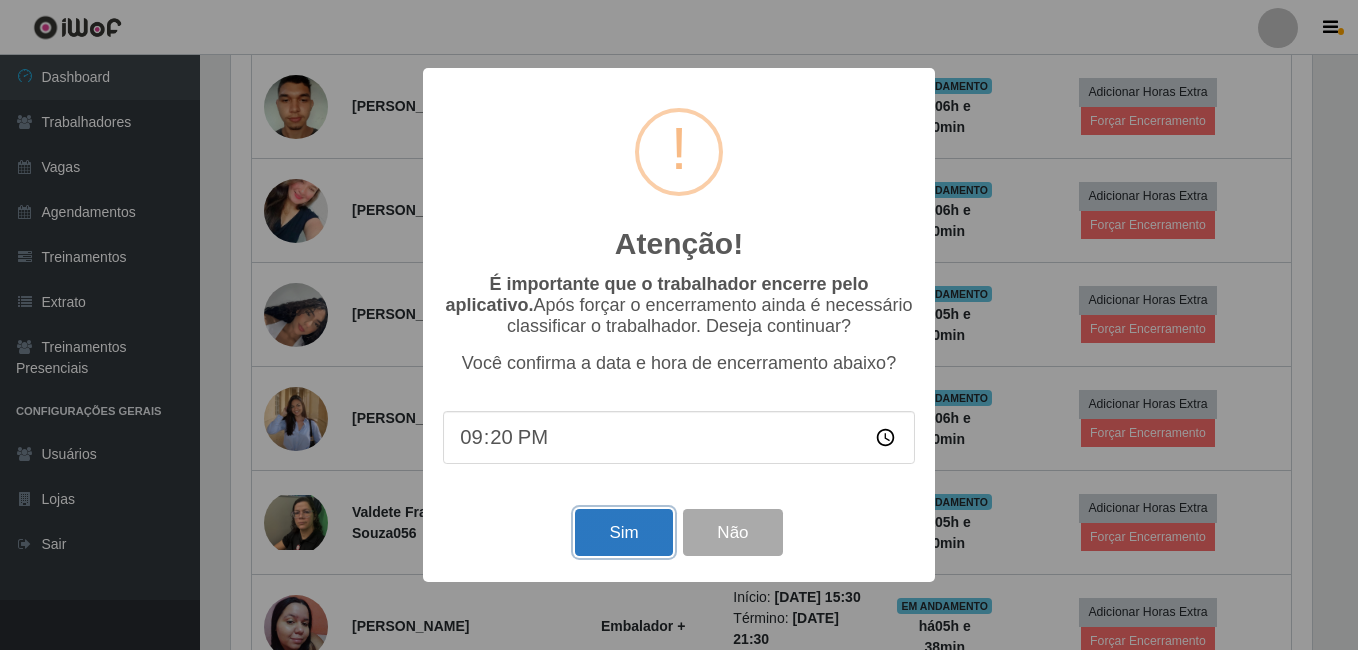 click on "Sim" at bounding box center [623, 532] 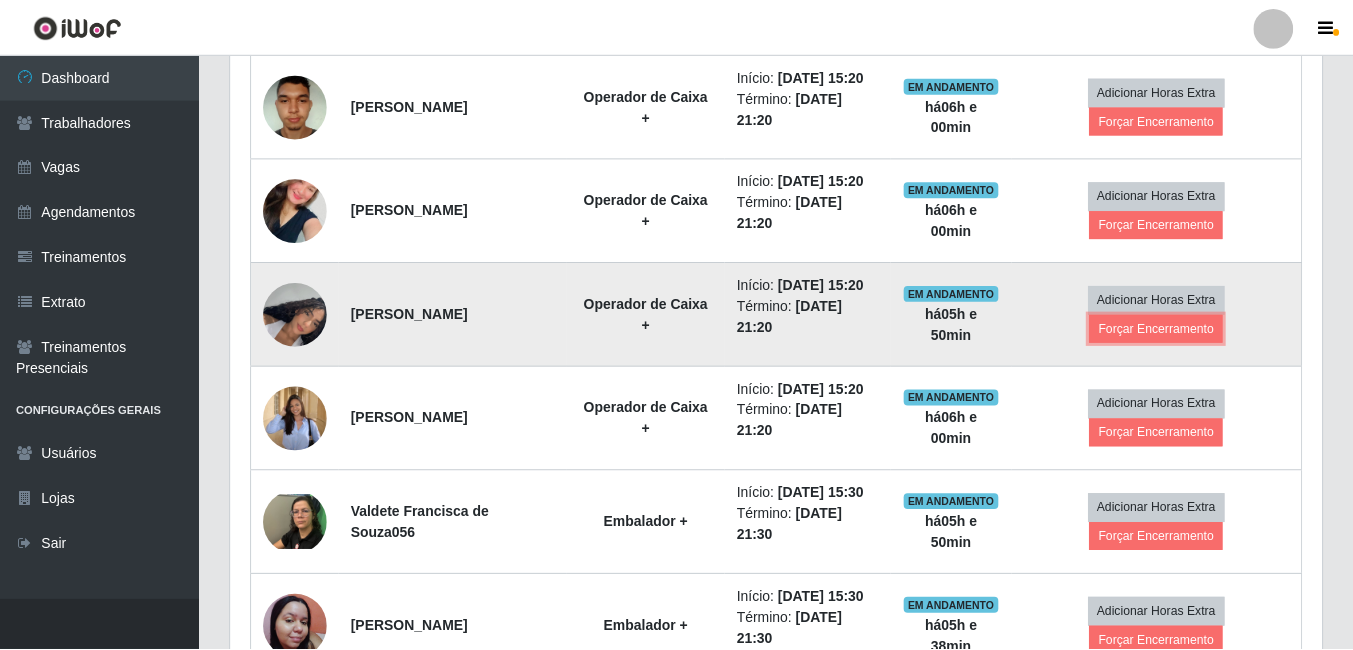 scroll, scrollTop: 999585, scrollLeft: 998909, axis: both 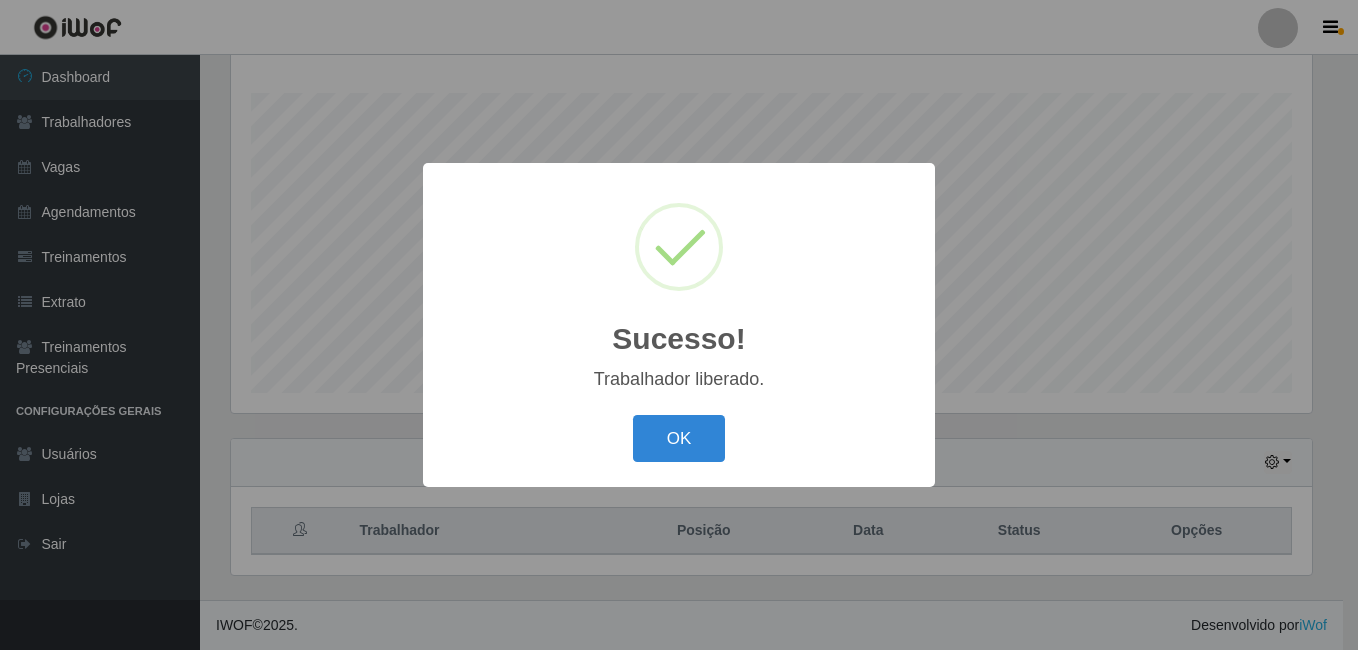 drag, startPoint x: 654, startPoint y: 447, endPoint x: 677, endPoint y: 411, distance: 42.72002 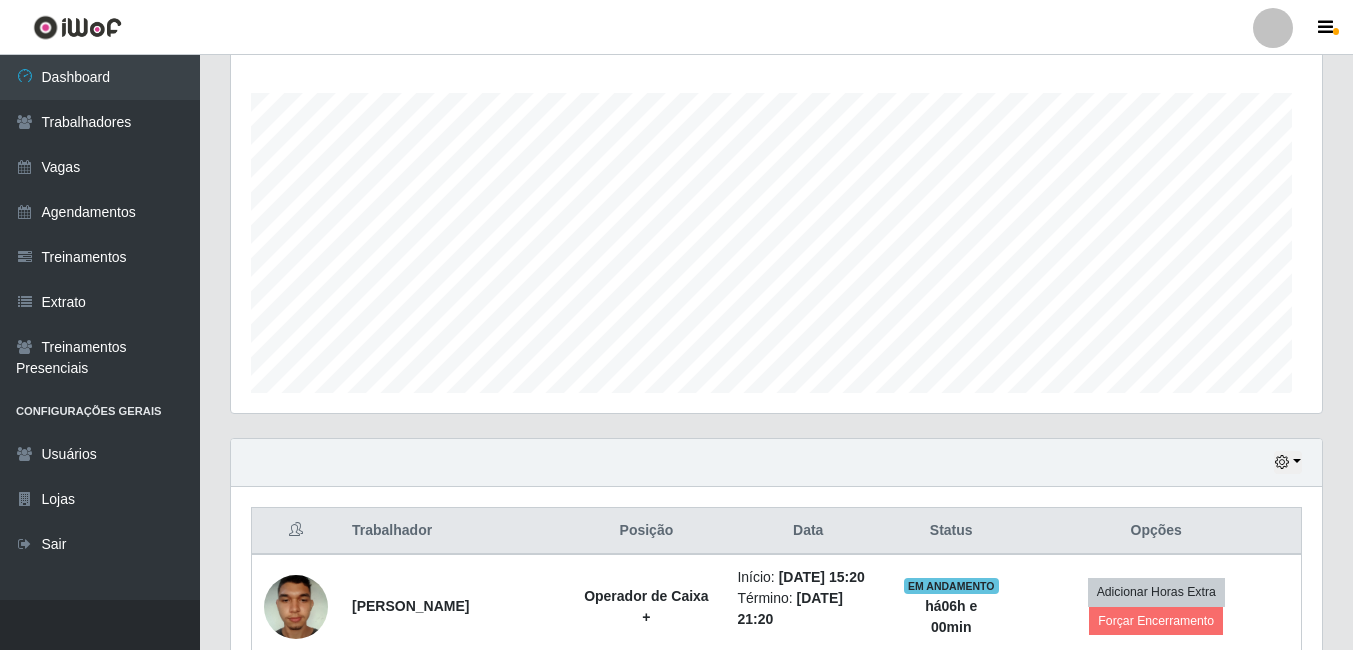 scroll, scrollTop: 391, scrollLeft: 0, axis: vertical 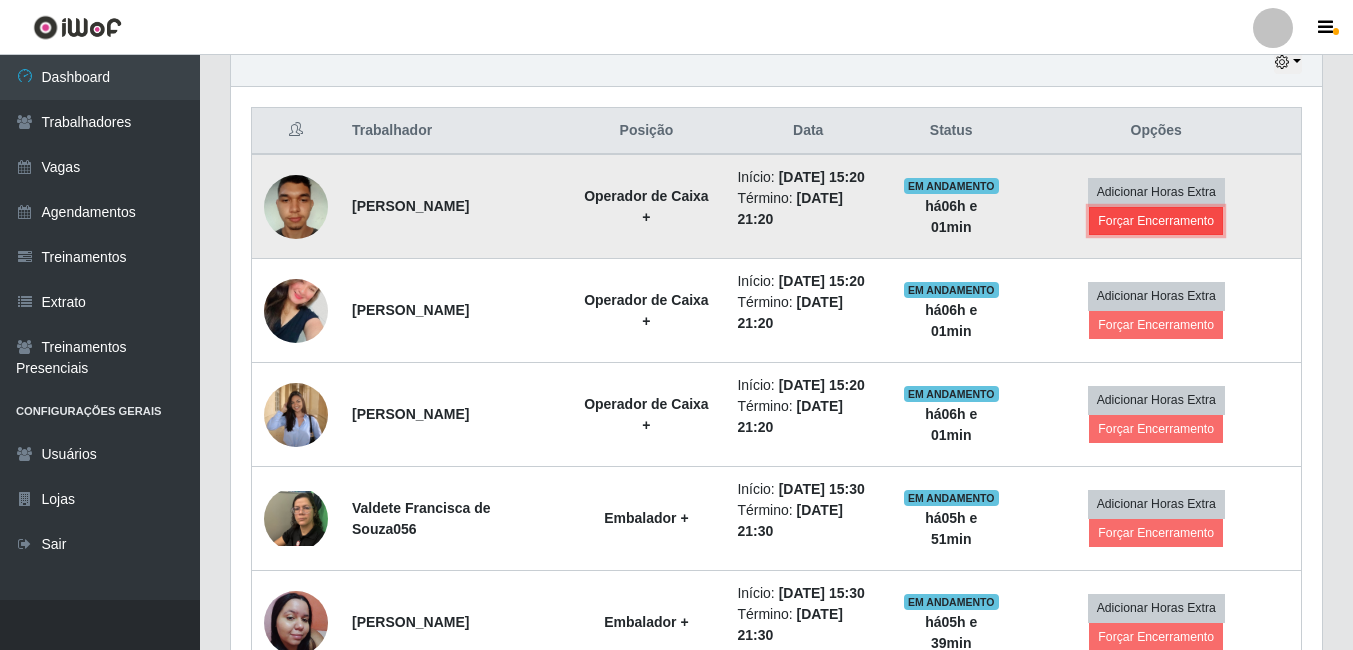 click on "Forçar Encerramento" at bounding box center [1156, 221] 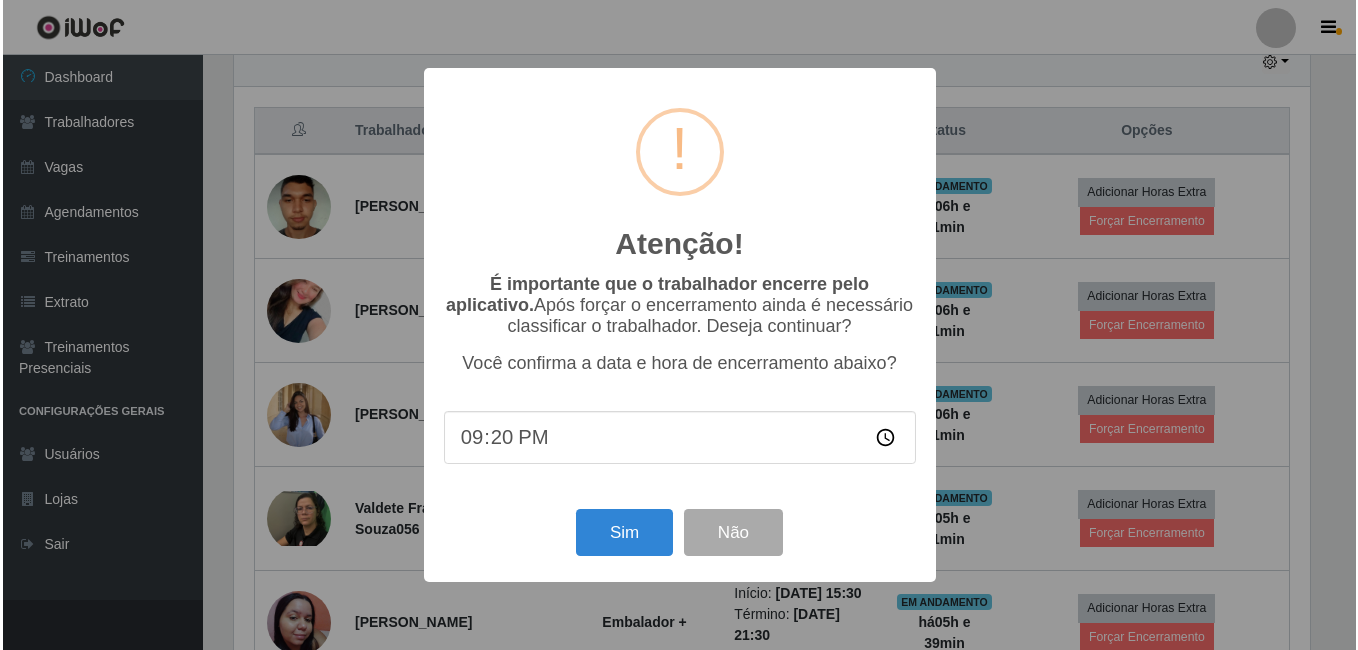 scroll, scrollTop: 999585, scrollLeft: 998919, axis: both 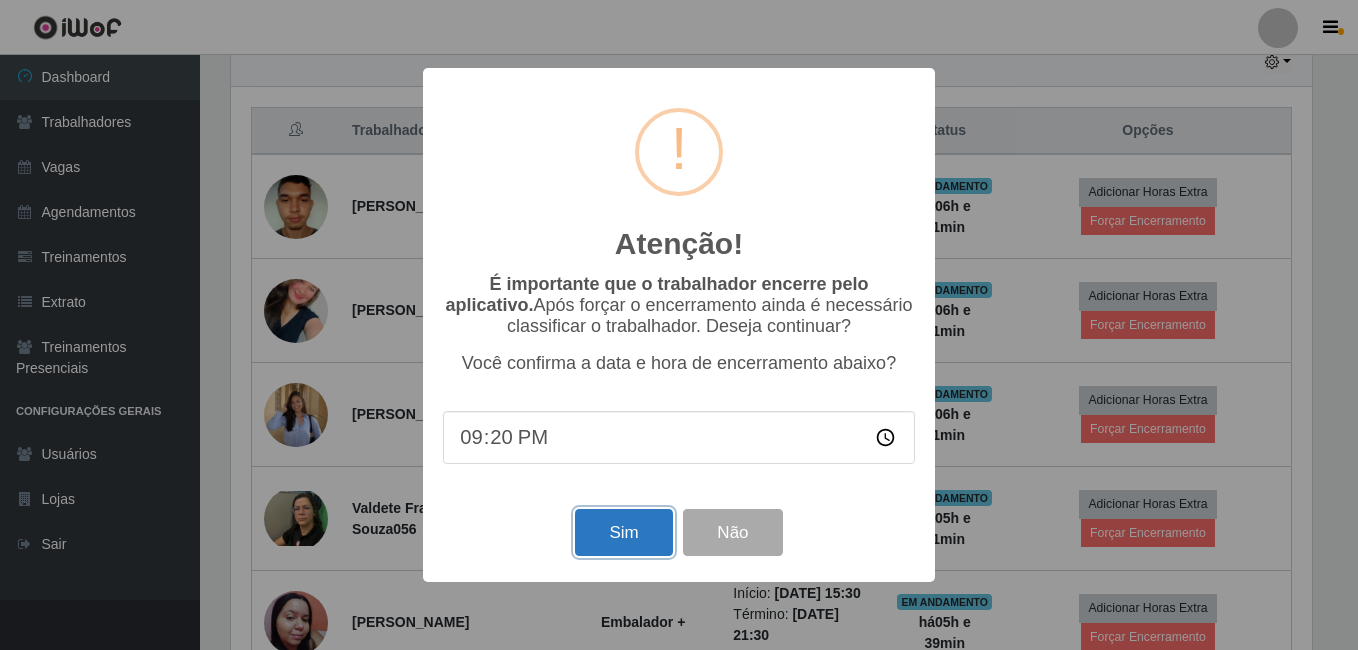 click on "Sim" at bounding box center [623, 532] 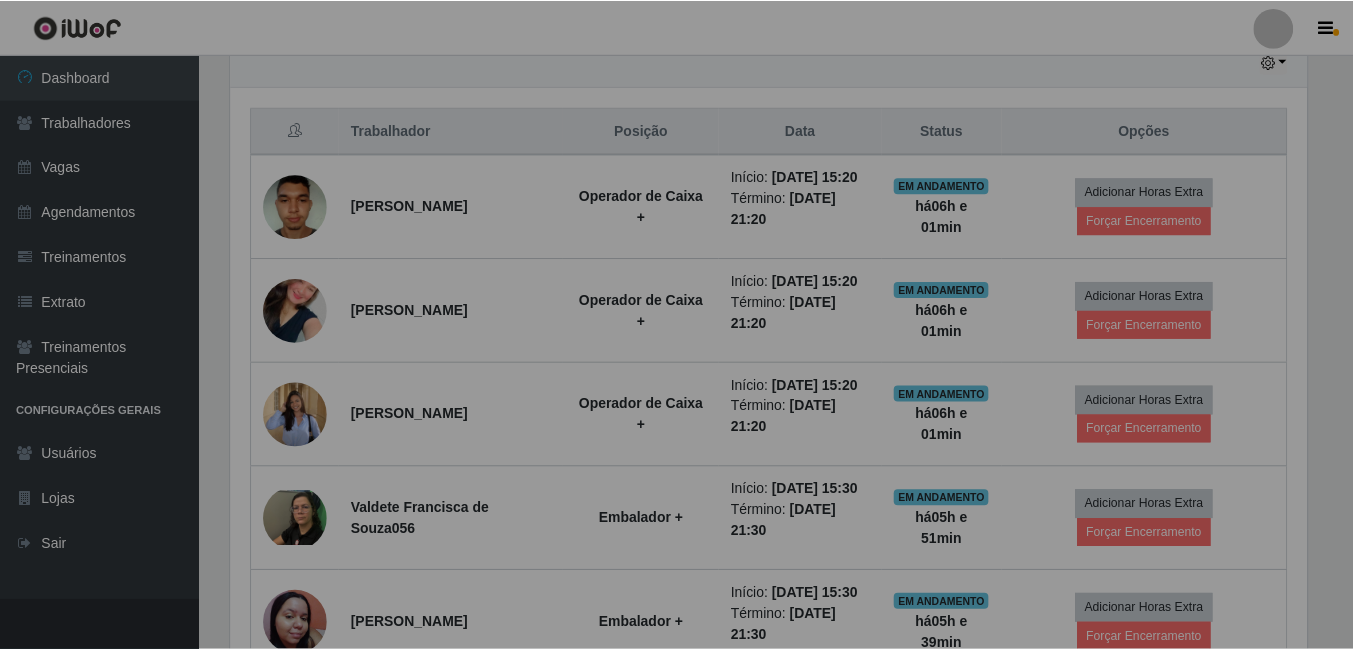 scroll, scrollTop: 999585, scrollLeft: 998909, axis: both 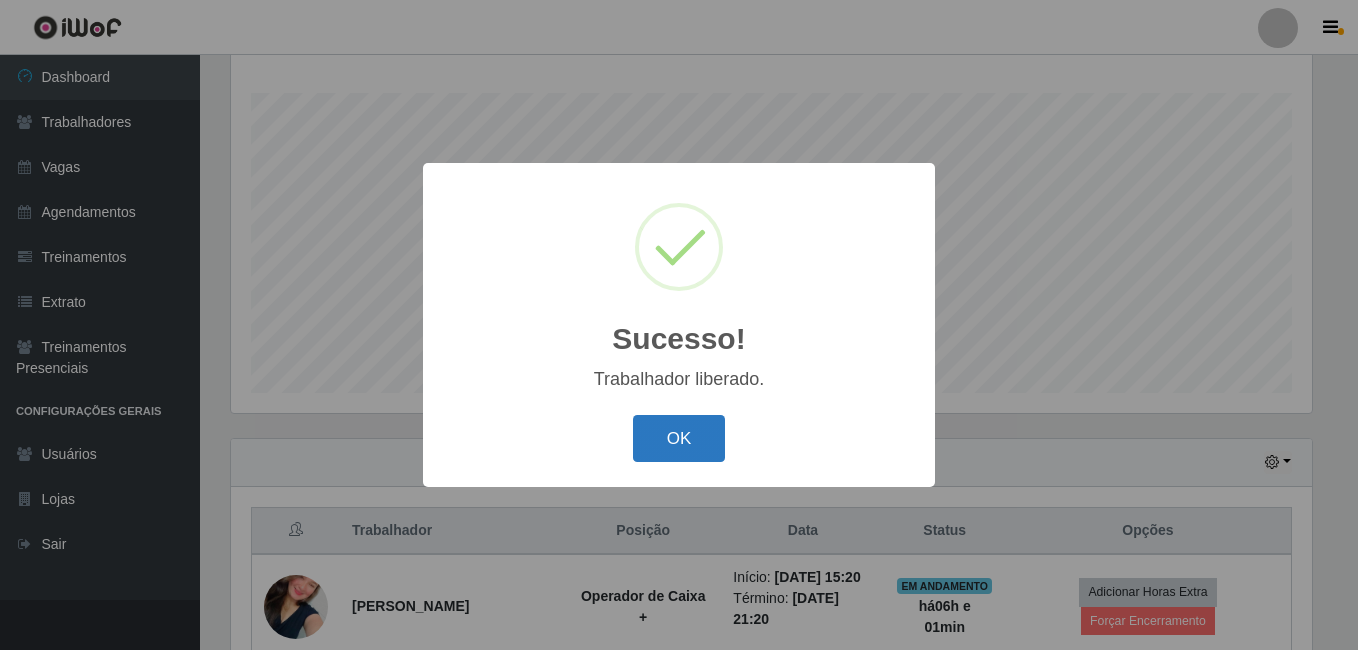 click on "OK" at bounding box center (679, 438) 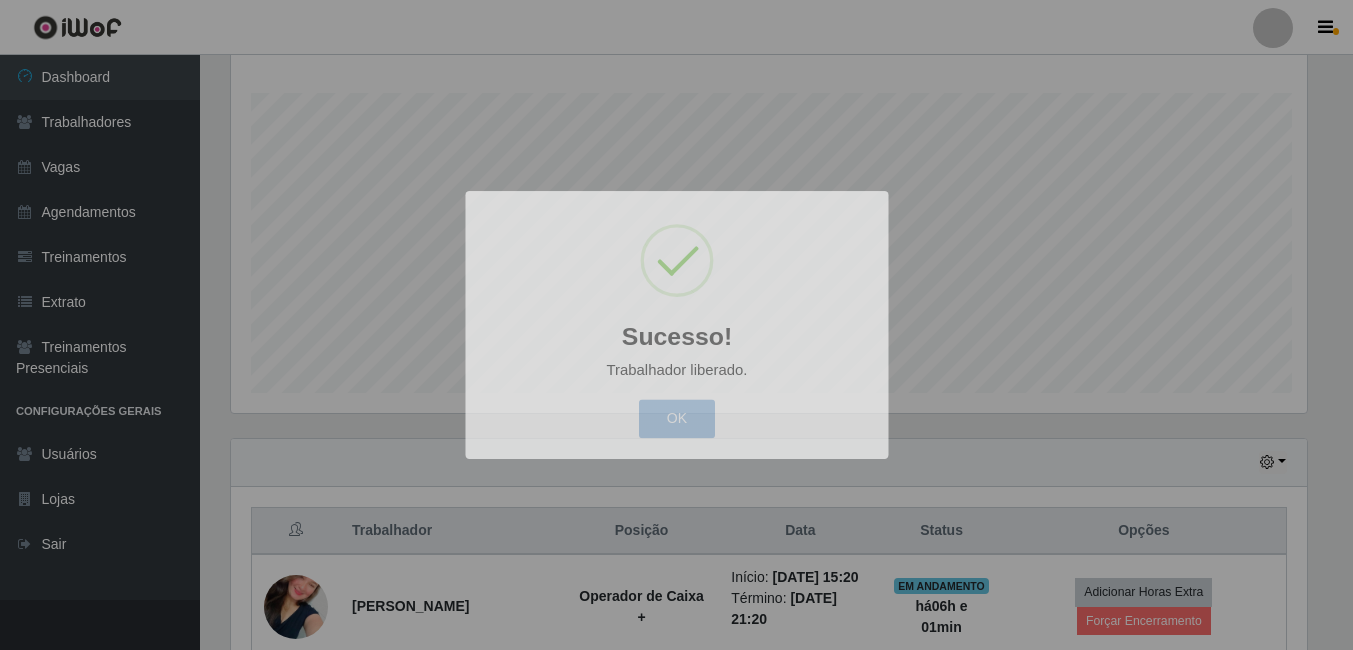 scroll, scrollTop: 999585, scrollLeft: 998909, axis: both 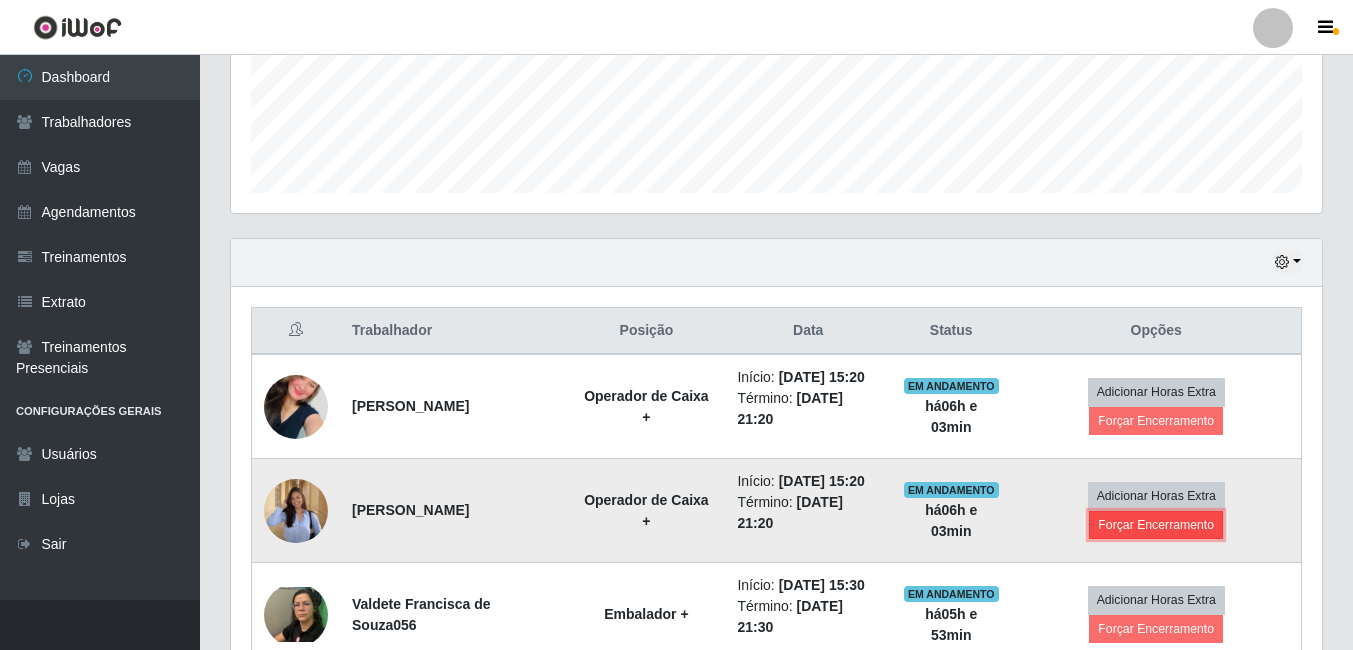 click on "Forçar Encerramento" at bounding box center [1156, 525] 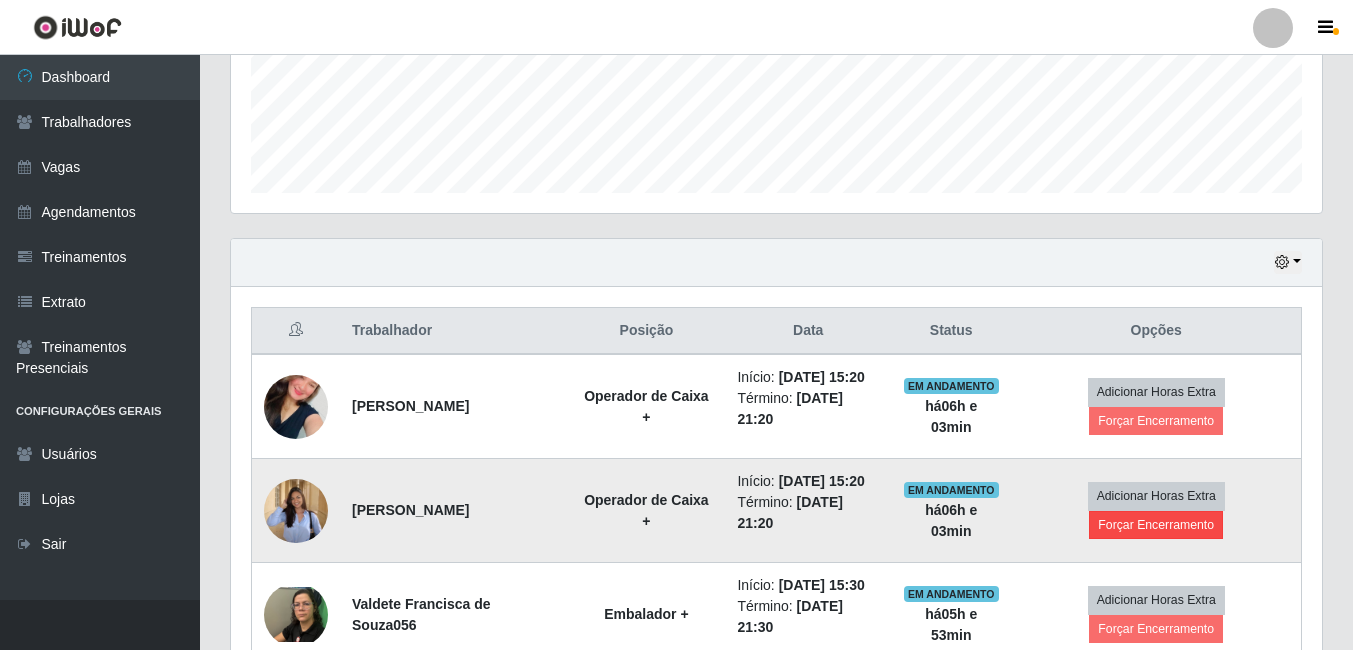 scroll, scrollTop: 999585, scrollLeft: 998919, axis: both 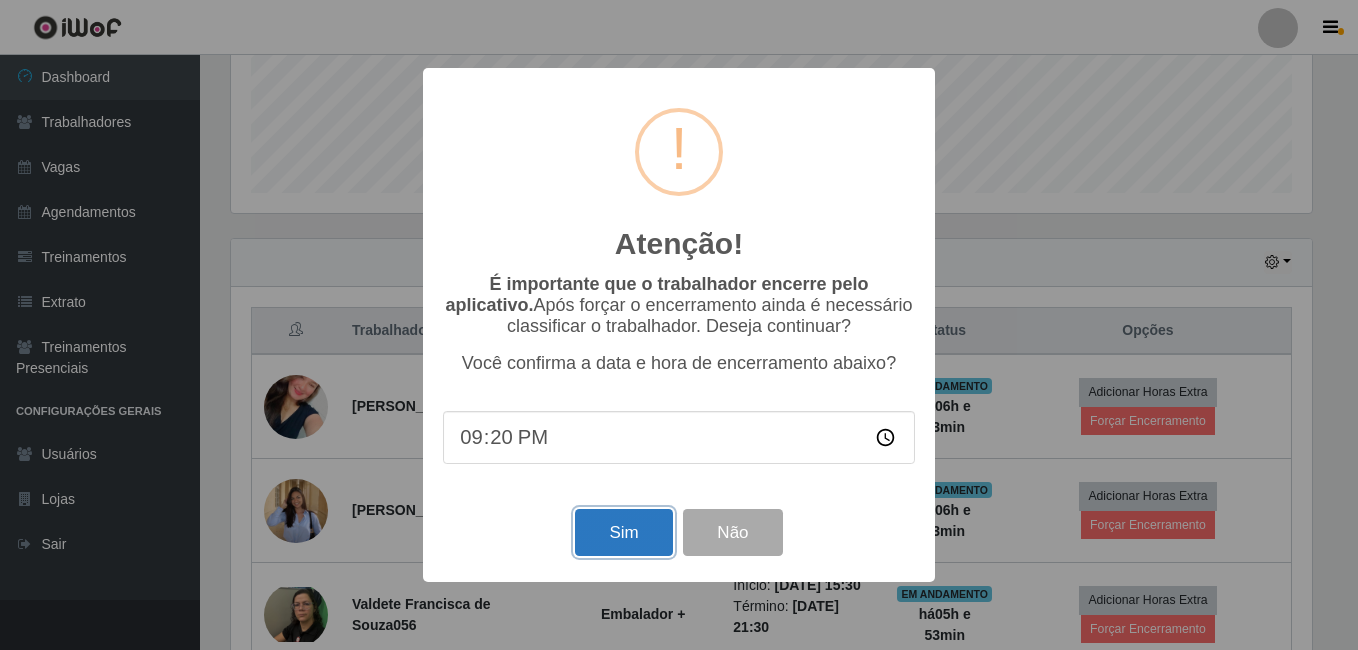 click on "Sim" at bounding box center [623, 532] 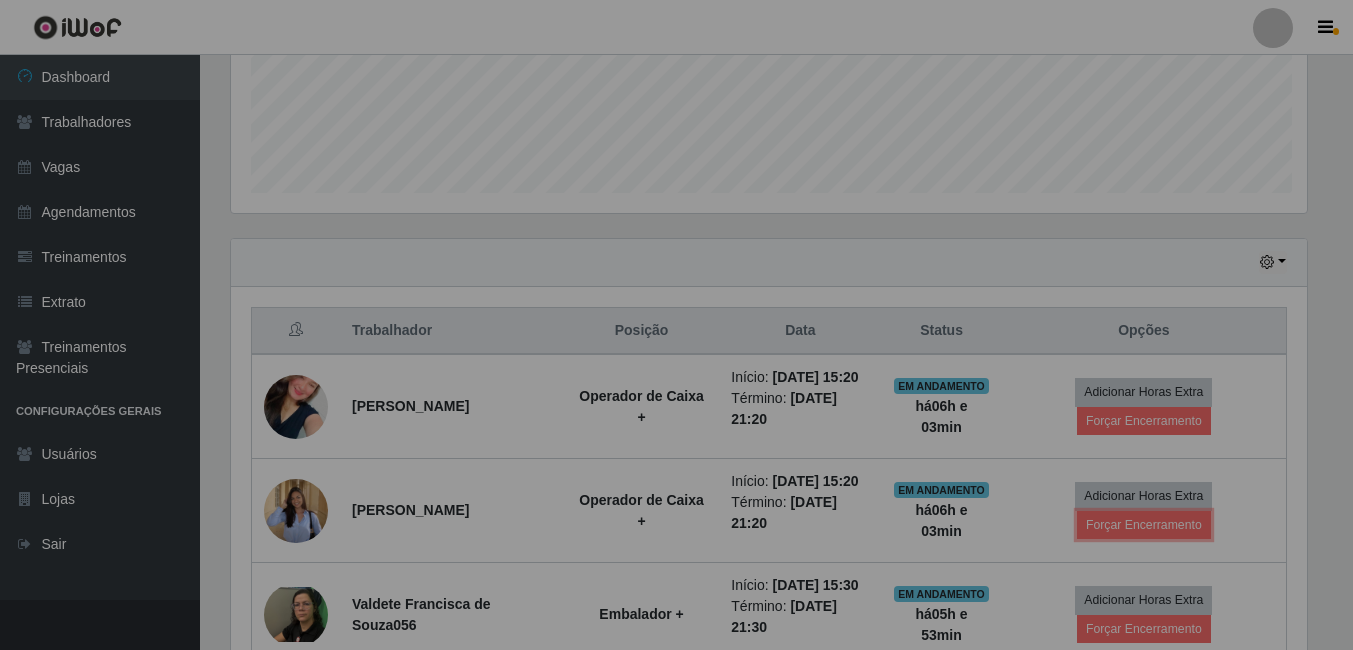 scroll, scrollTop: 999585, scrollLeft: 998909, axis: both 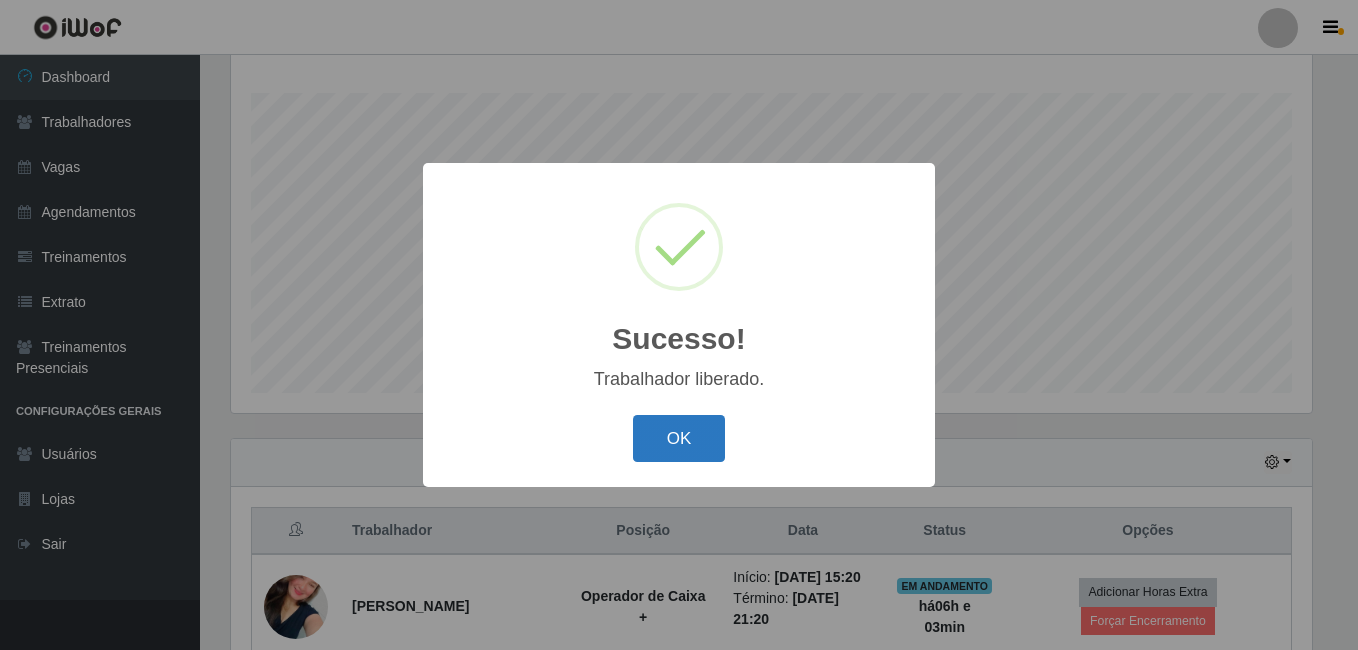 click on "OK" at bounding box center [679, 438] 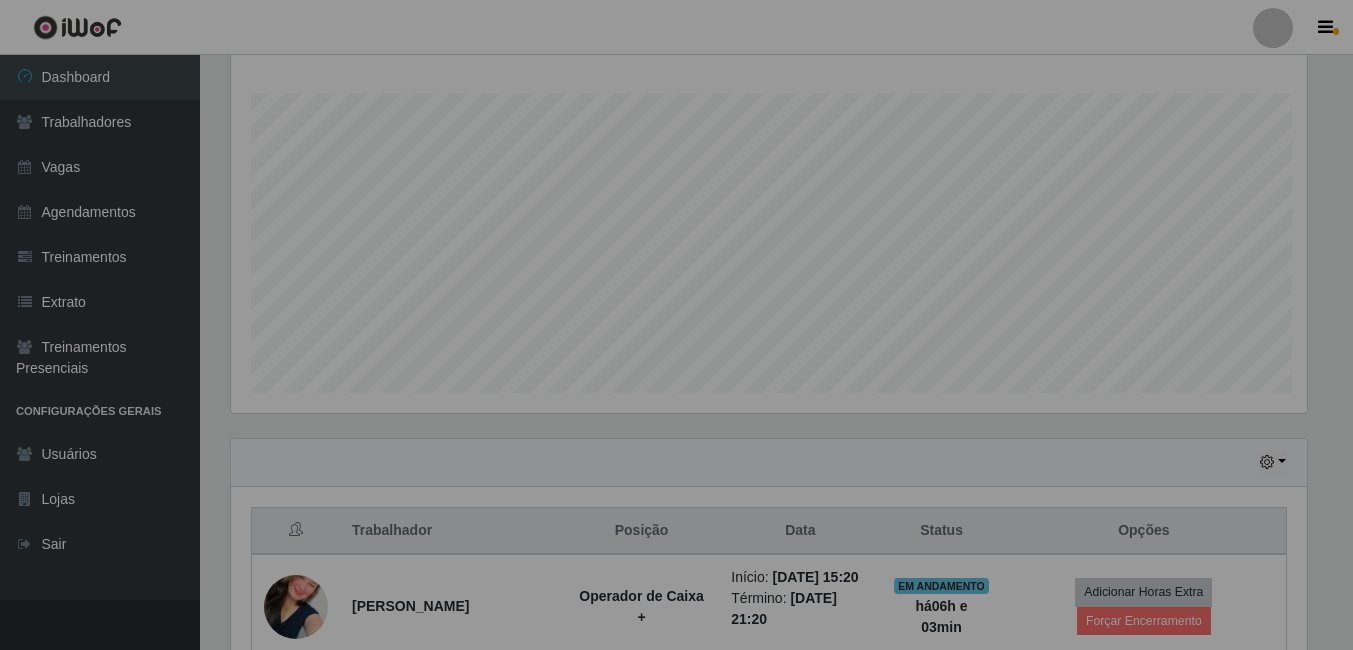 scroll, scrollTop: 999585, scrollLeft: 998909, axis: both 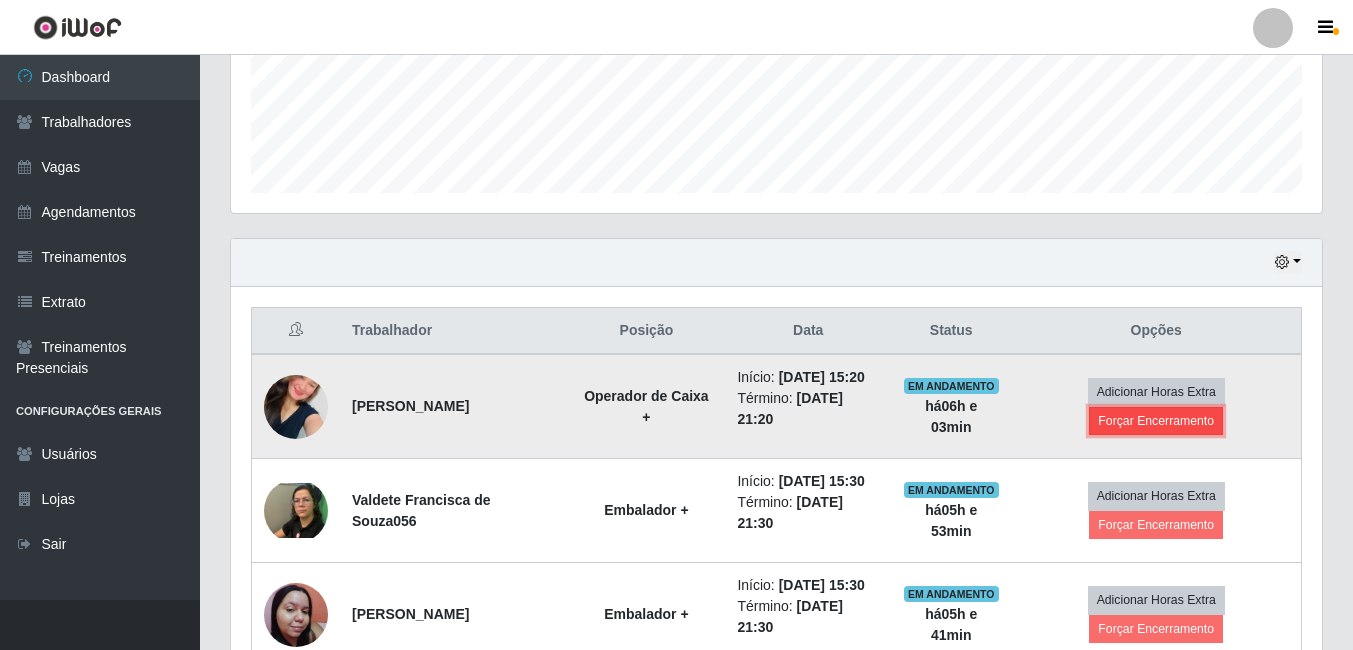 click on "Forçar Encerramento" at bounding box center [1156, 421] 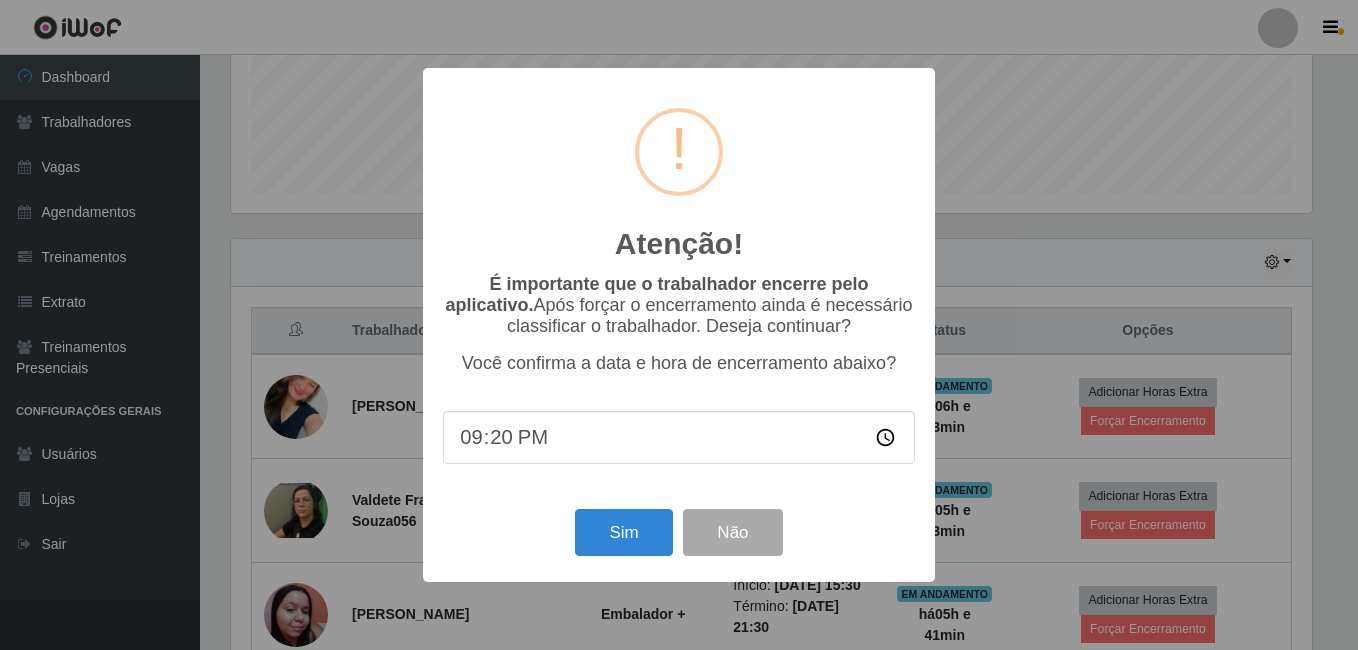 scroll, scrollTop: 999585, scrollLeft: 998919, axis: both 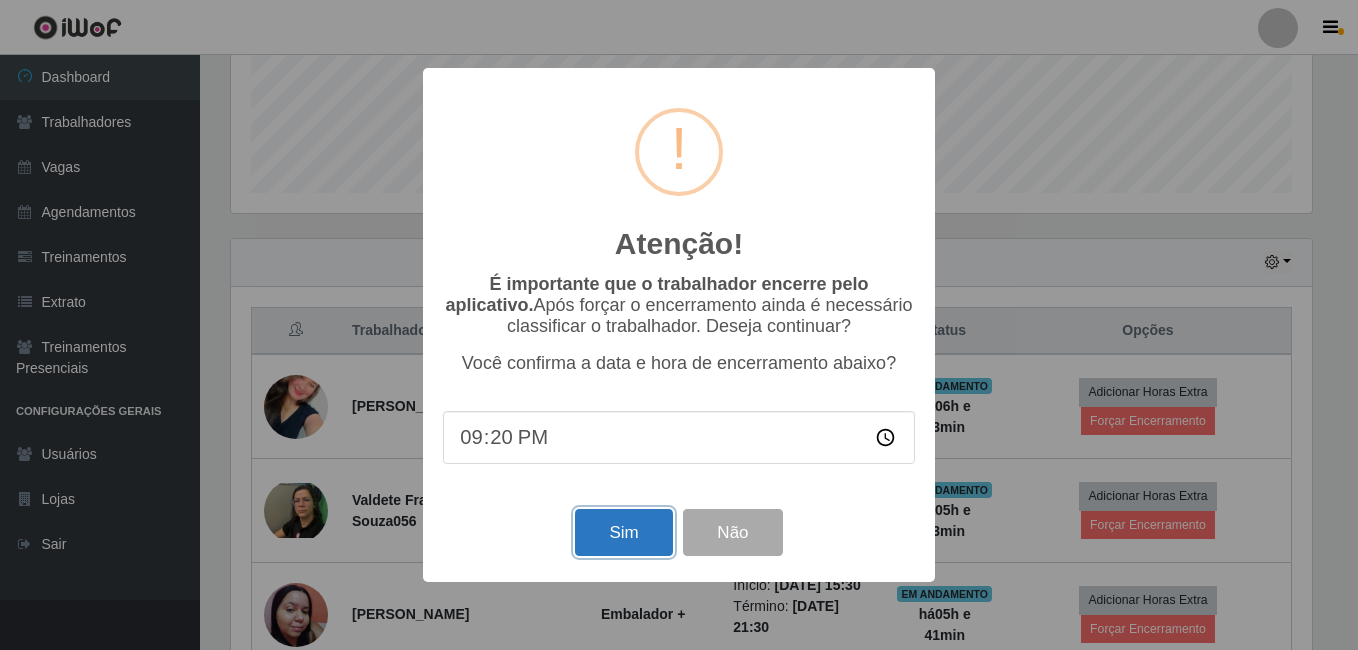 click on "Sim" at bounding box center [623, 532] 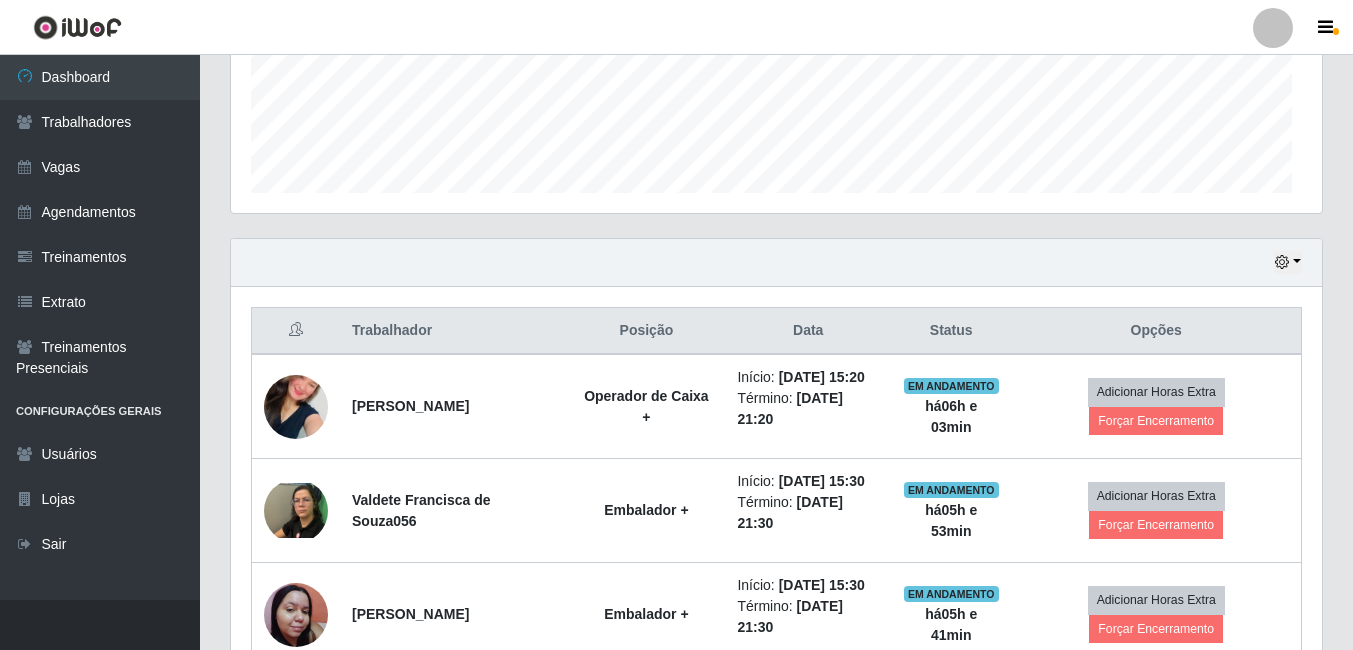 scroll, scrollTop: 999585, scrollLeft: 998909, axis: both 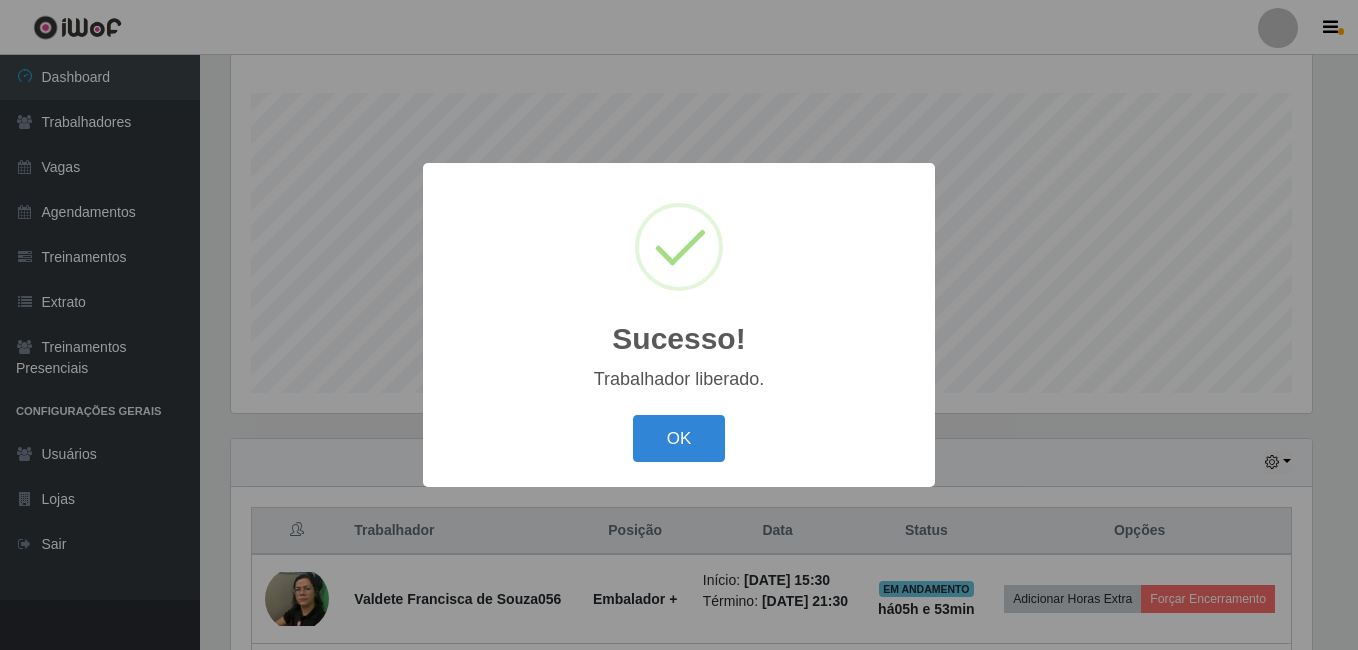 click on "OK Cancel" at bounding box center (679, 438) 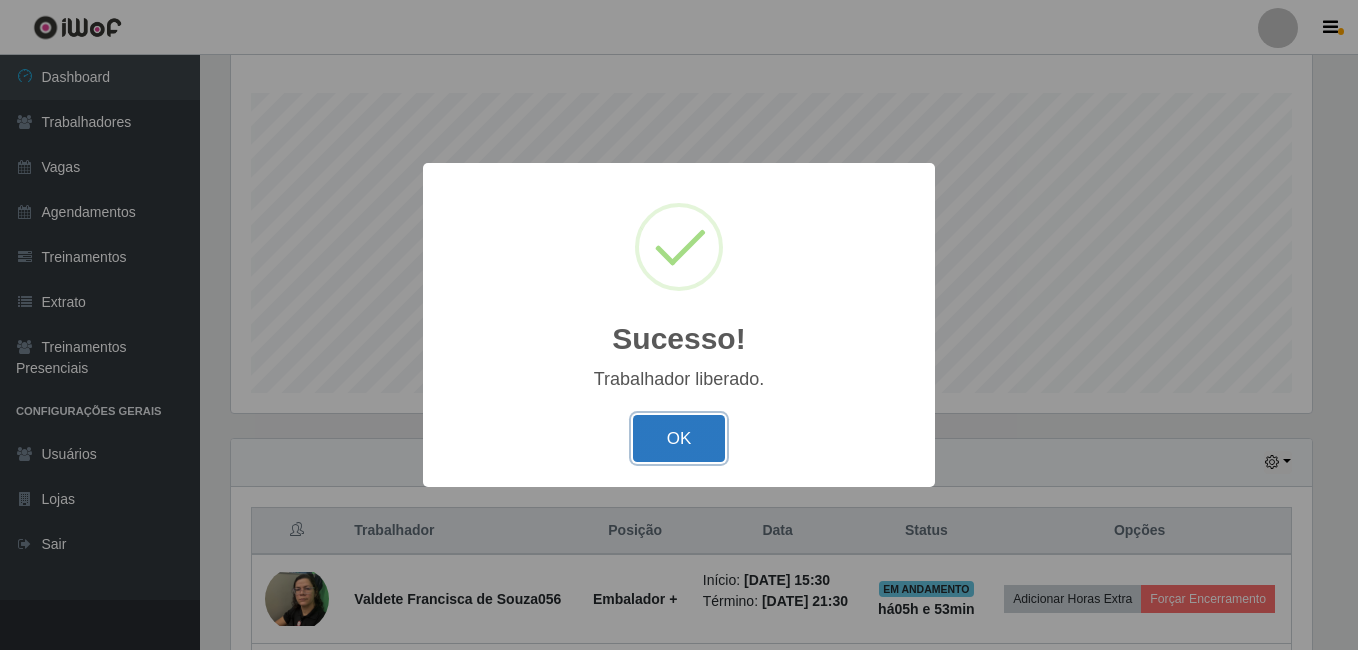 click on "OK" at bounding box center [679, 438] 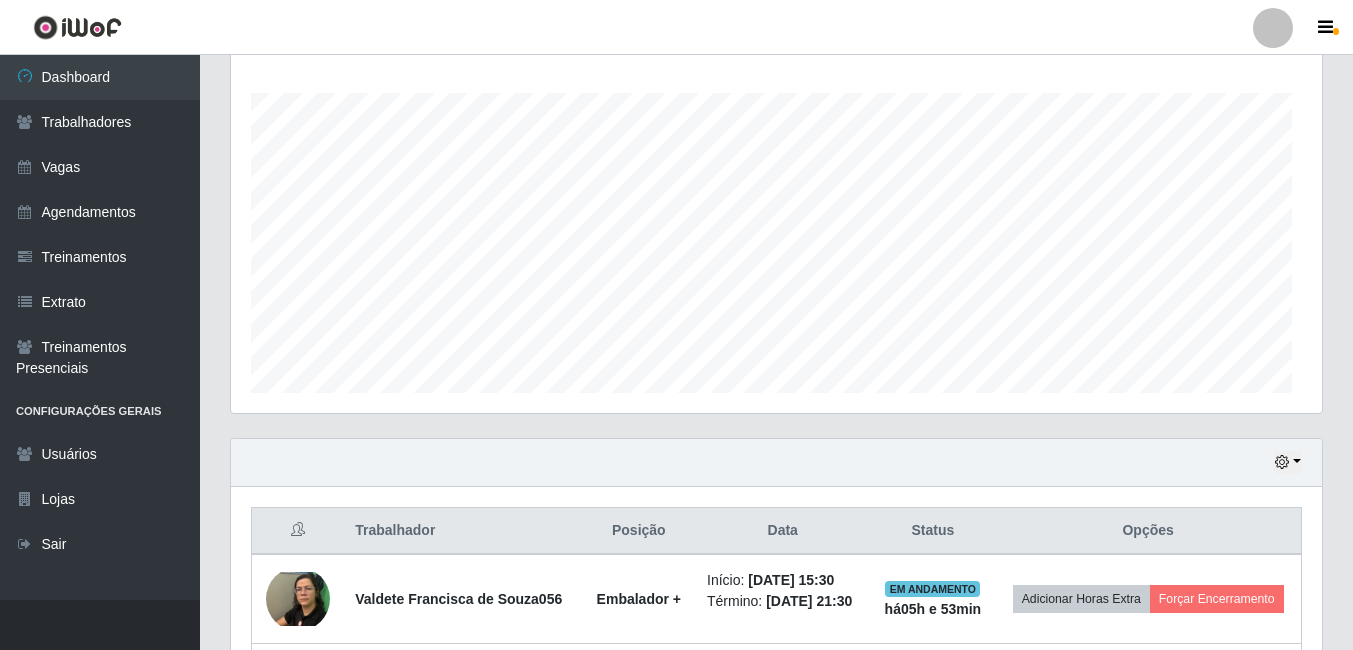 scroll, scrollTop: 999585, scrollLeft: 998909, axis: both 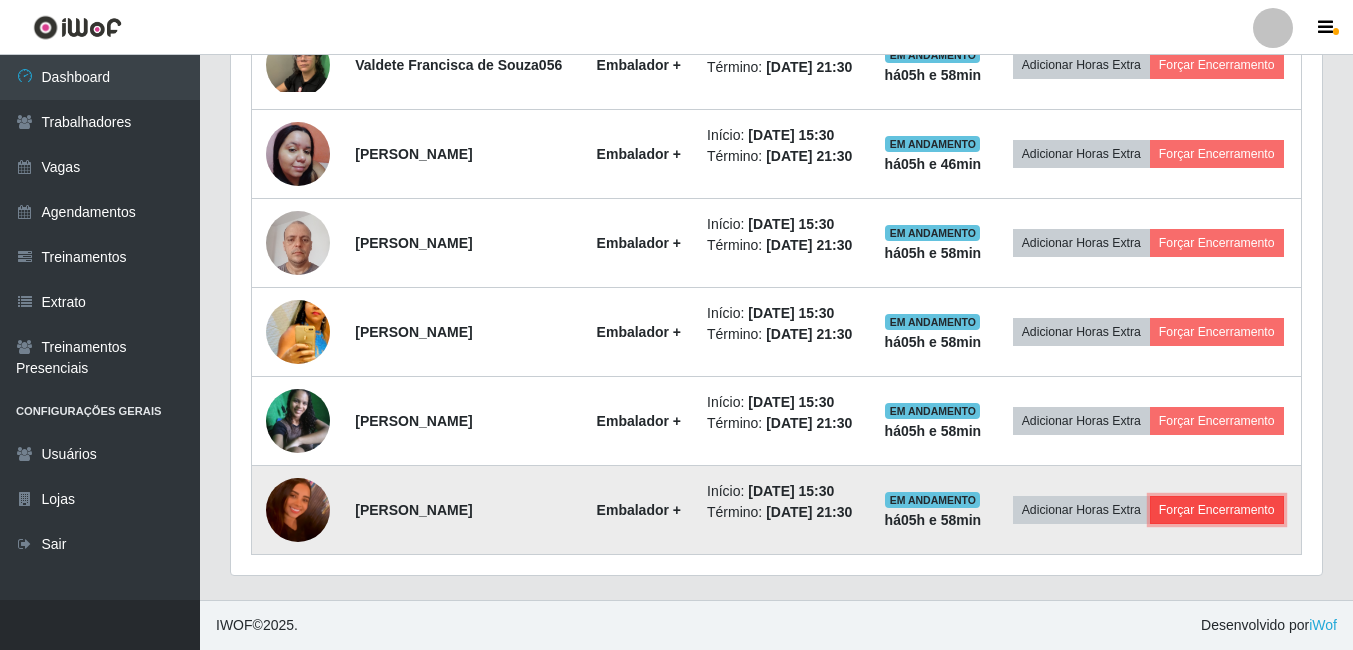 click on "Forçar Encerramento" at bounding box center [1217, 510] 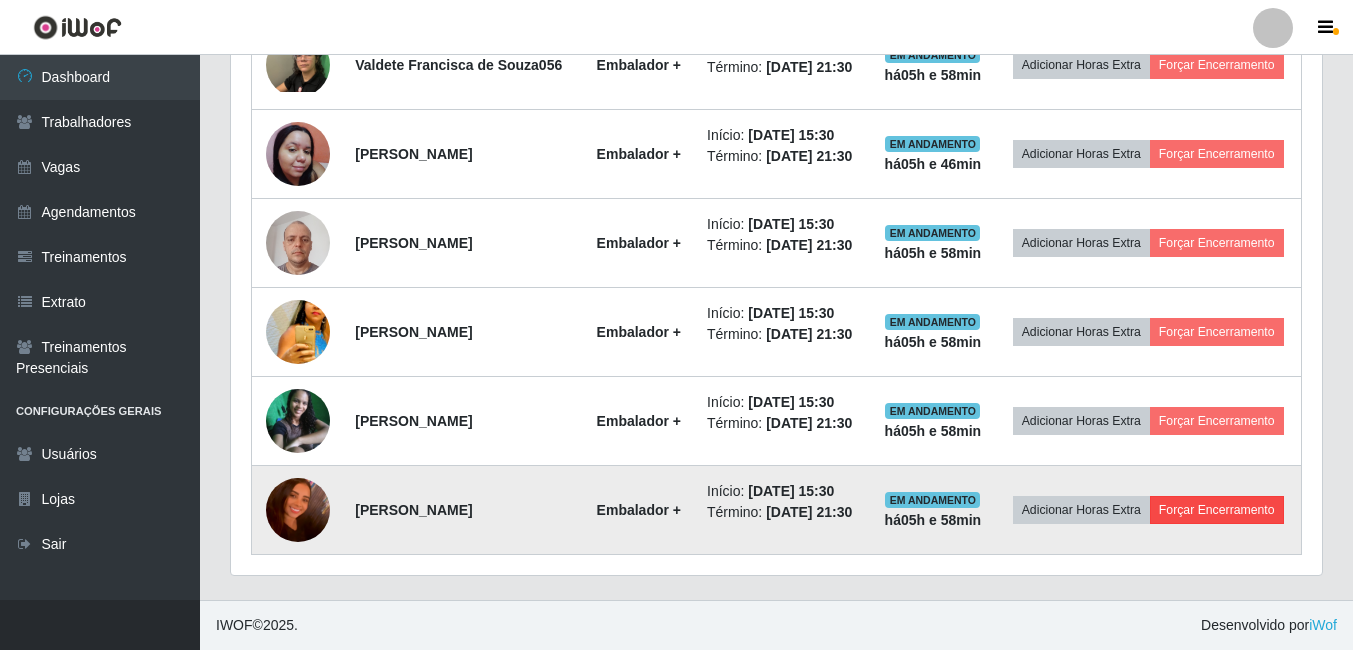 scroll, scrollTop: 999585, scrollLeft: 998919, axis: both 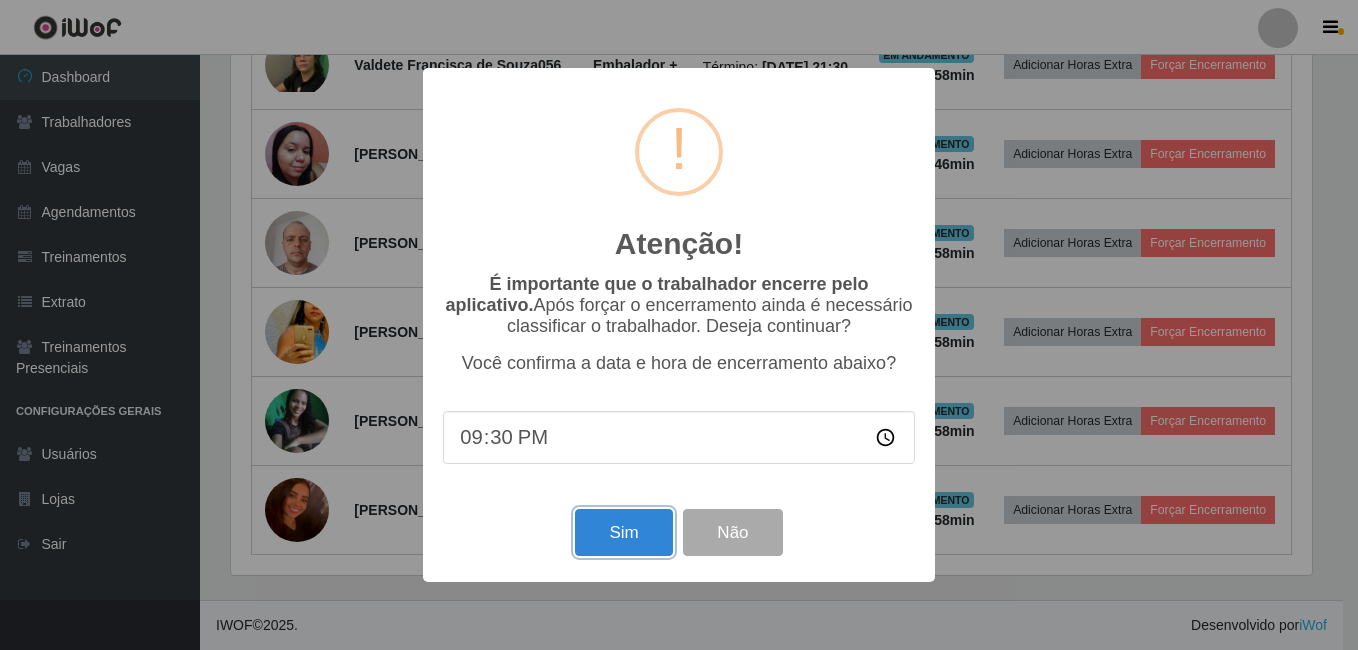 click on "Sim" at bounding box center [623, 532] 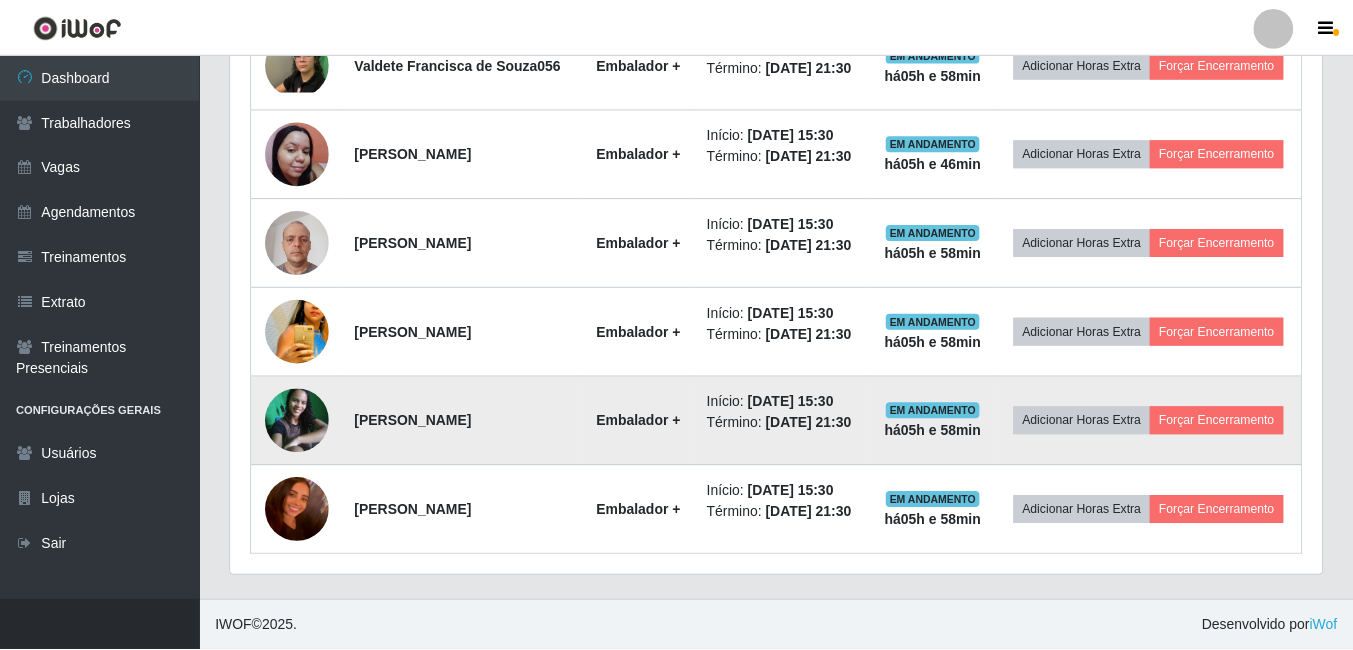 scroll, scrollTop: 999585, scrollLeft: 998909, axis: both 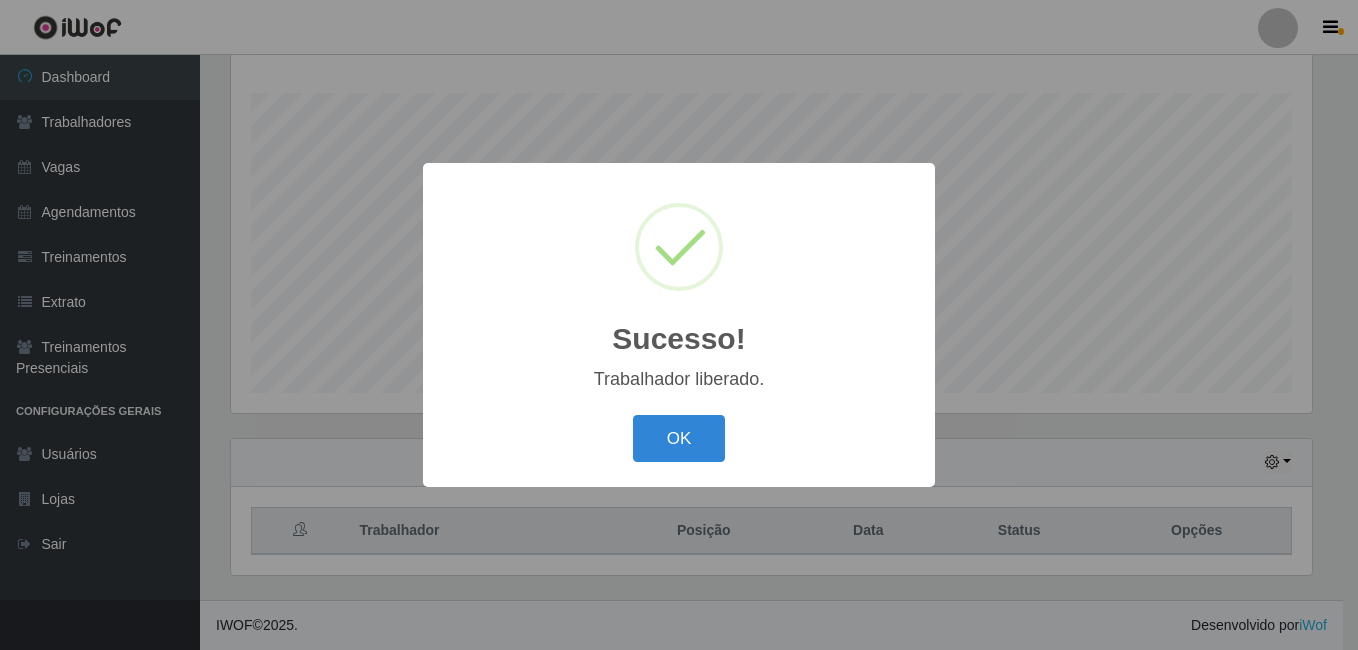 click on "Sucesso! × Trabalhador liberado. OK Cancel" at bounding box center [679, 325] 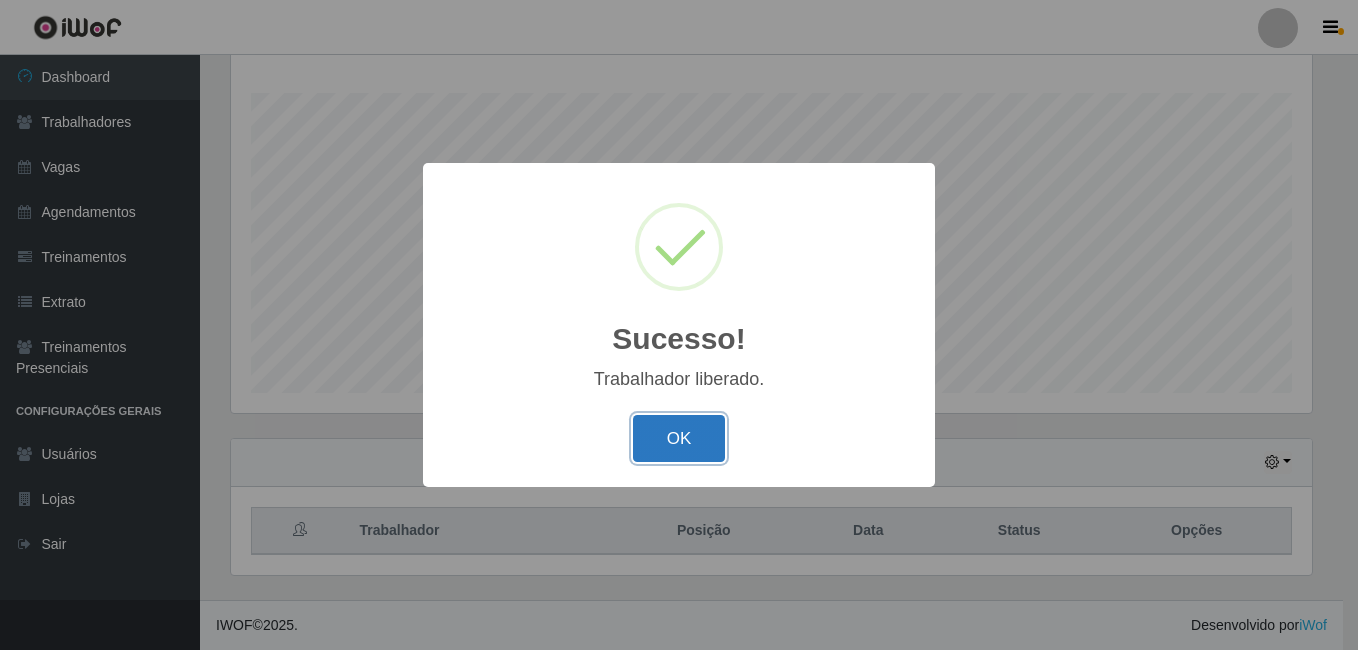 click on "OK" at bounding box center [679, 438] 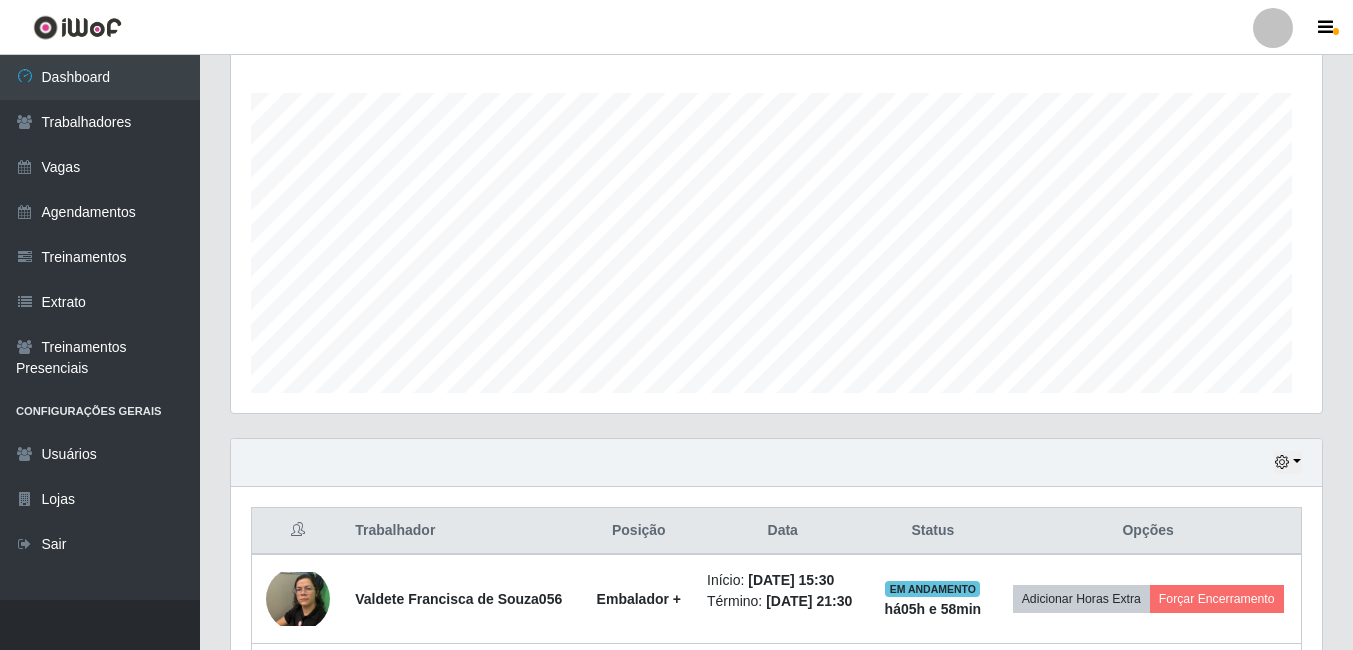 scroll, scrollTop: 999585, scrollLeft: 998909, axis: both 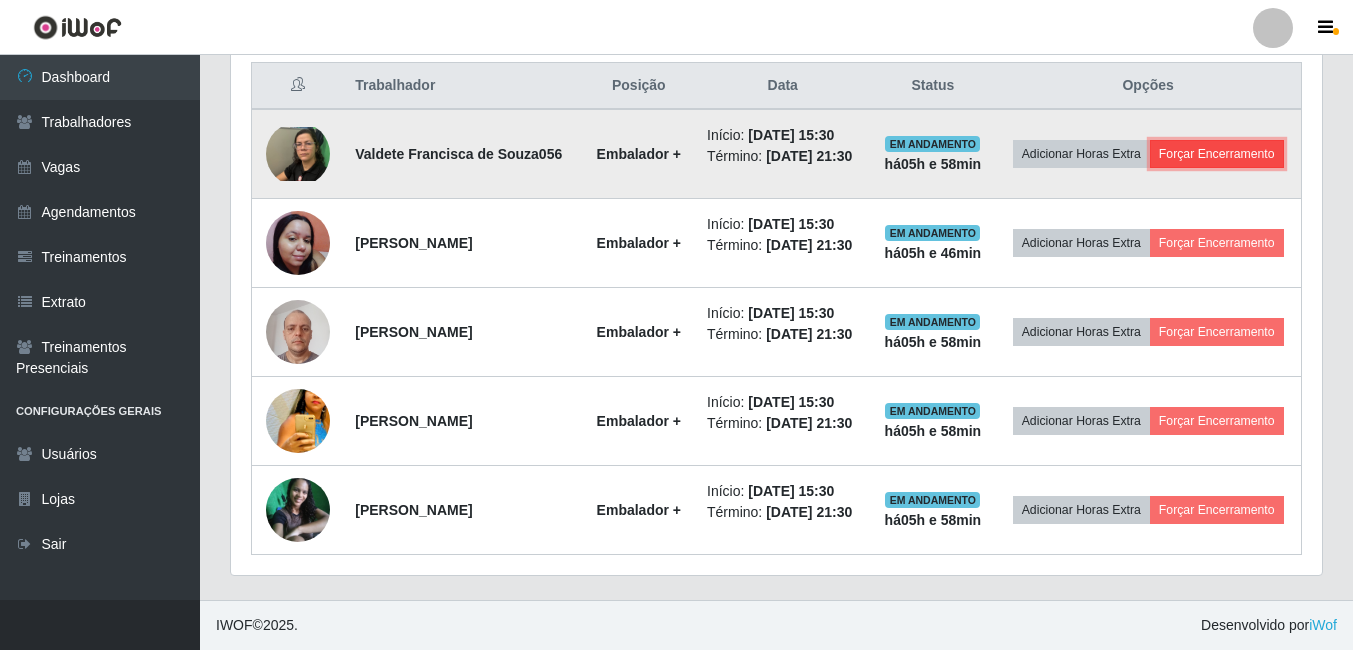 click on "Forçar Encerramento" at bounding box center [1217, 154] 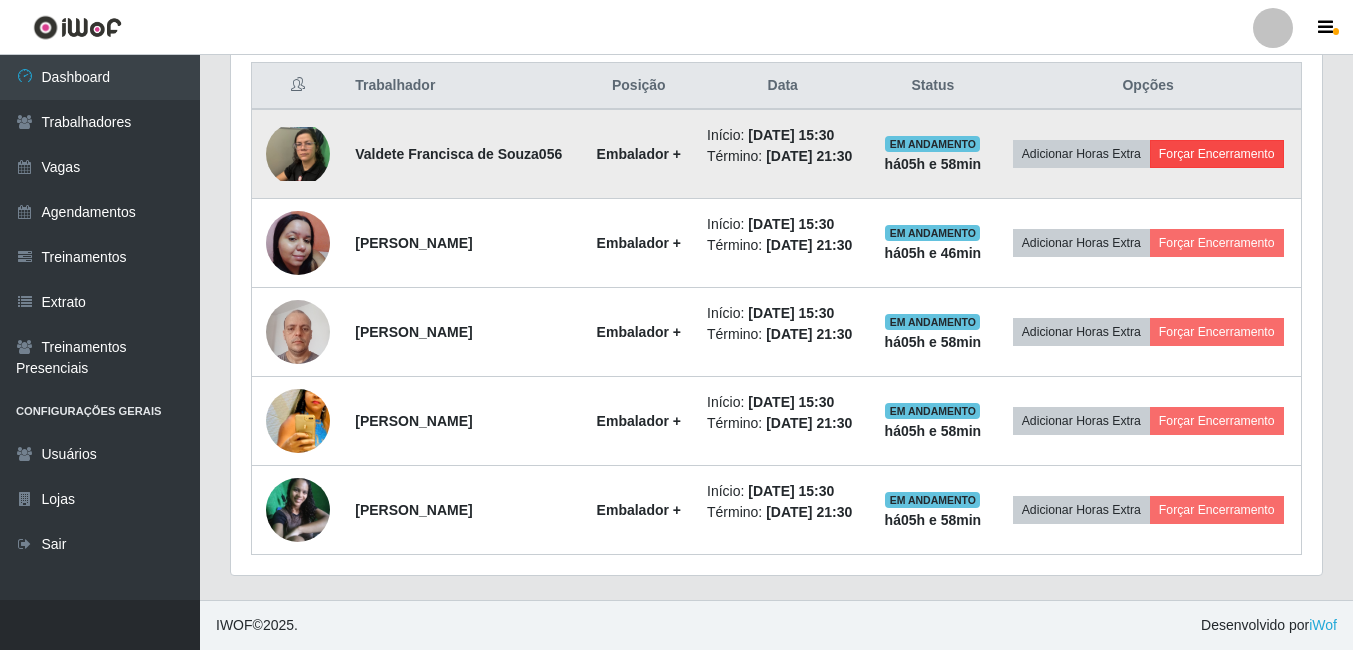 scroll, scrollTop: 999585, scrollLeft: 998919, axis: both 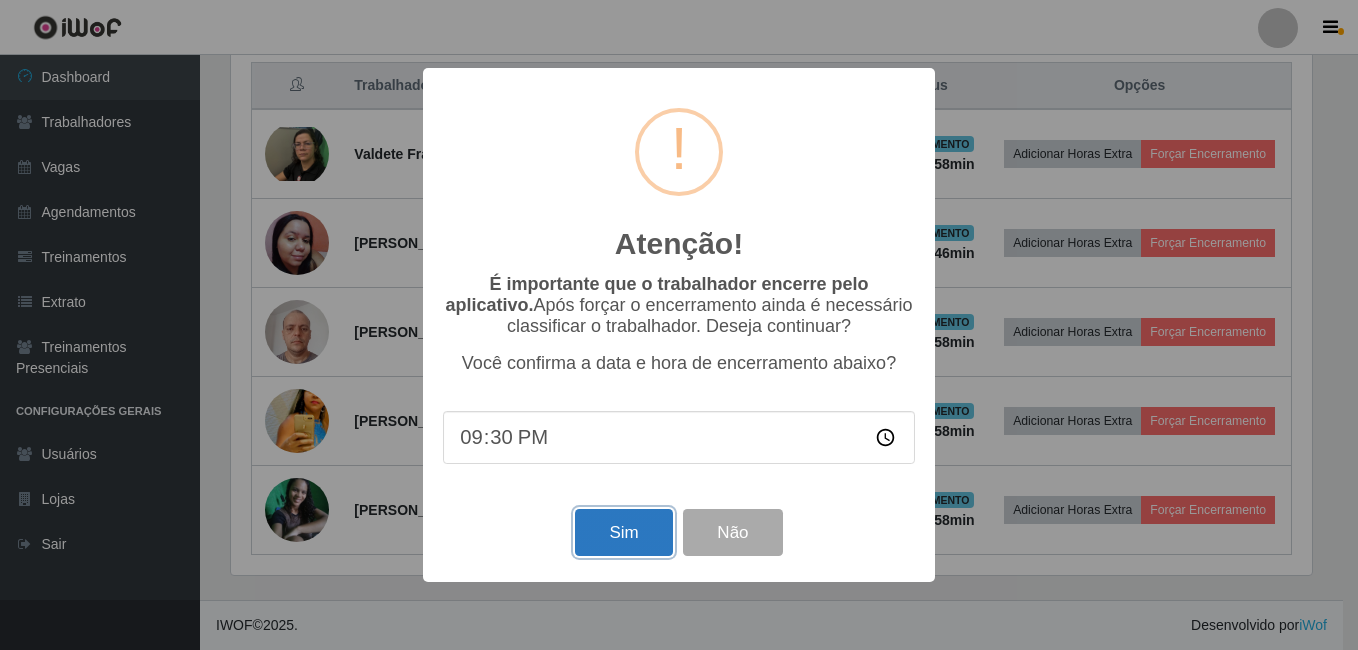 click on "Sim" at bounding box center (623, 532) 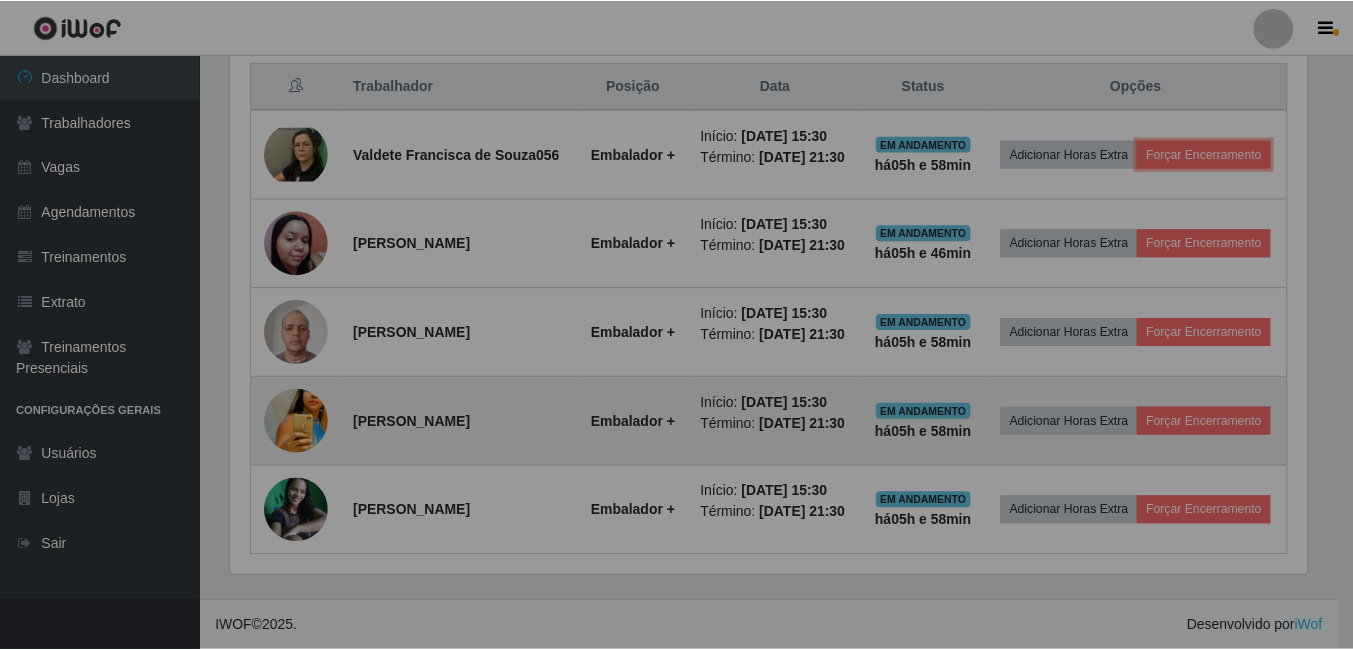 scroll, scrollTop: 999585, scrollLeft: 998909, axis: both 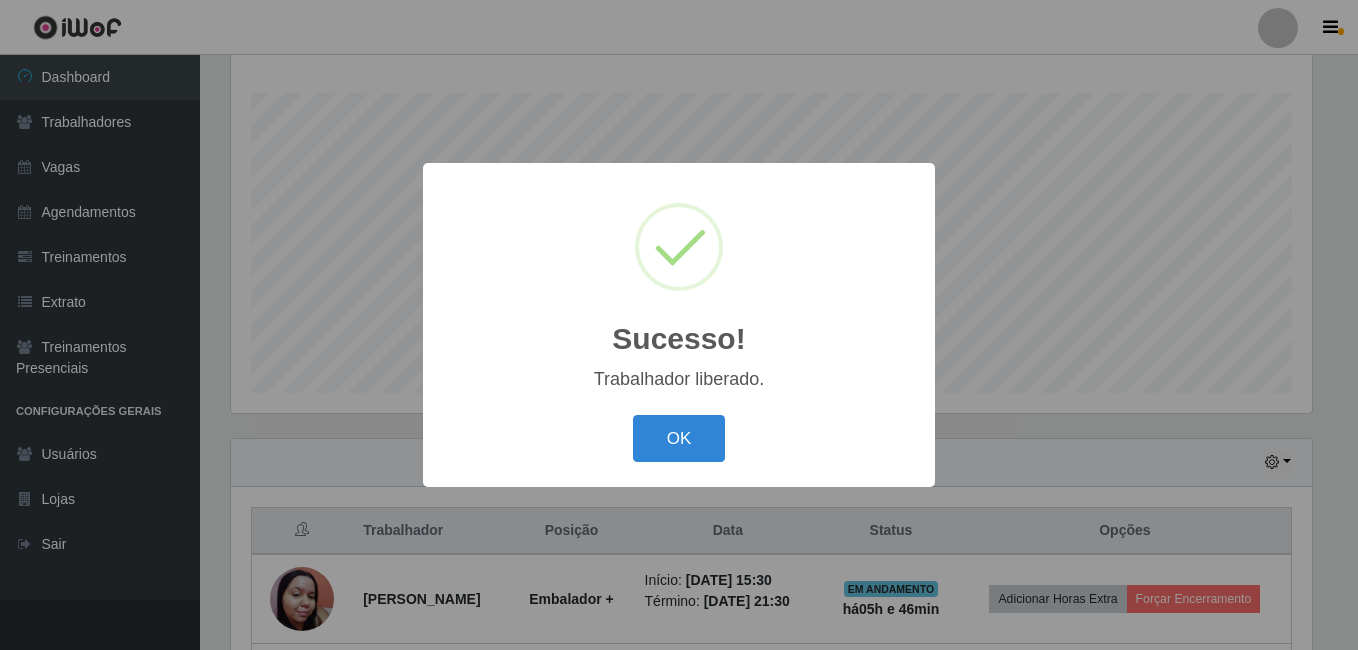 click on "OK Cancel" at bounding box center [679, 438] 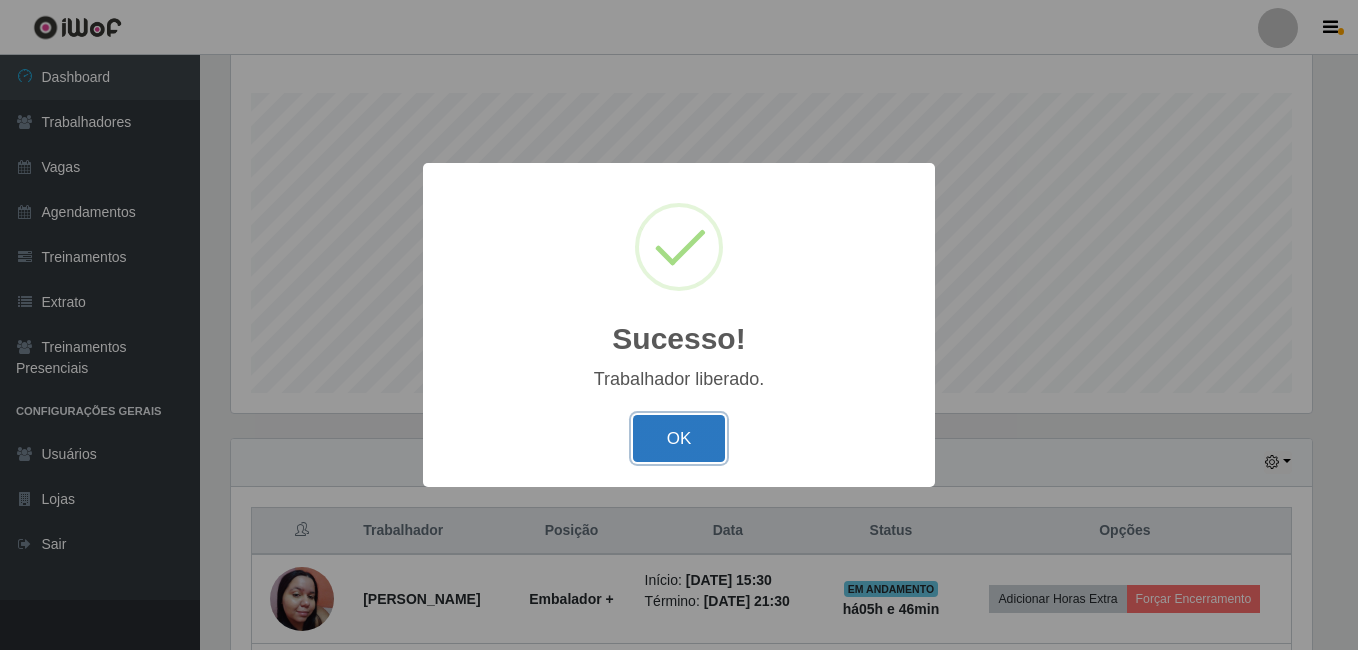click on "OK" at bounding box center (679, 438) 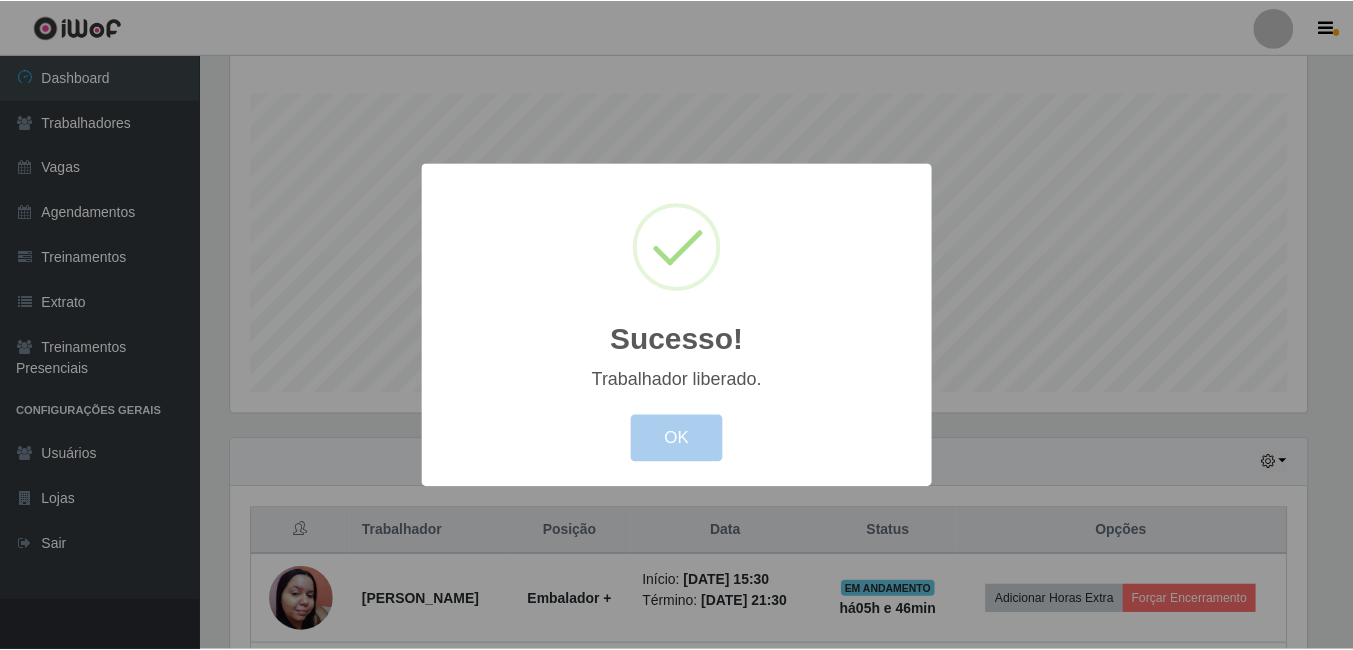 scroll, scrollTop: 999585, scrollLeft: 998909, axis: both 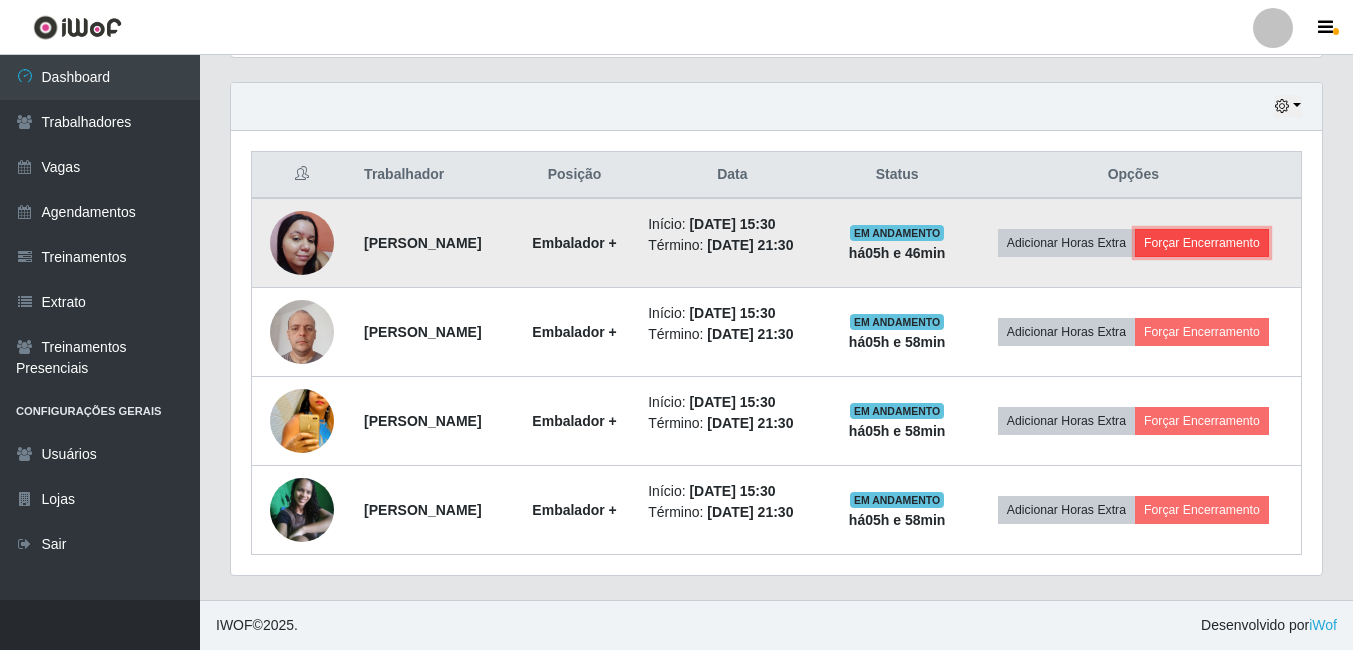 click on "Forçar Encerramento" at bounding box center [1202, 243] 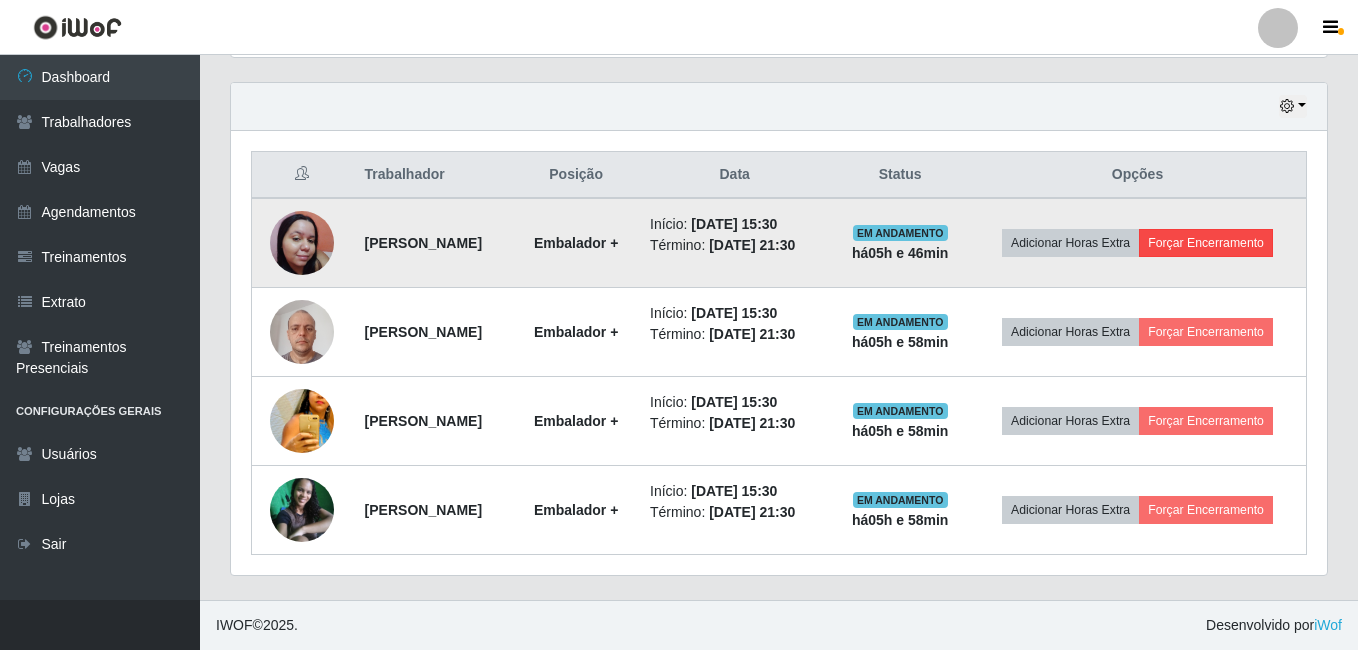 scroll, scrollTop: 999585, scrollLeft: 998919, axis: both 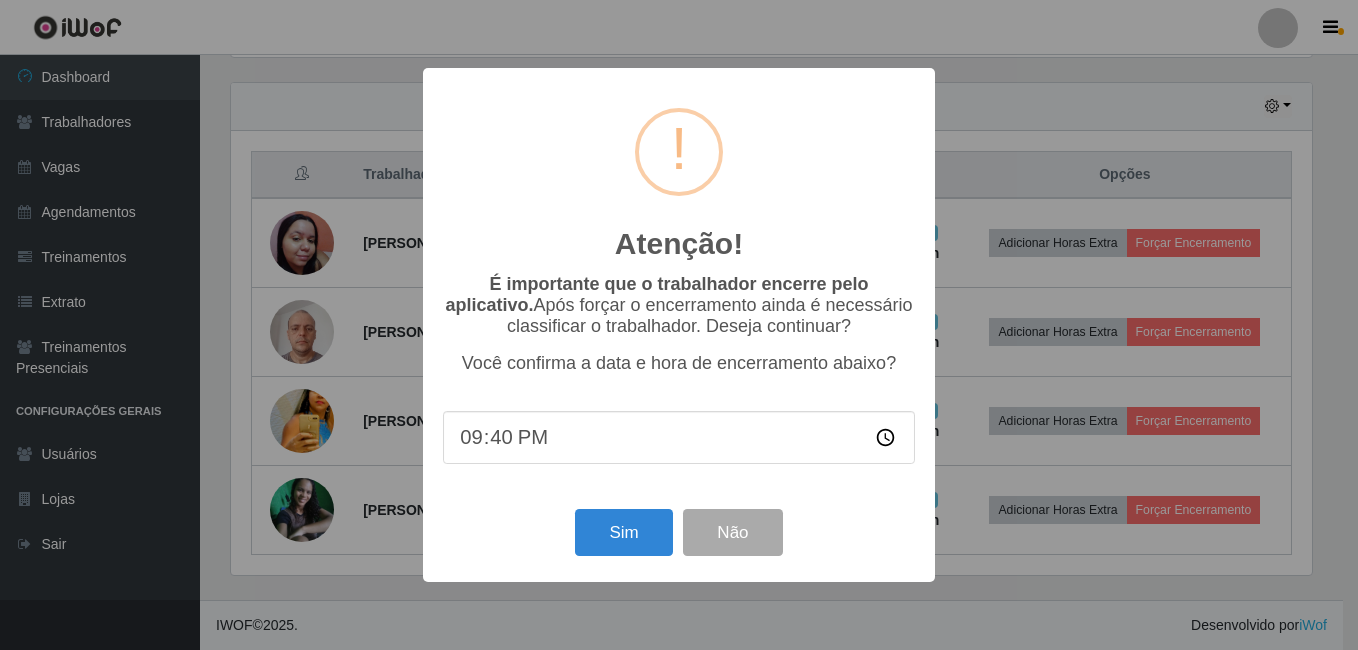 click on "21:40" at bounding box center (679, 437) 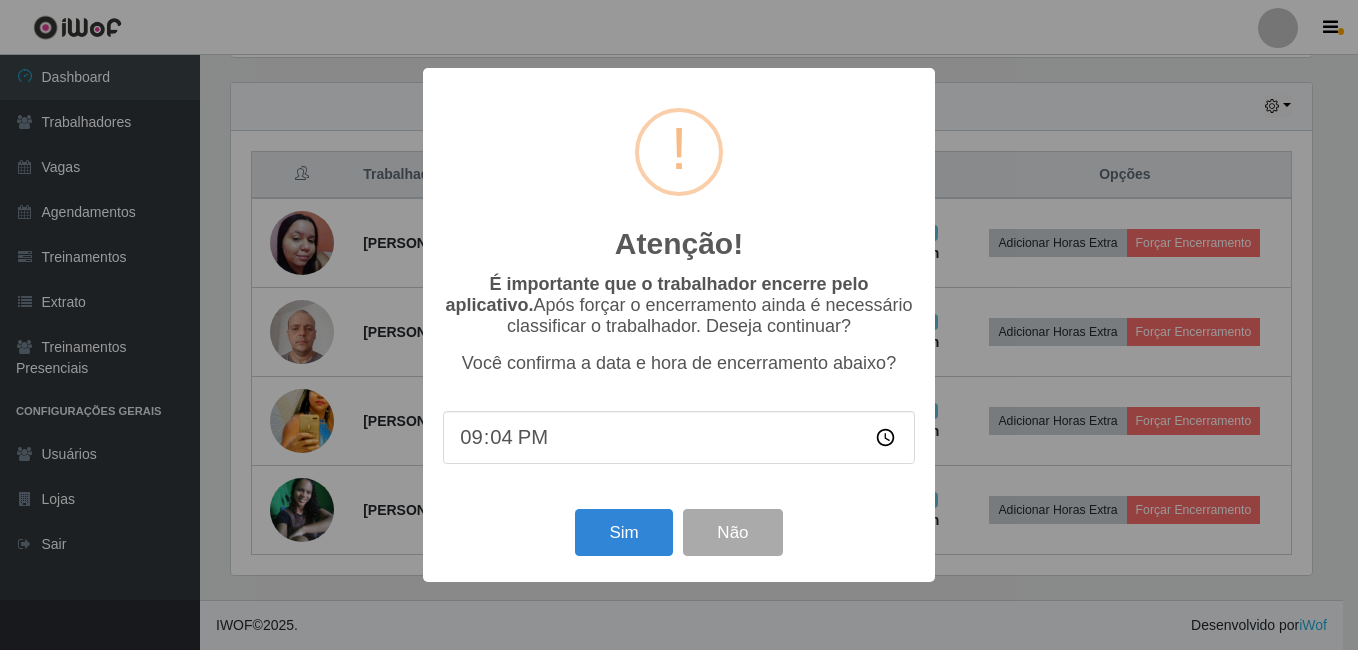 type on "21:42" 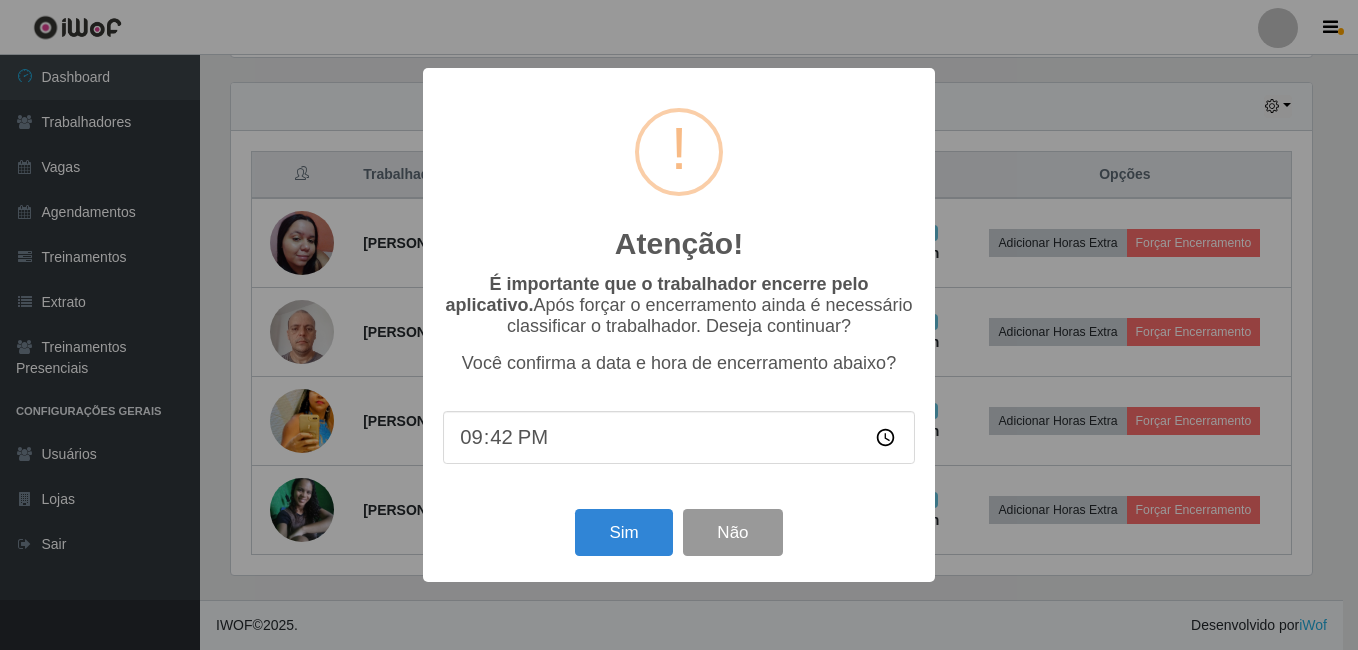 drag, startPoint x: 737, startPoint y: 507, endPoint x: 737, endPoint y: 521, distance: 14 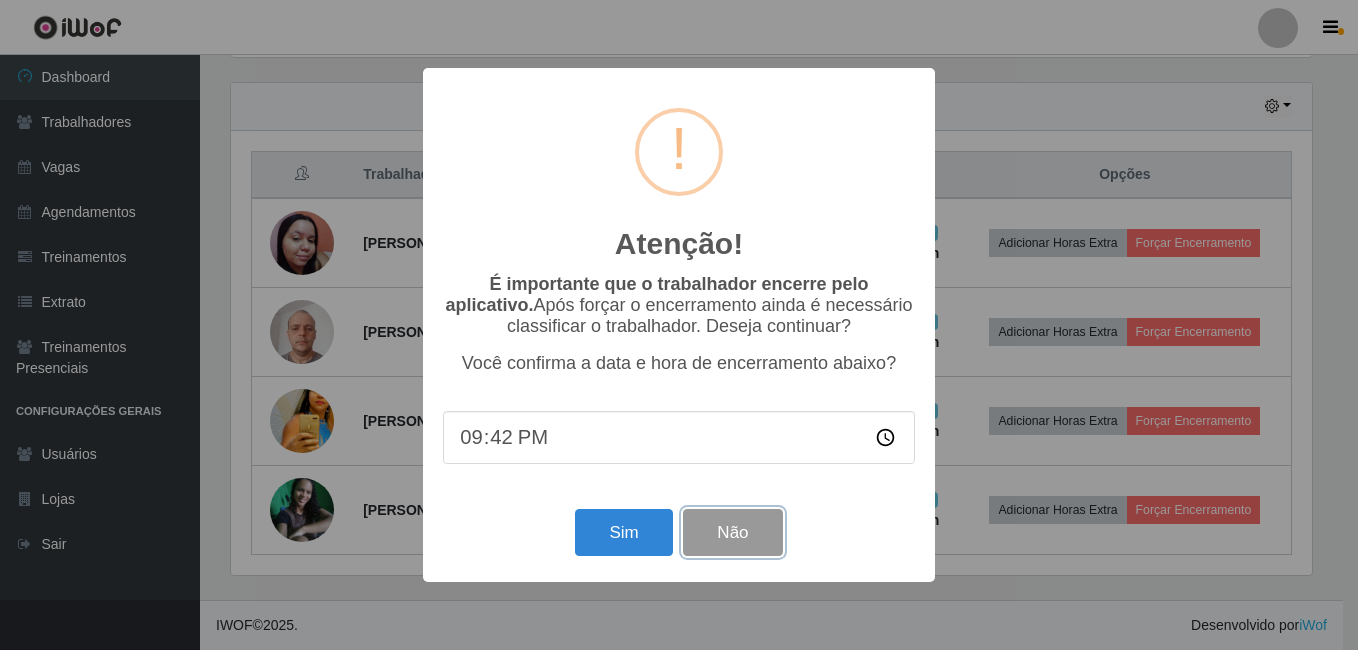 click on "Não" at bounding box center [732, 532] 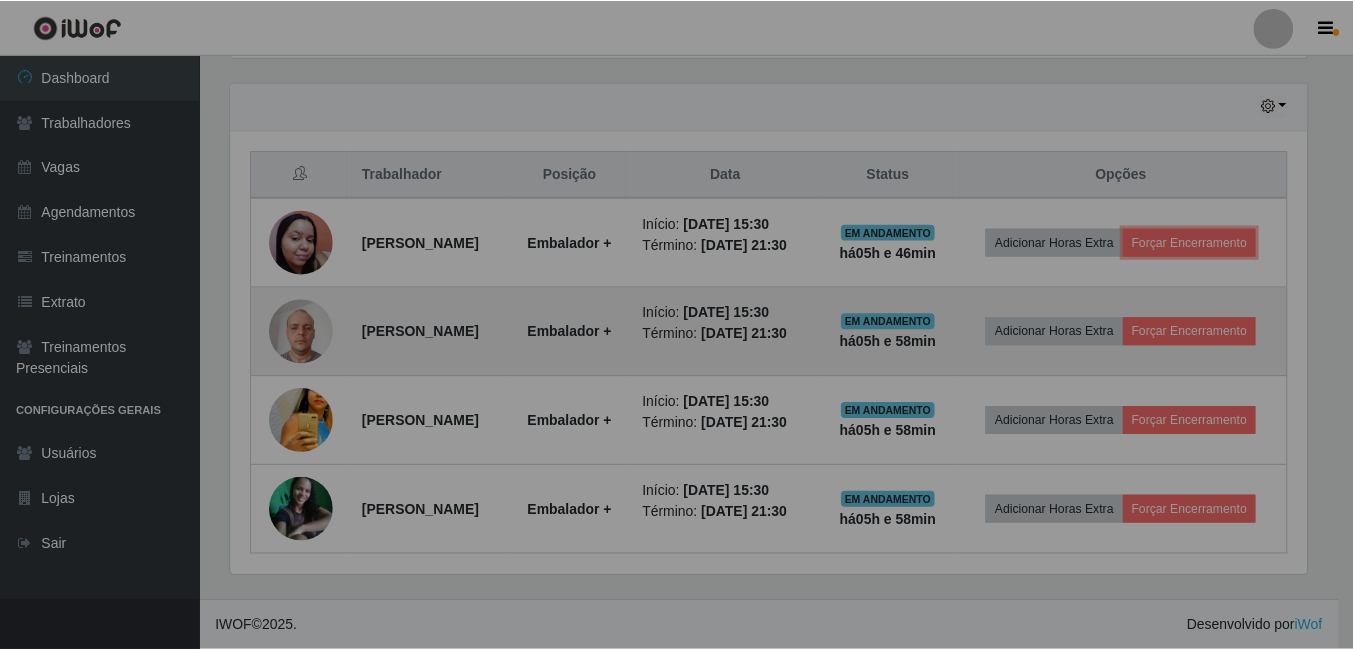 scroll, scrollTop: 999585, scrollLeft: 998909, axis: both 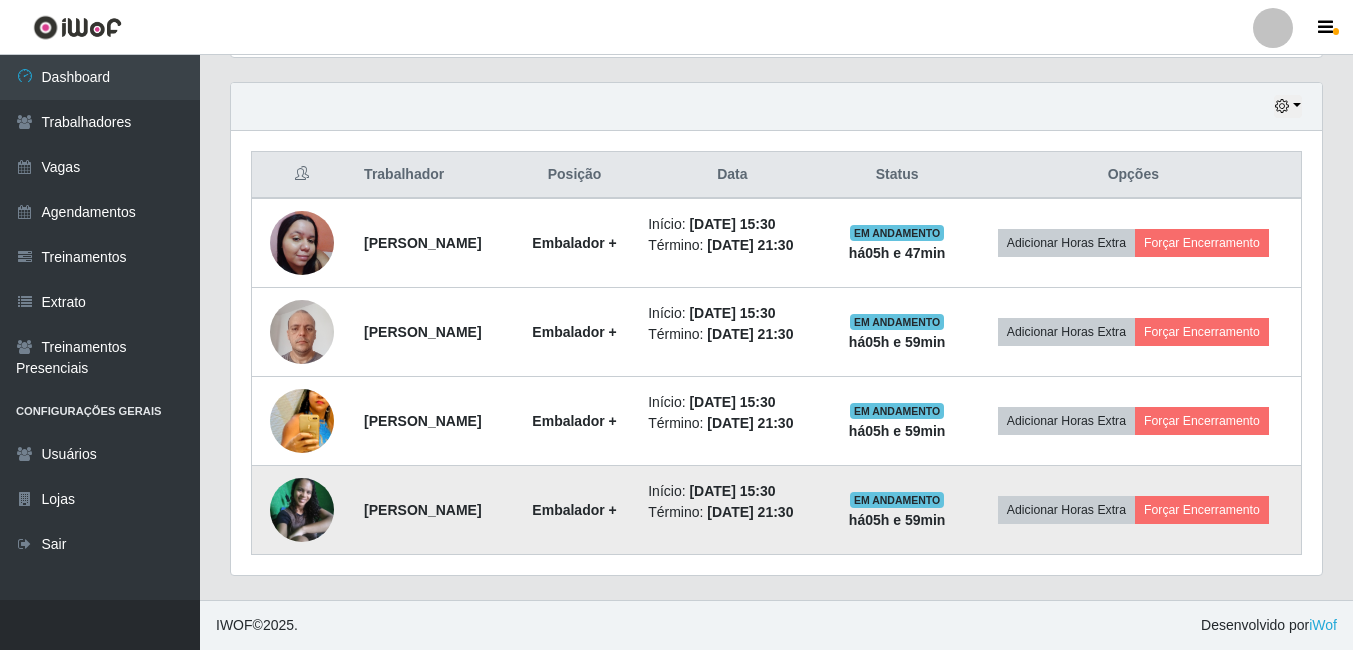 click at bounding box center (302, 510) 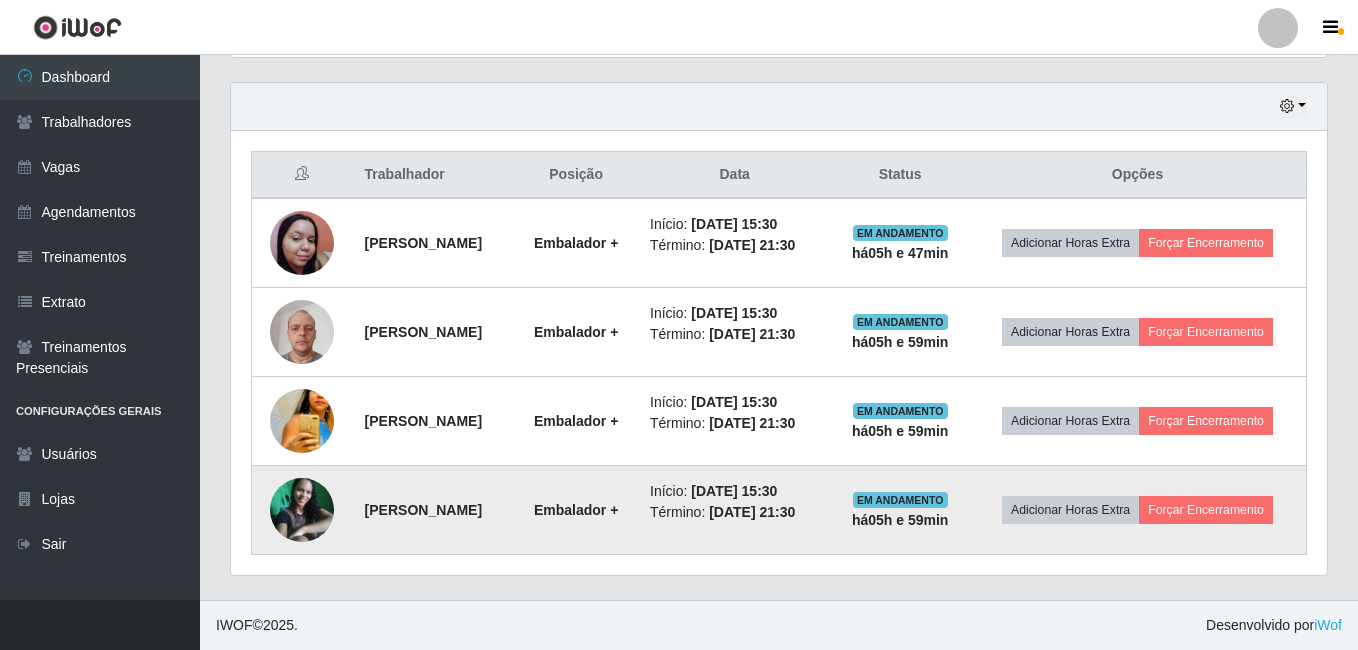 scroll, scrollTop: 999585, scrollLeft: 998919, axis: both 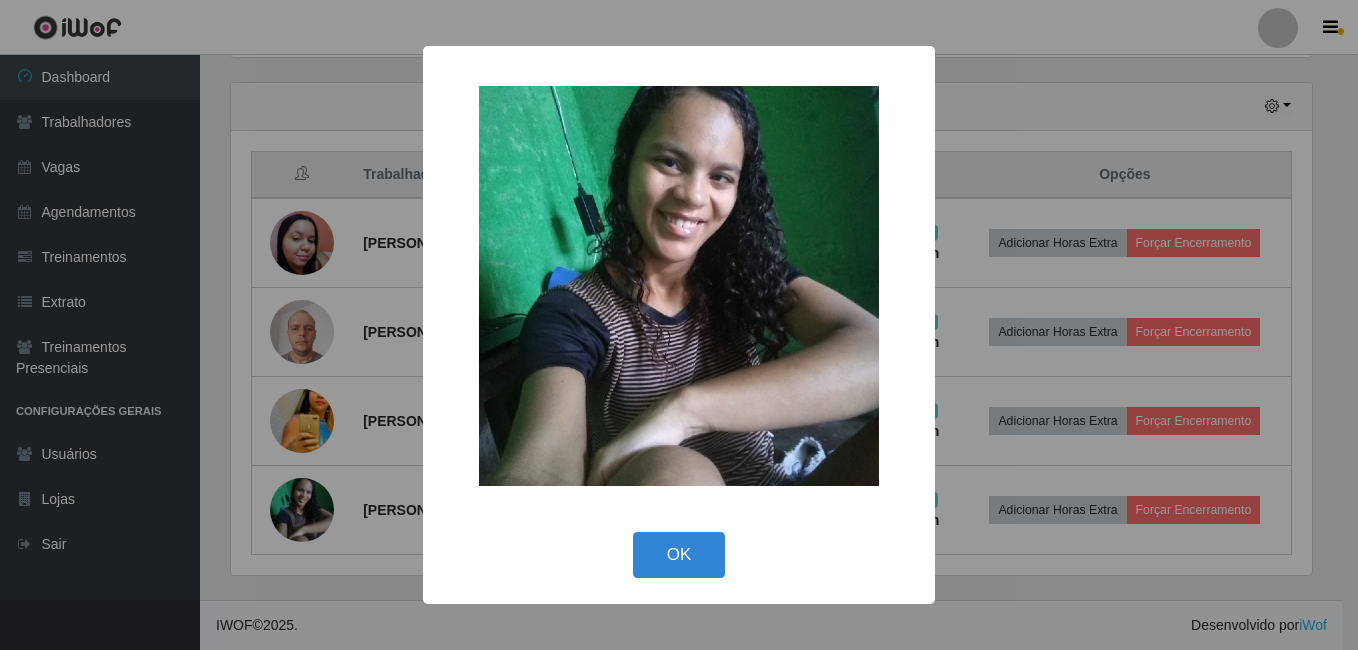 drag, startPoint x: 716, startPoint y: 557, endPoint x: 659, endPoint y: 538, distance: 60.083275 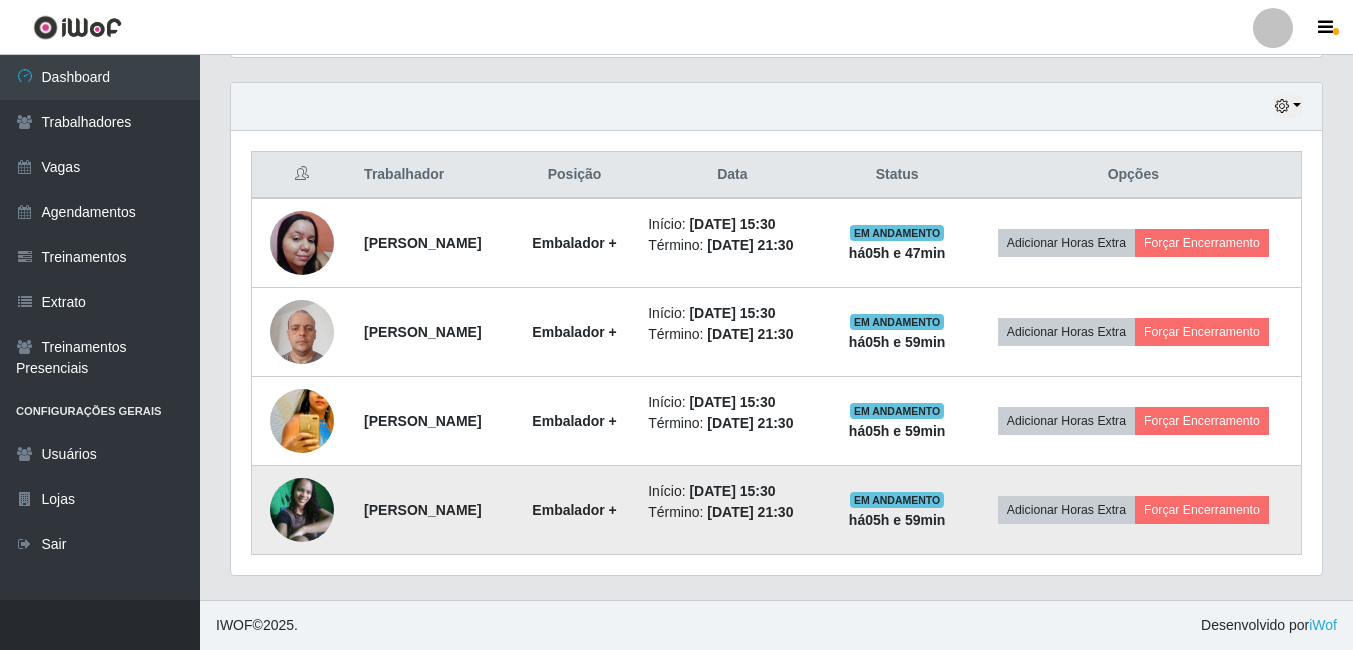 scroll, scrollTop: 999585, scrollLeft: 998909, axis: both 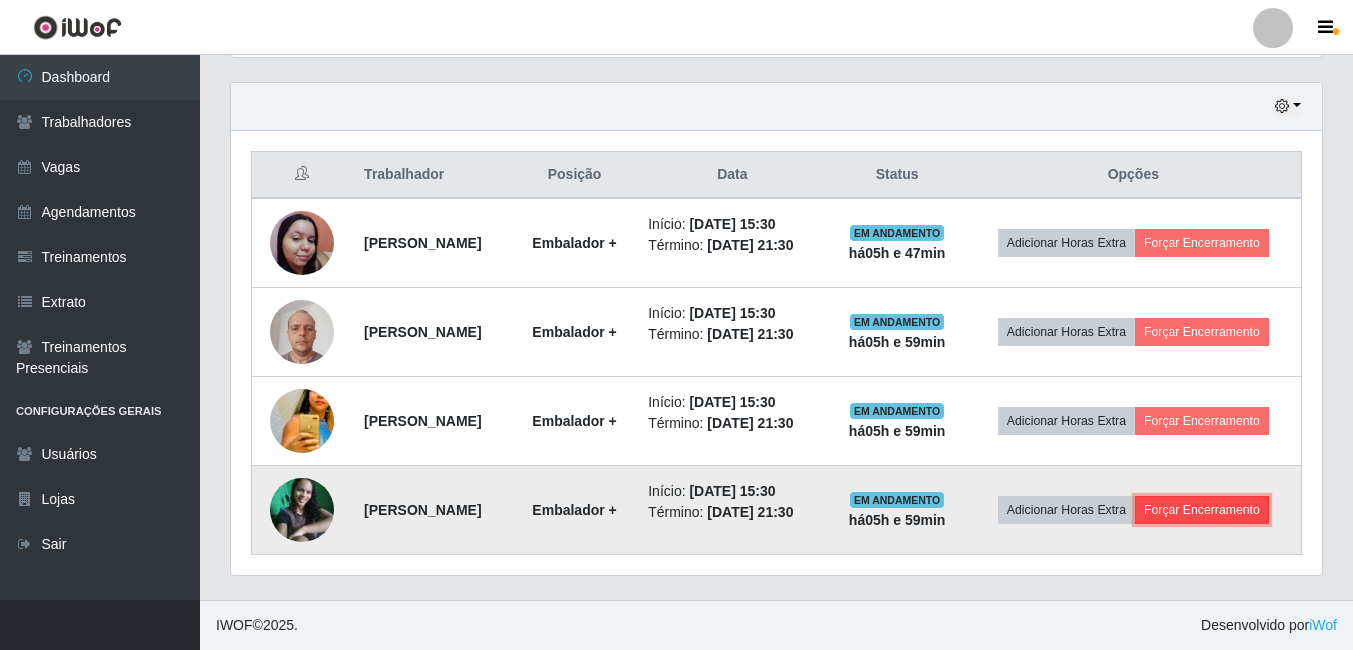 click on "Forçar Encerramento" at bounding box center [1202, 510] 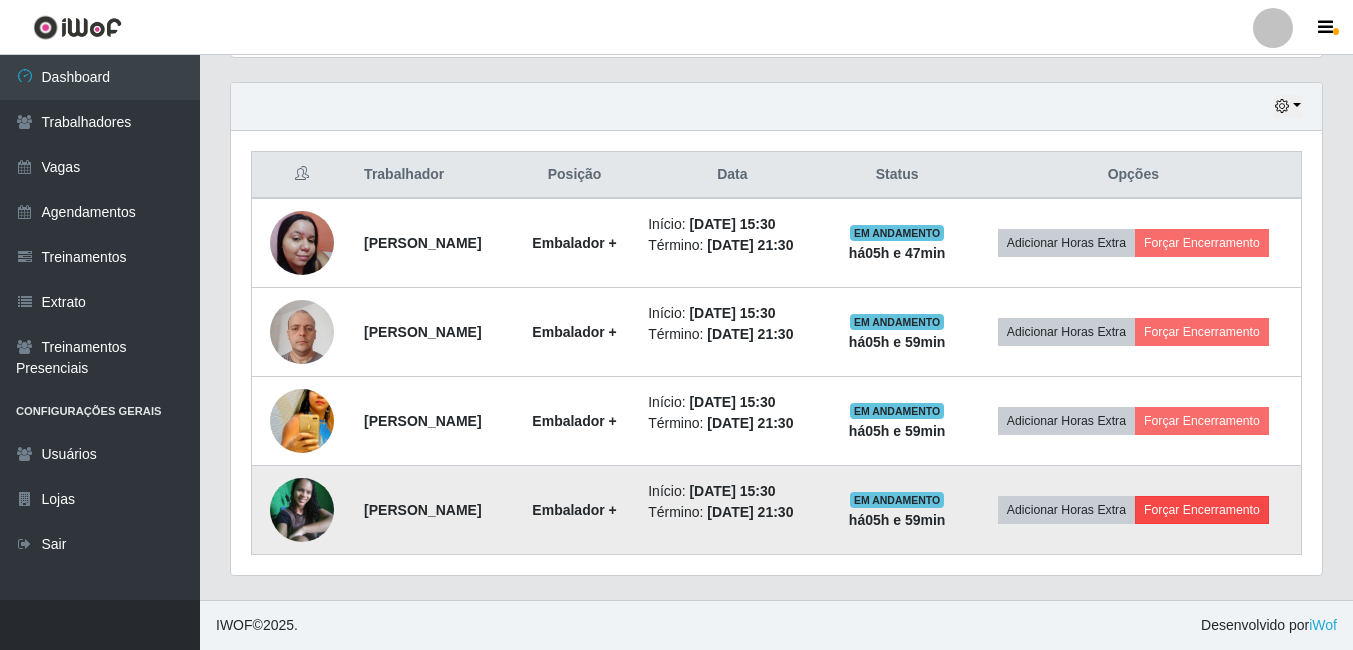 scroll, scrollTop: 999585, scrollLeft: 998919, axis: both 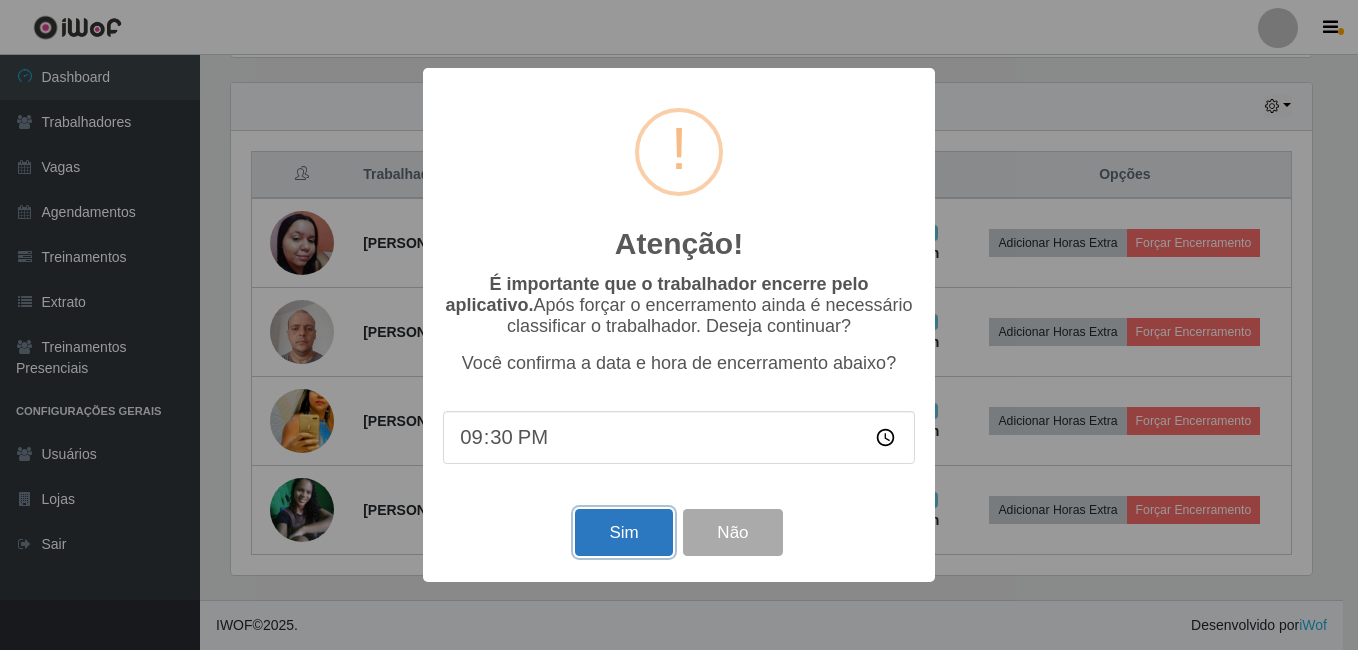 click on "Sim" at bounding box center (623, 532) 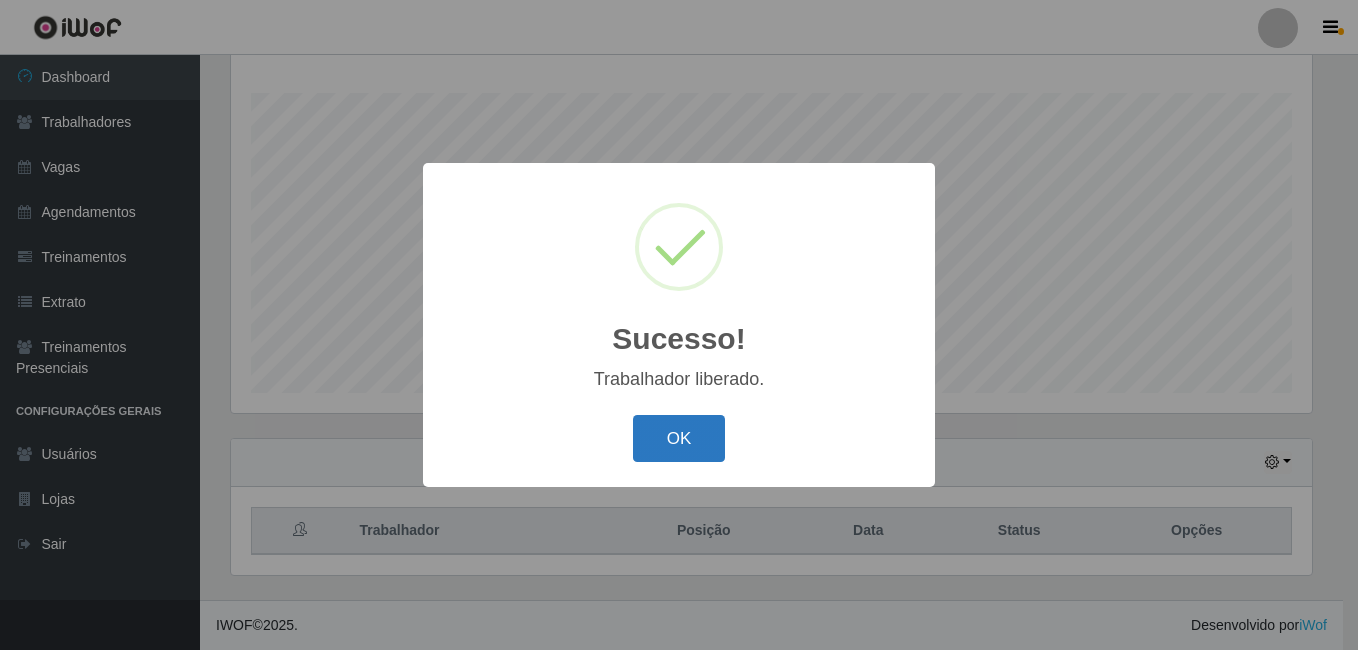 click on "OK" at bounding box center (679, 438) 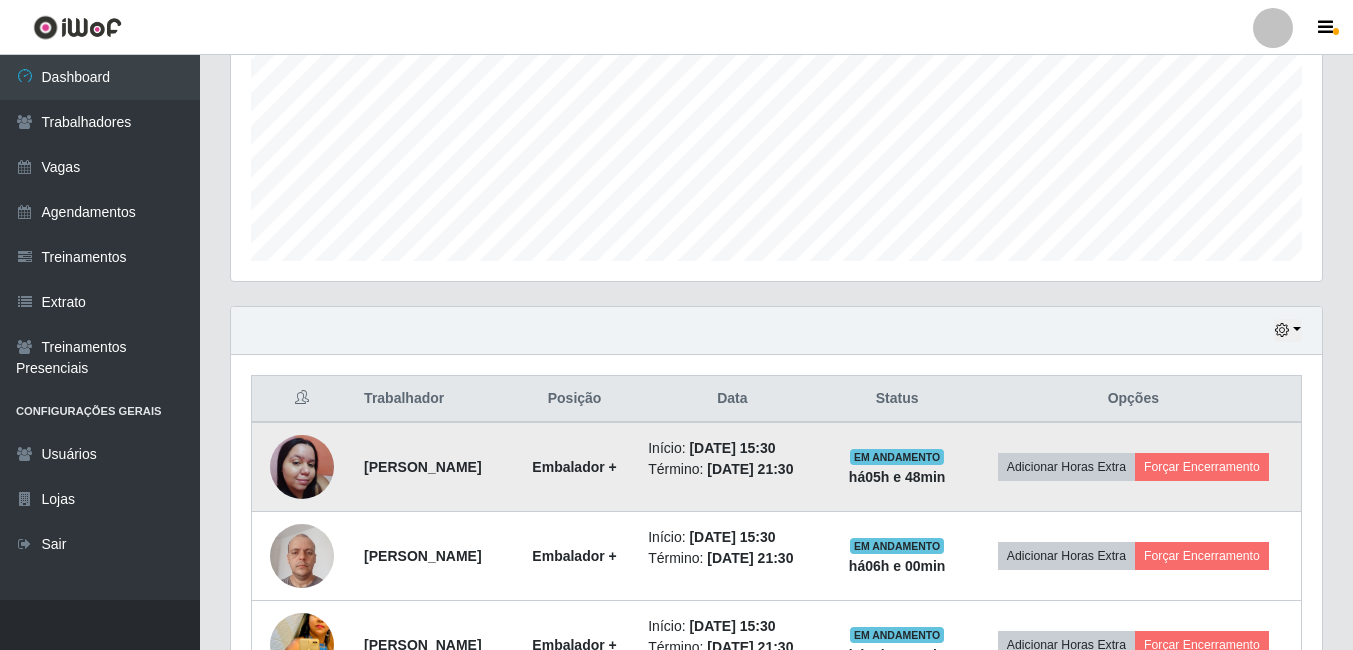 scroll, scrollTop: 589, scrollLeft: 0, axis: vertical 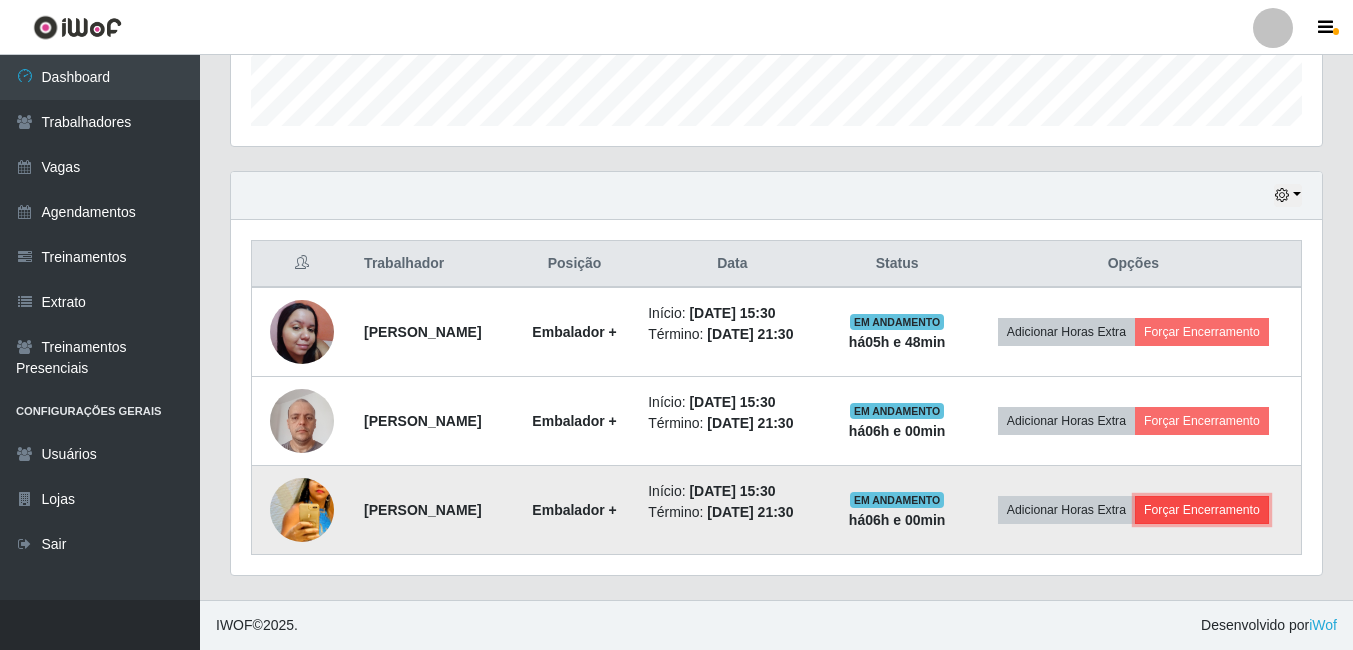 click on "Forçar Encerramento" at bounding box center (1202, 510) 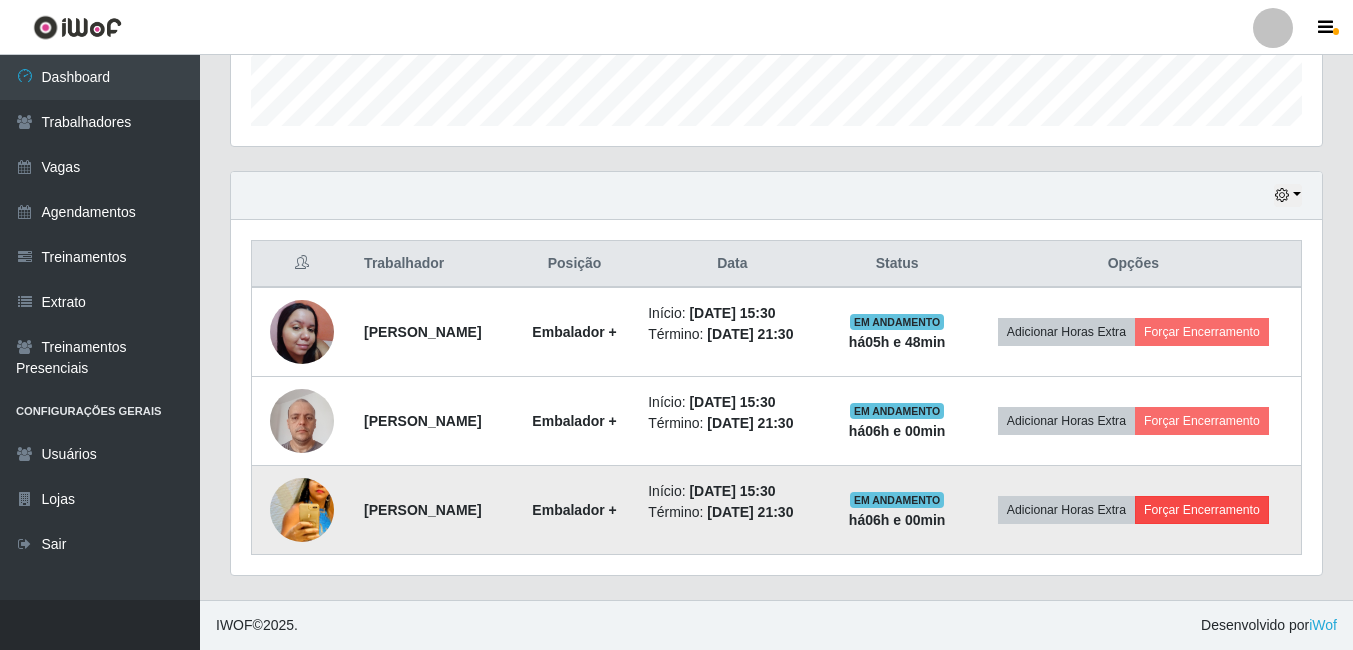 scroll, scrollTop: 999585, scrollLeft: 998919, axis: both 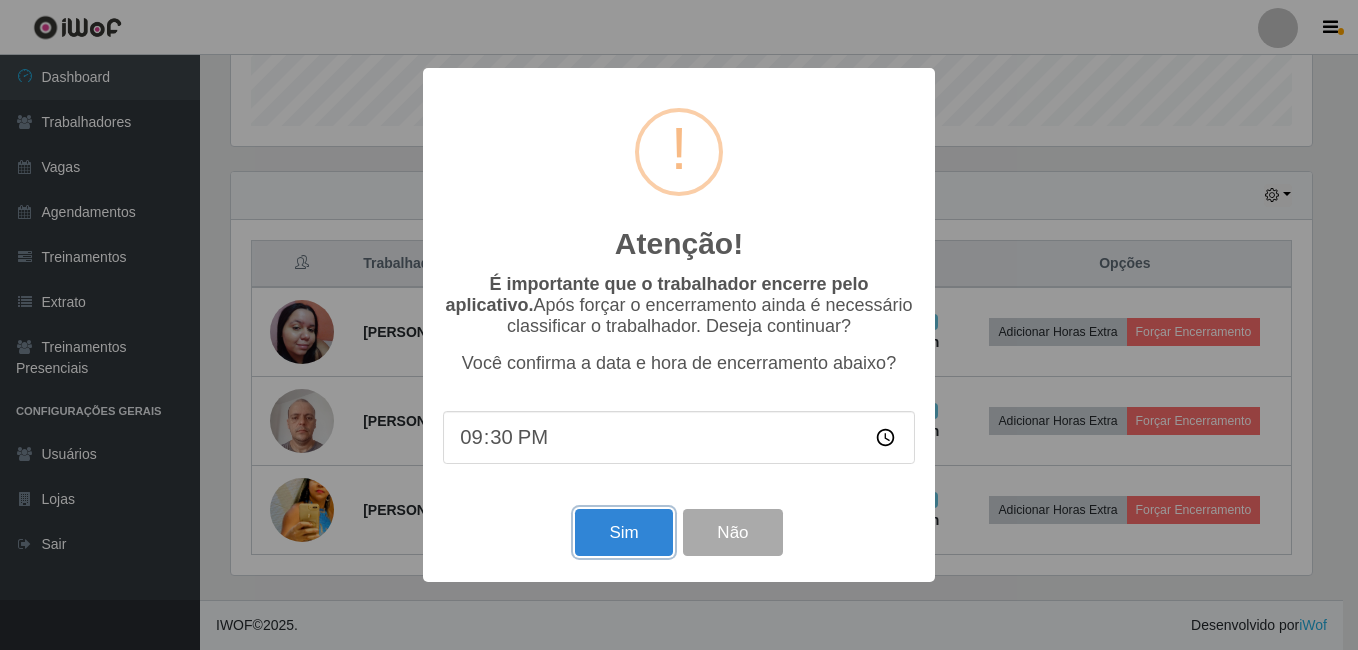 drag, startPoint x: 620, startPoint y: 548, endPoint x: 577, endPoint y: 496, distance: 67.47592 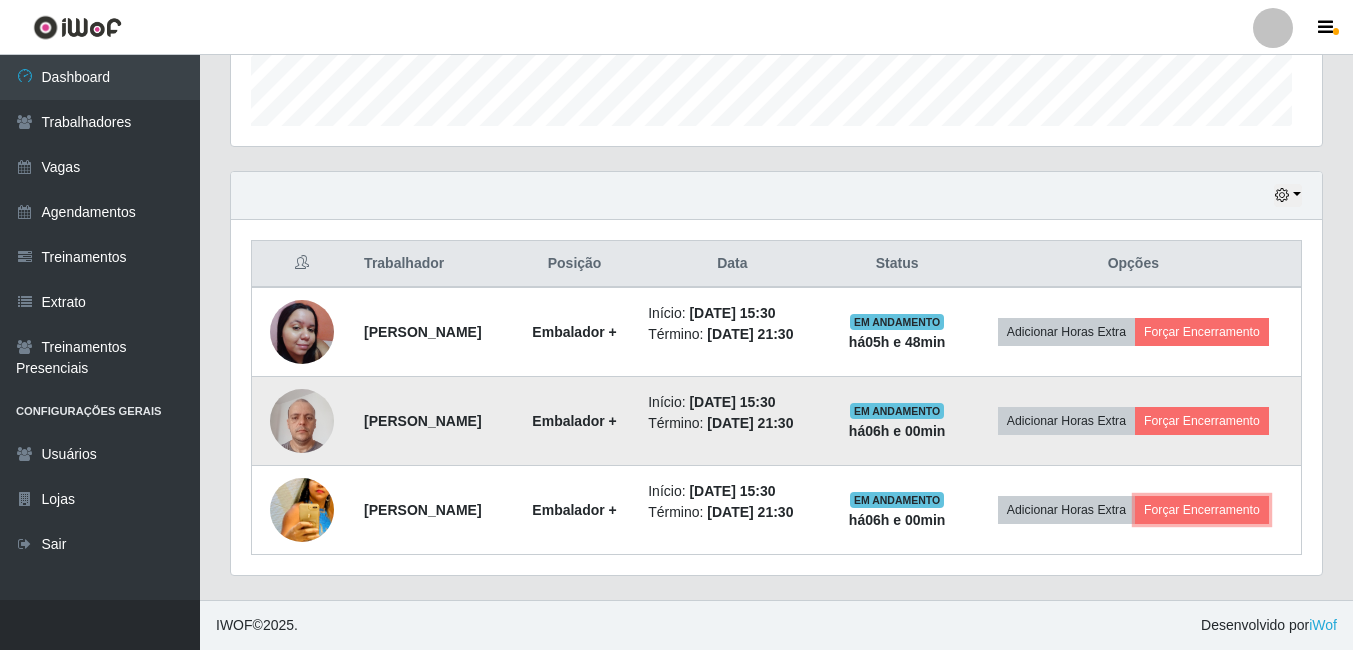scroll, scrollTop: 999585, scrollLeft: 998909, axis: both 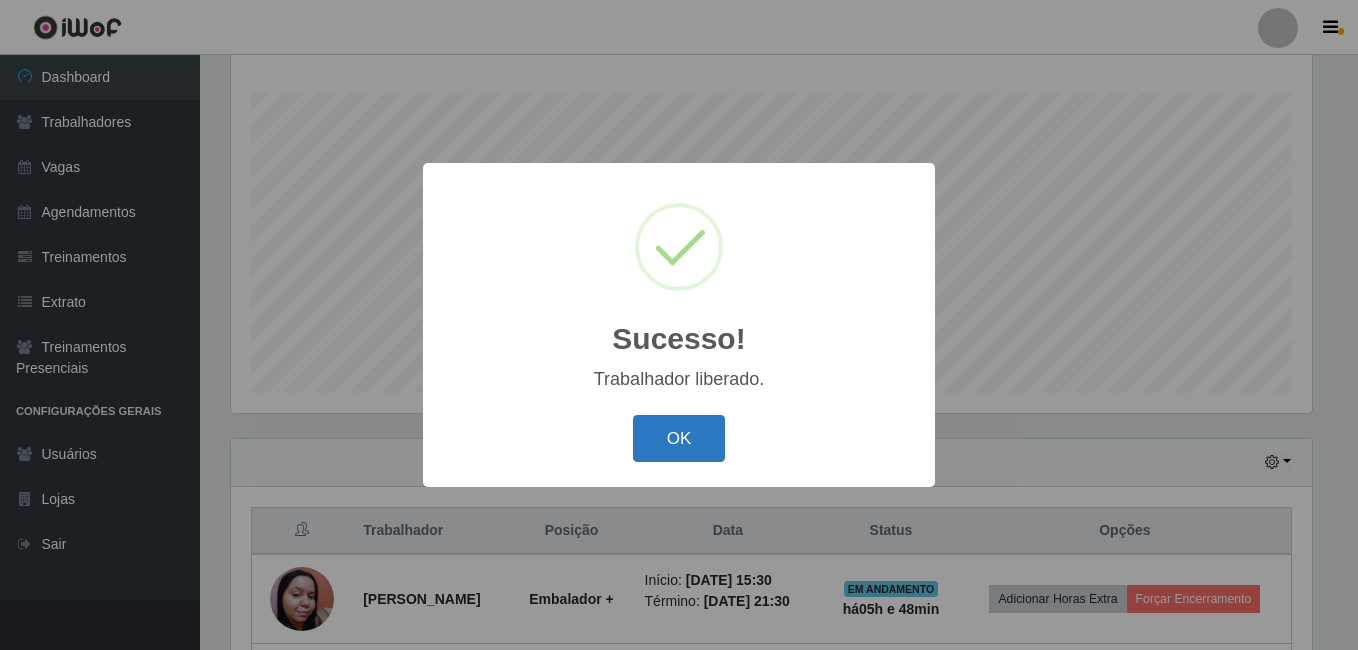 click on "OK" at bounding box center (679, 438) 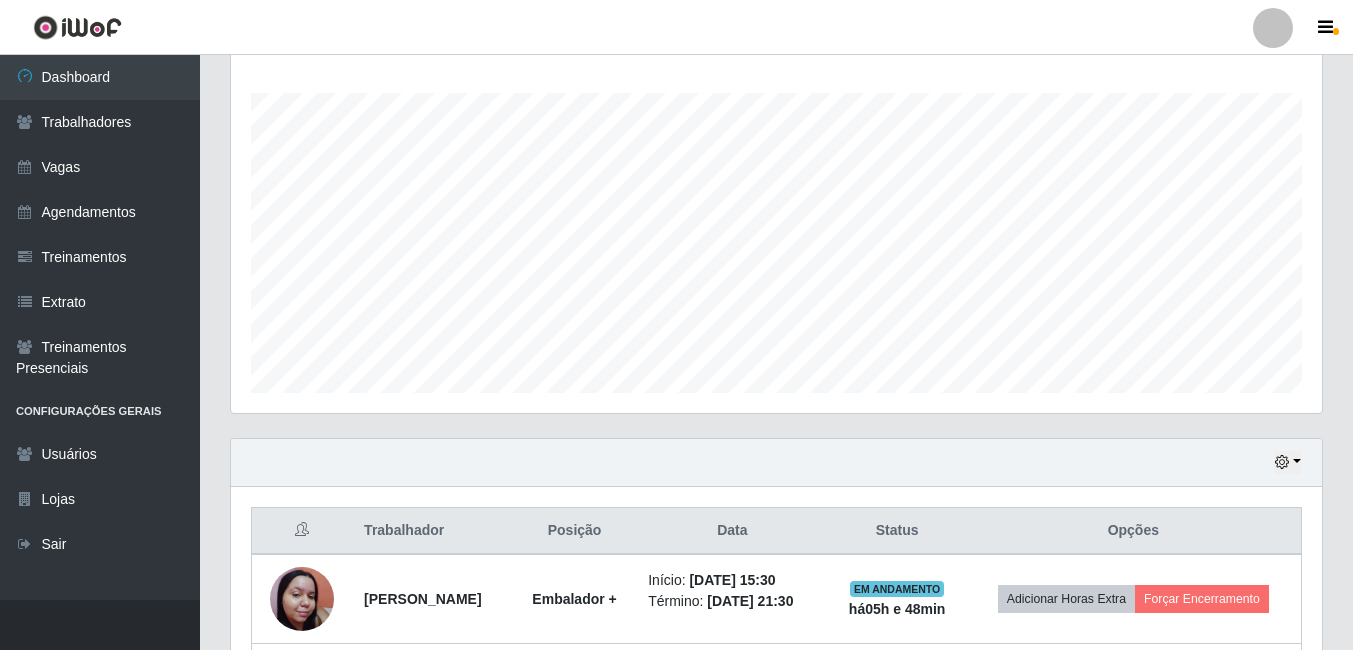 scroll, scrollTop: 999585, scrollLeft: 998909, axis: both 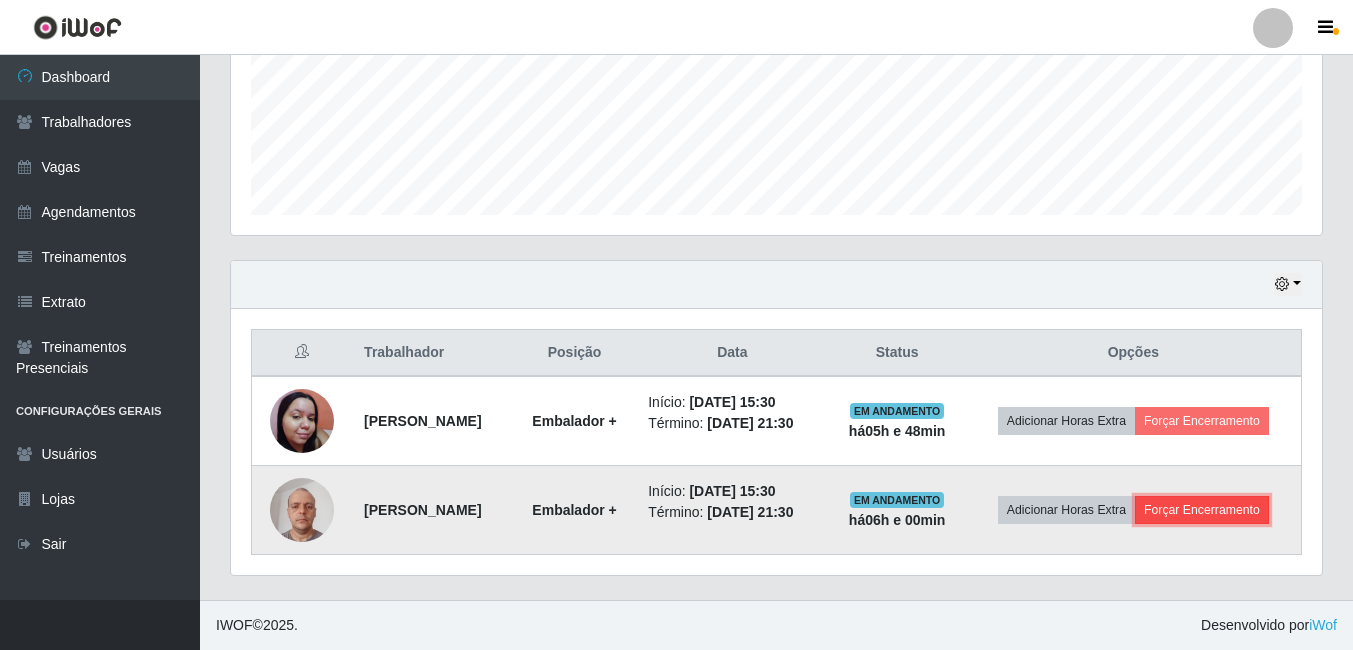 click on "Forçar Encerramento" at bounding box center [1202, 510] 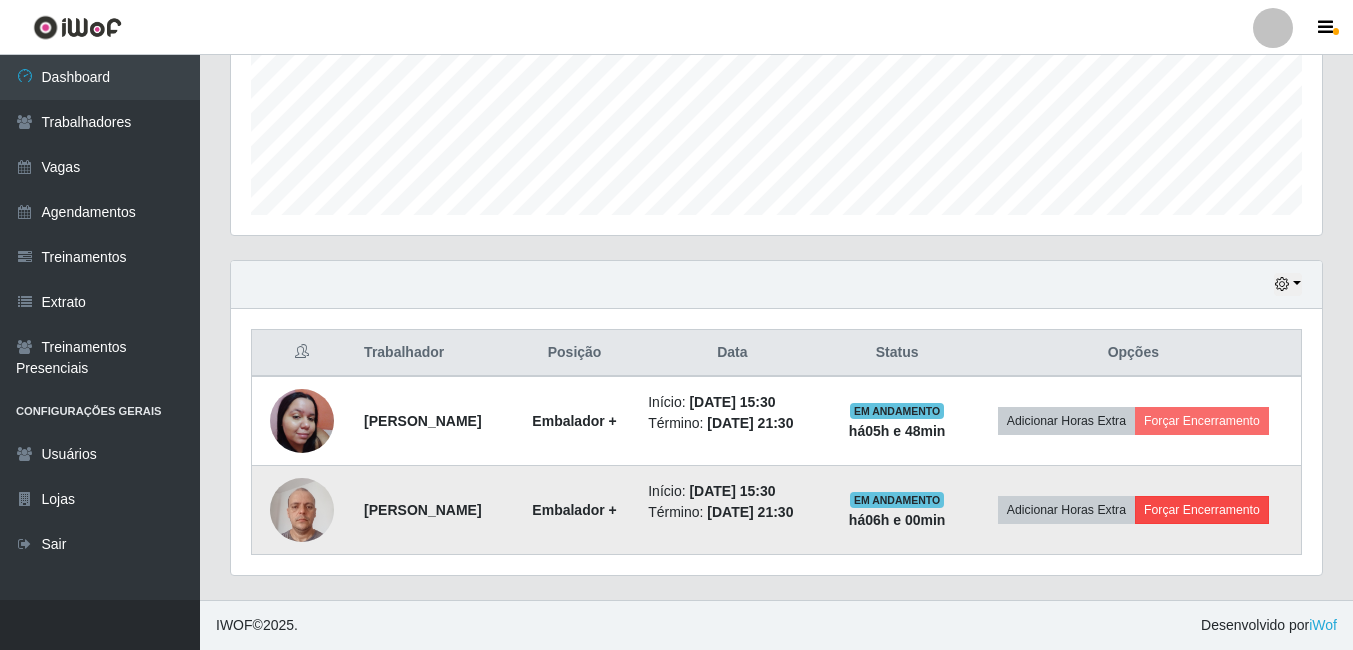 scroll, scrollTop: 999585, scrollLeft: 998919, axis: both 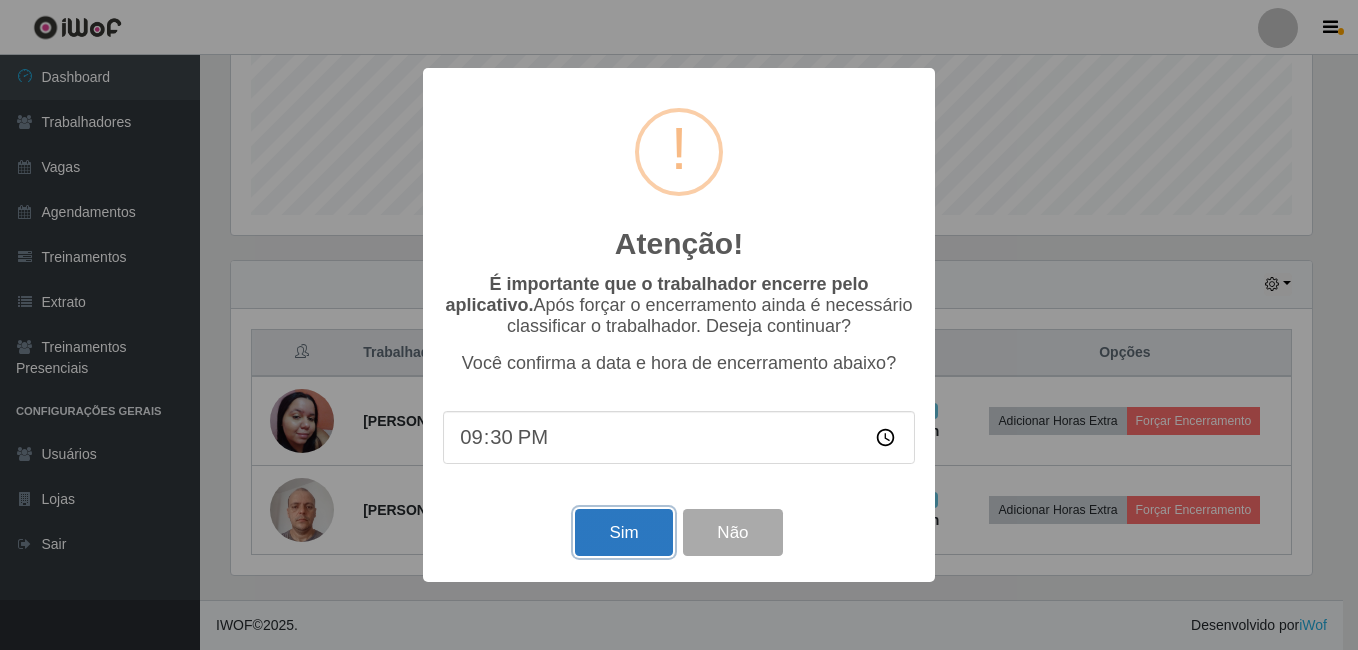 click on "Sim" at bounding box center [623, 532] 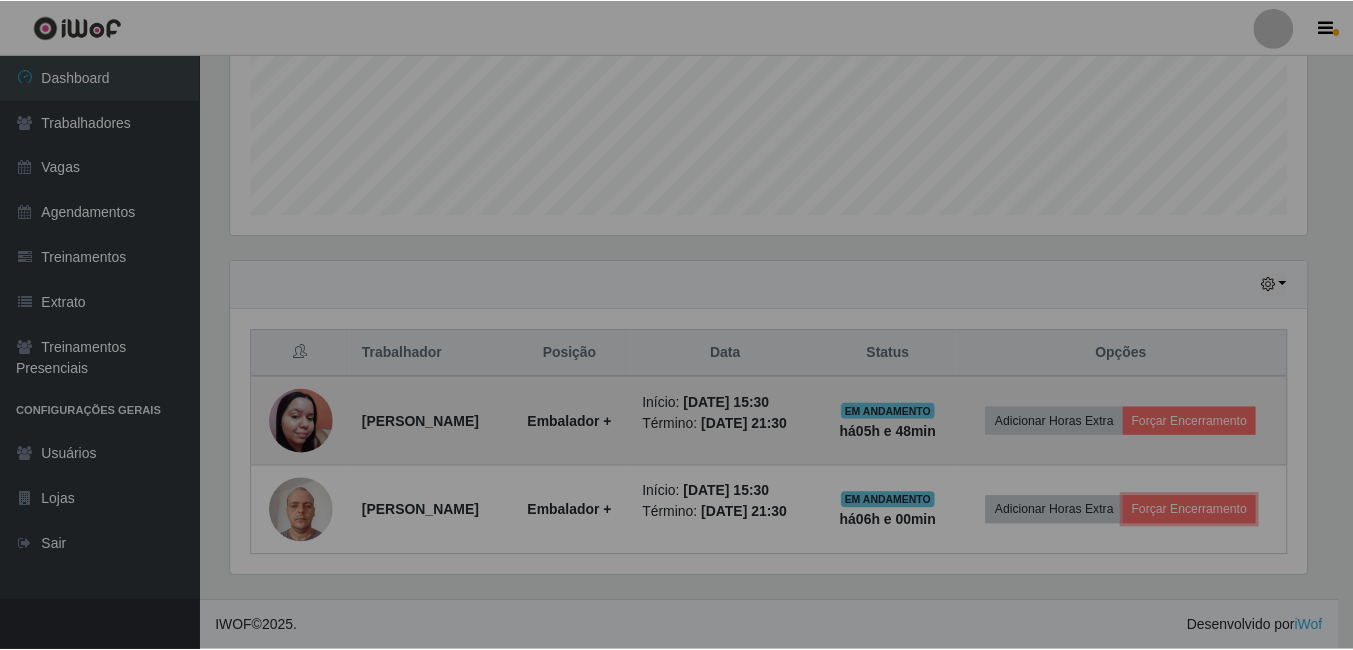 scroll, scrollTop: 999585, scrollLeft: 998909, axis: both 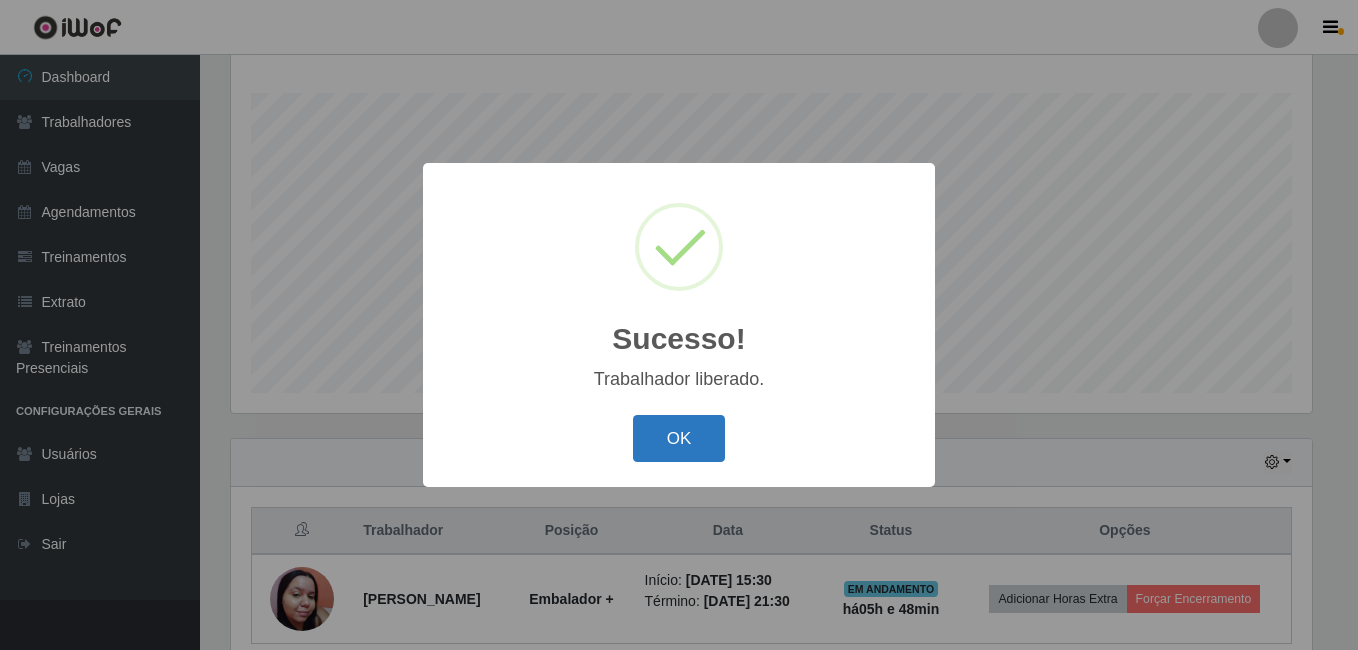 click on "OK" at bounding box center [679, 438] 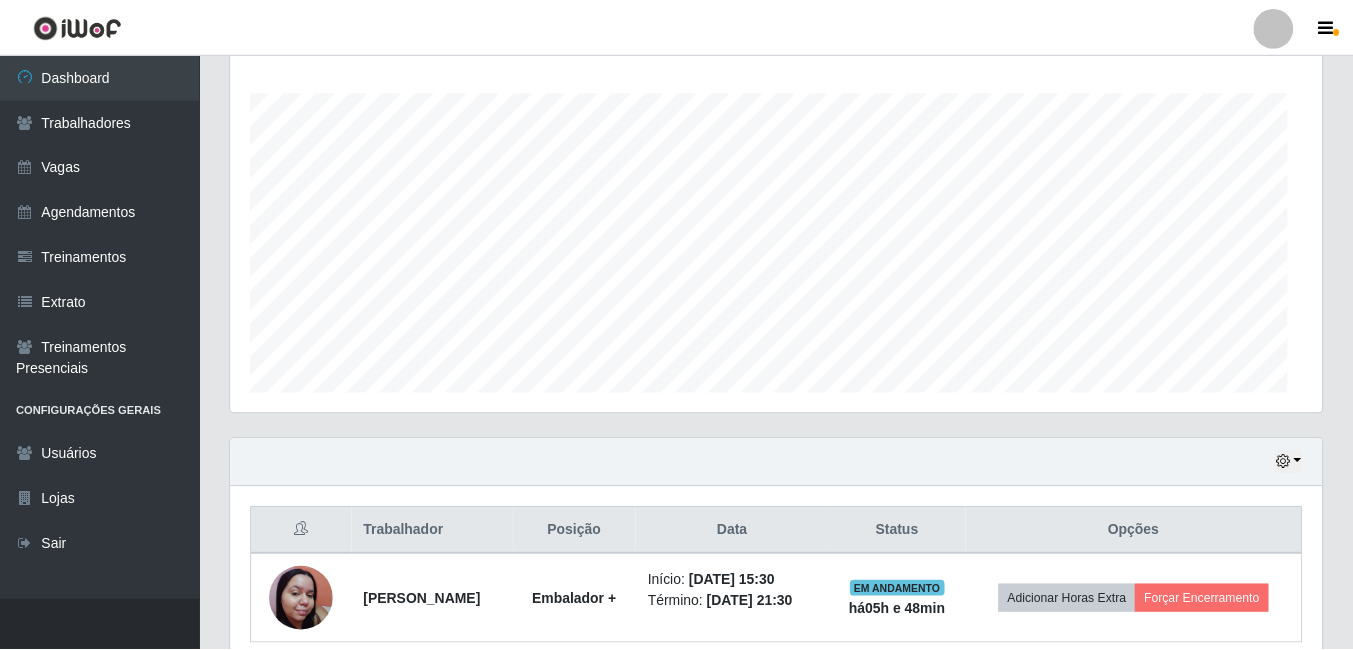 scroll, scrollTop: 999585, scrollLeft: 998909, axis: both 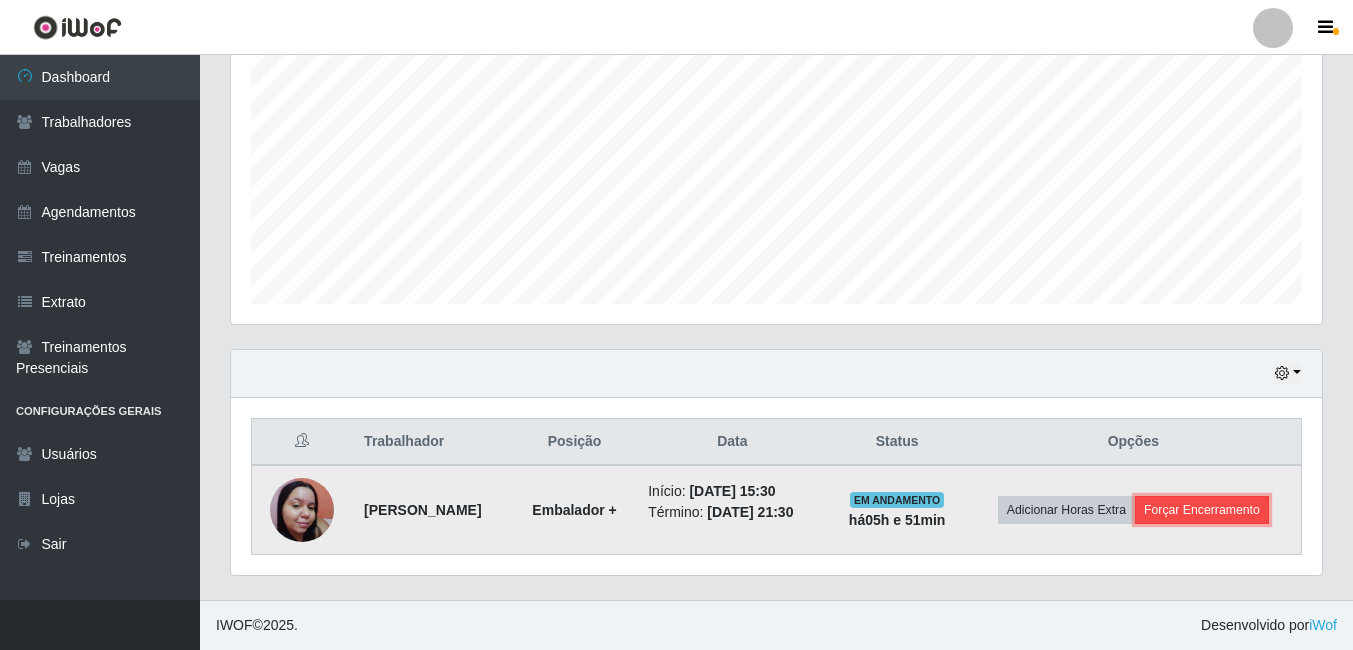click on "Forçar Encerramento" at bounding box center (1202, 510) 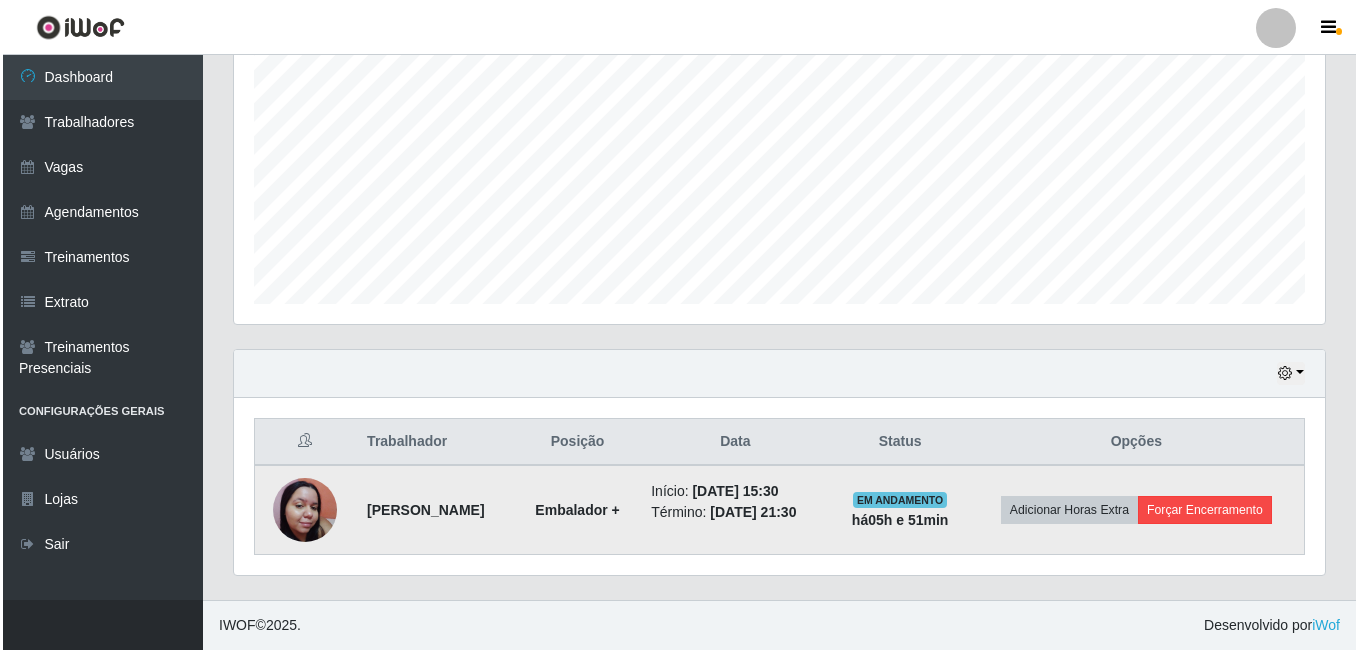 scroll, scrollTop: 999585, scrollLeft: 998919, axis: both 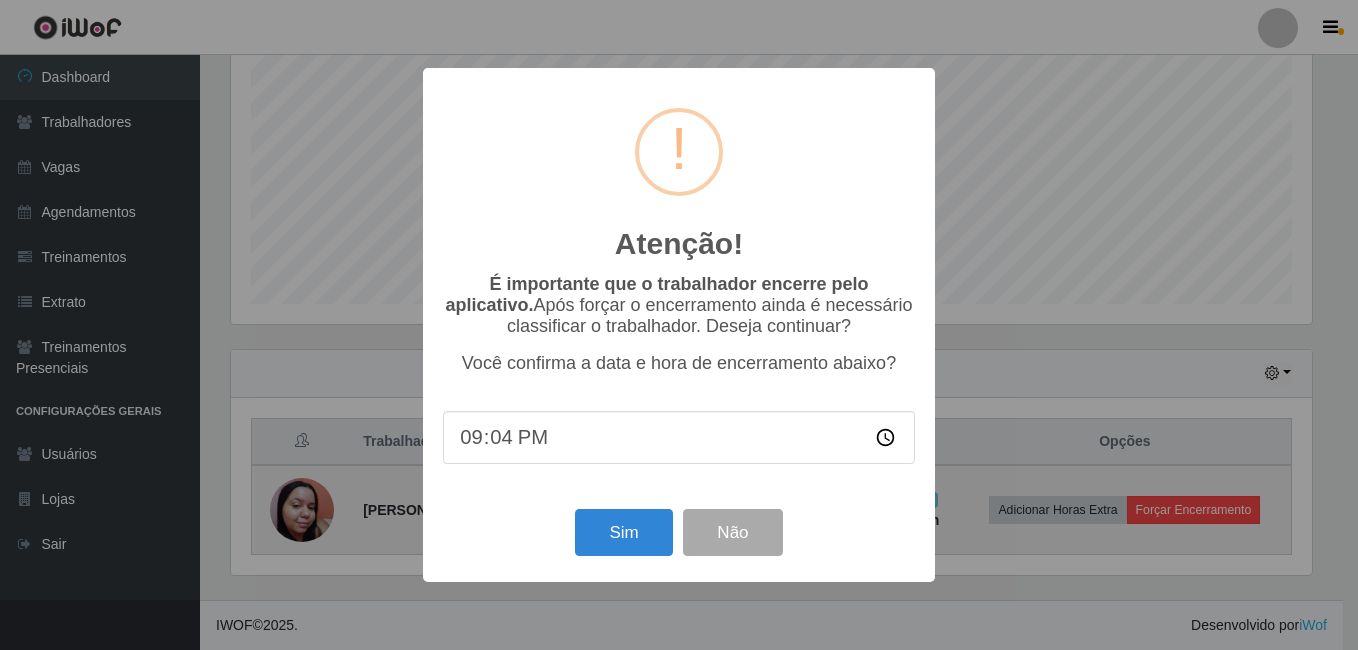 type on "21:42" 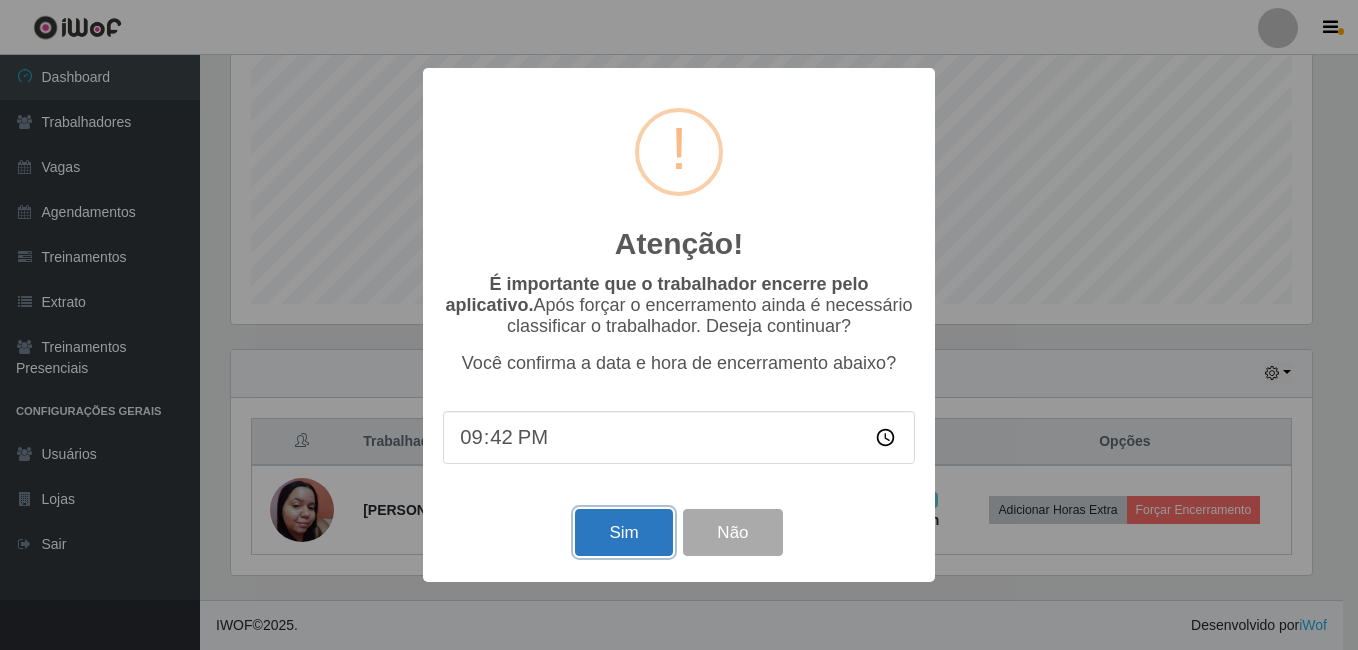 click on "Sim" at bounding box center [623, 532] 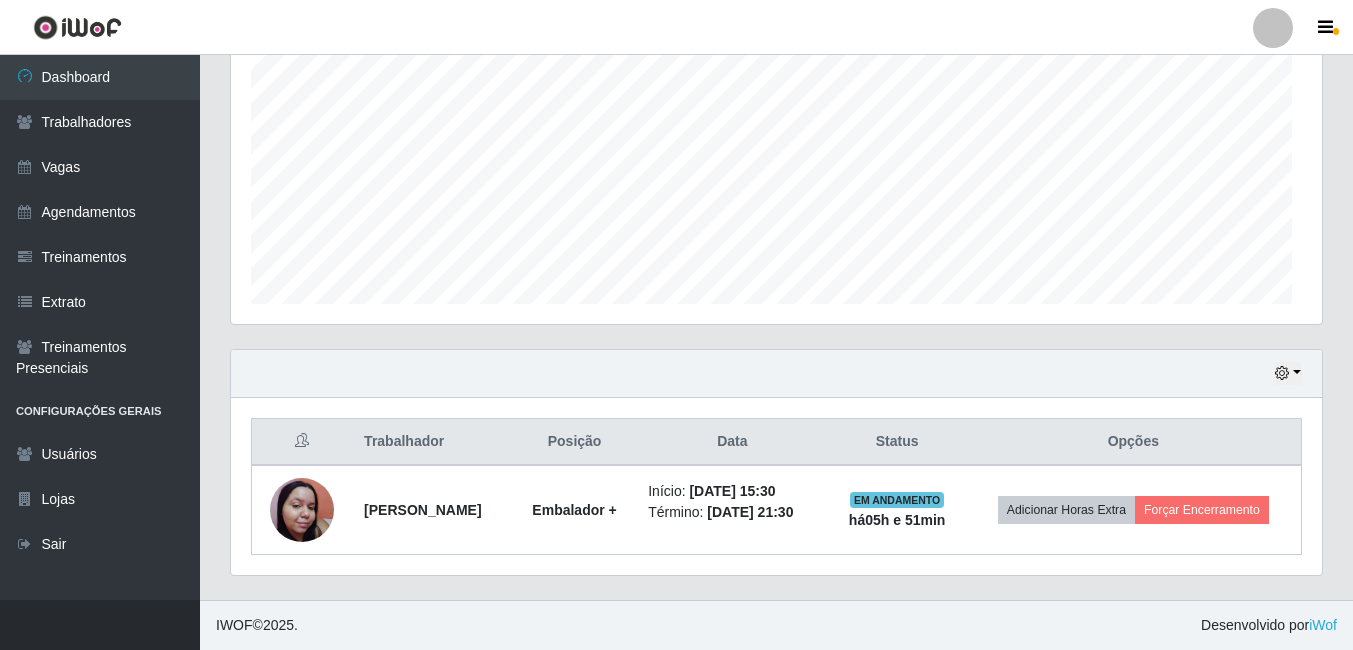 scroll, scrollTop: 999585, scrollLeft: 998909, axis: both 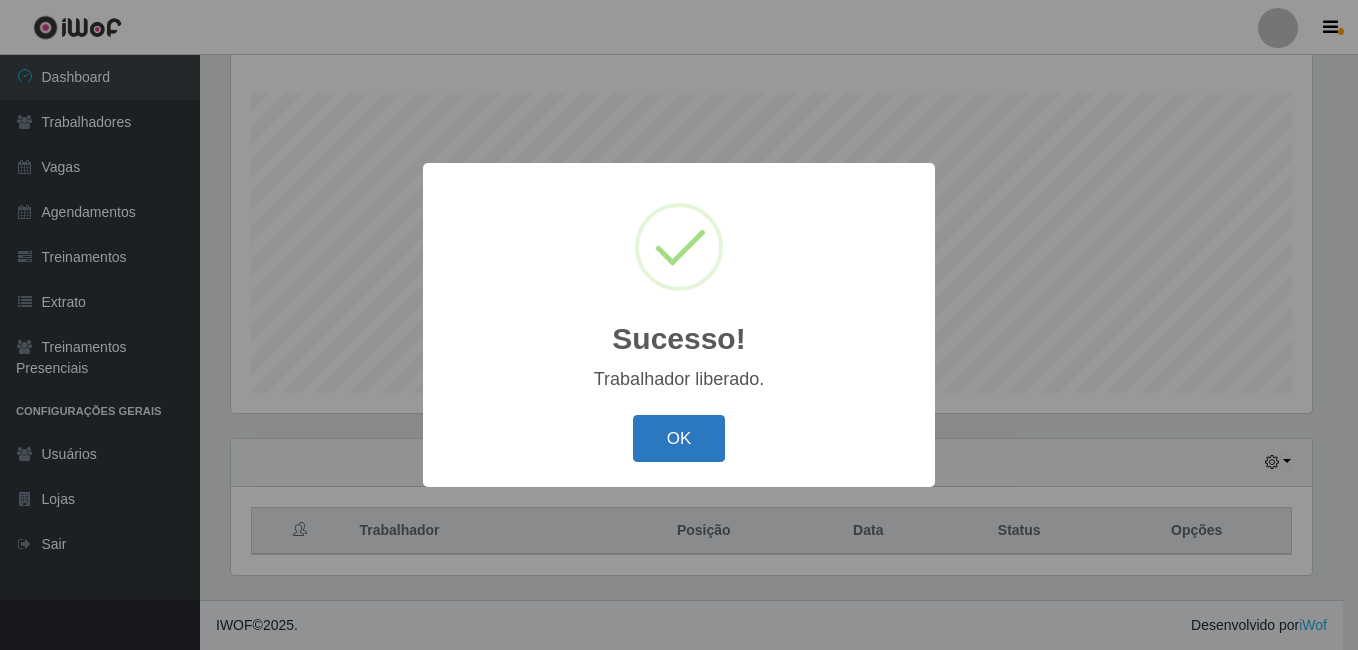 click on "OK" at bounding box center (679, 438) 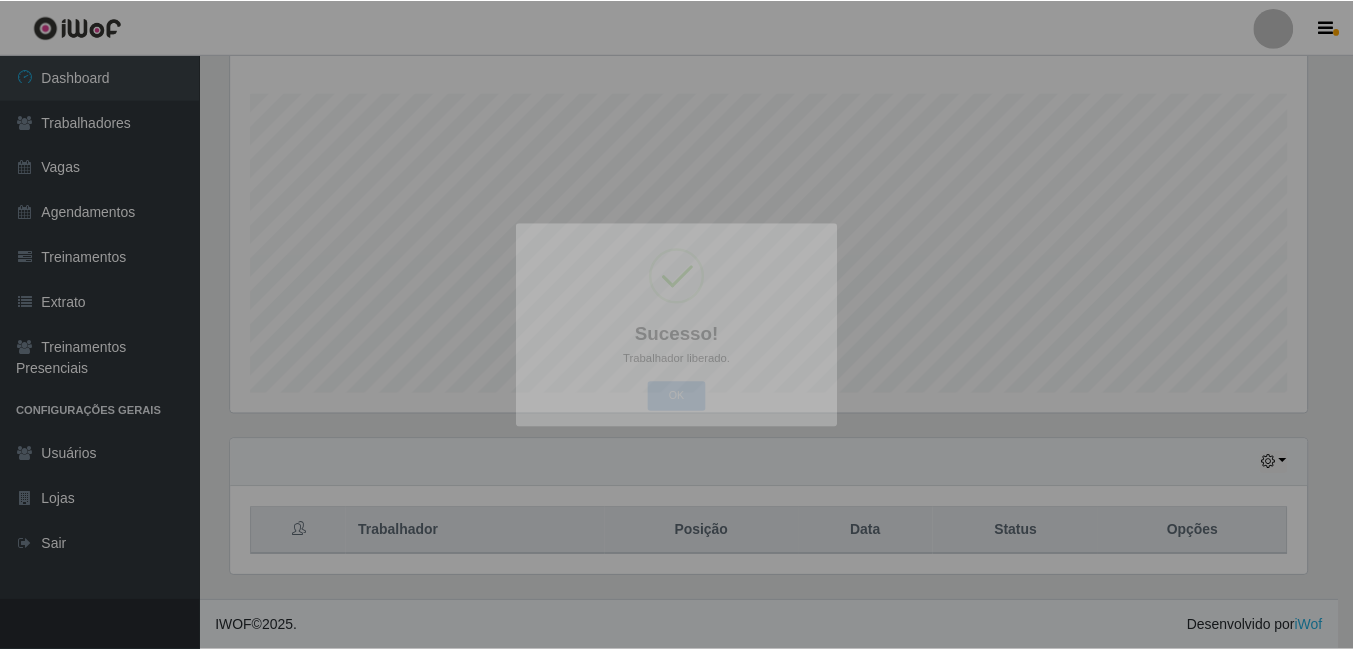 scroll, scrollTop: 999585, scrollLeft: 998909, axis: both 